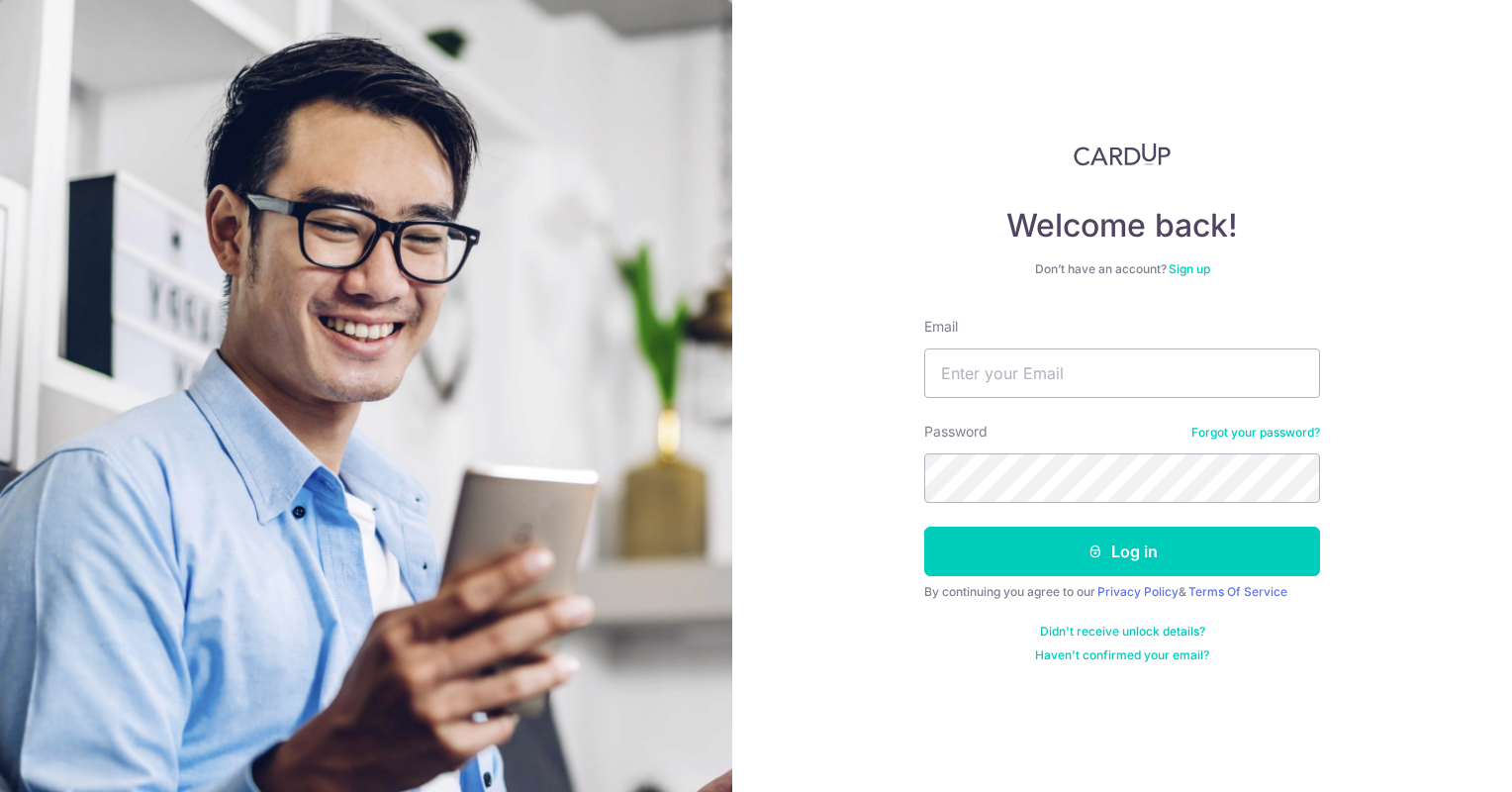 scroll, scrollTop: 0, scrollLeft: 0, axis: both 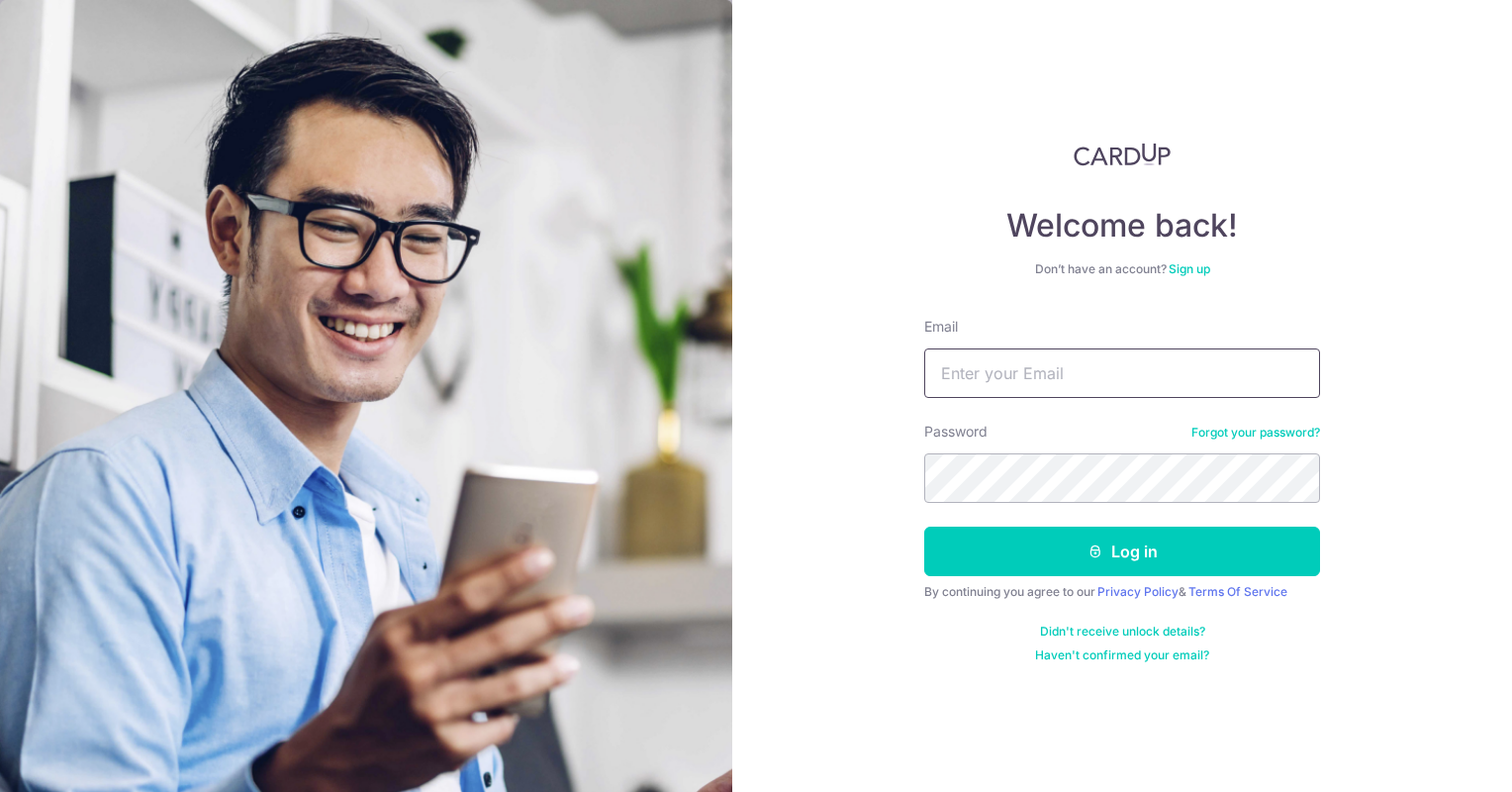 click on "Email" at bounding box center [1122, 373] 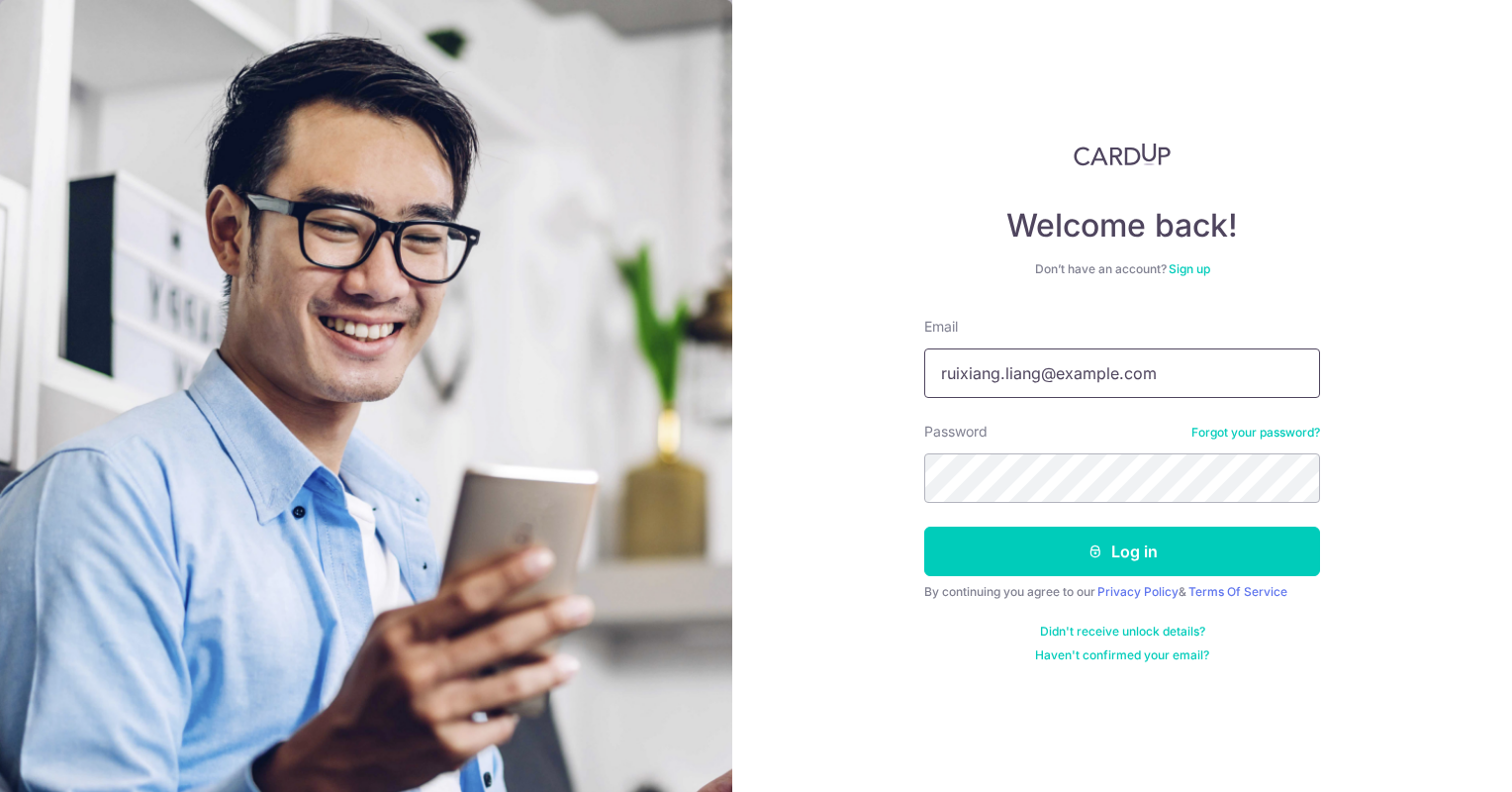 type on "[EMAIL]" 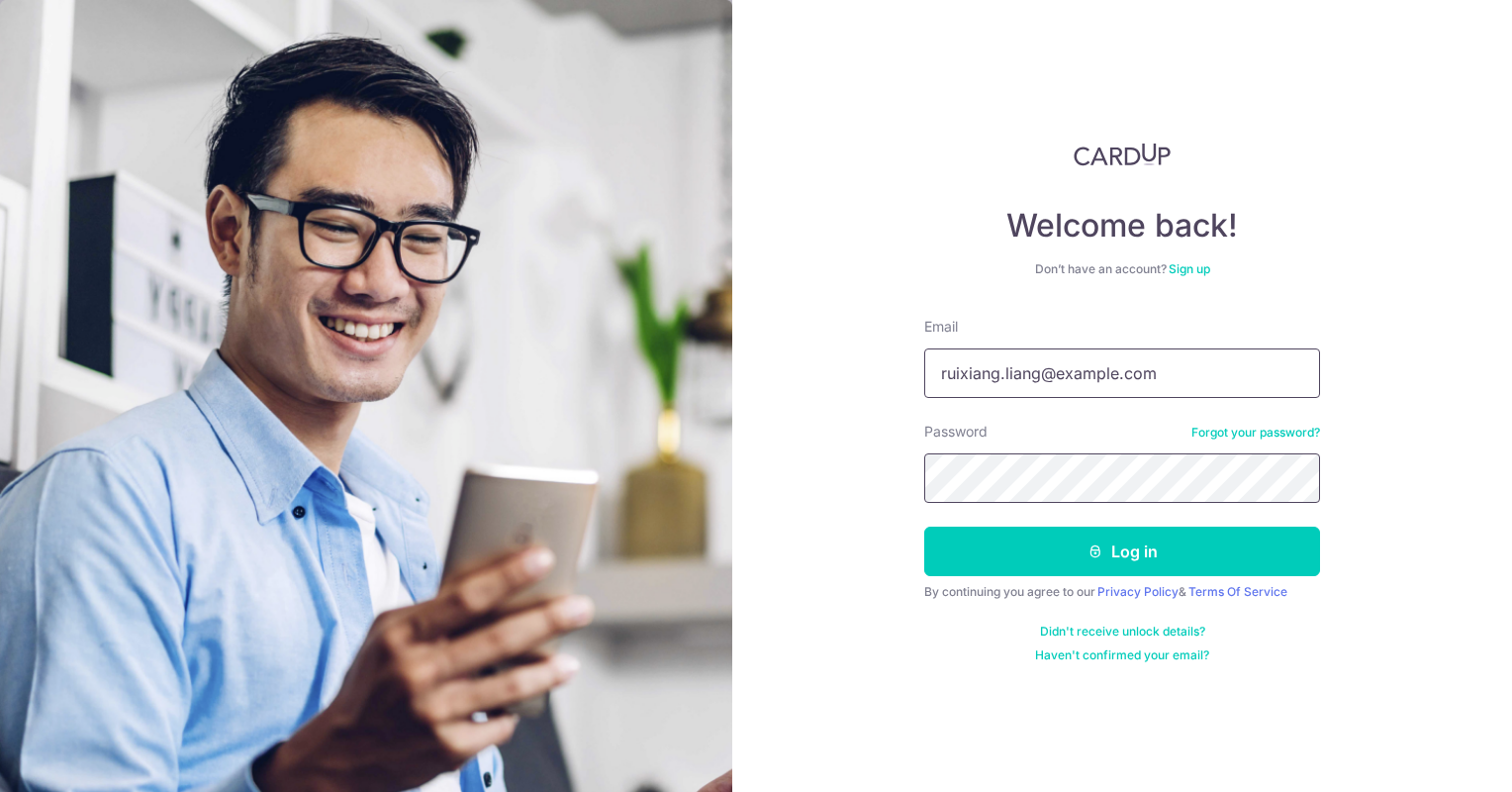 click on "Log in" at bounding box center (1122, 551) 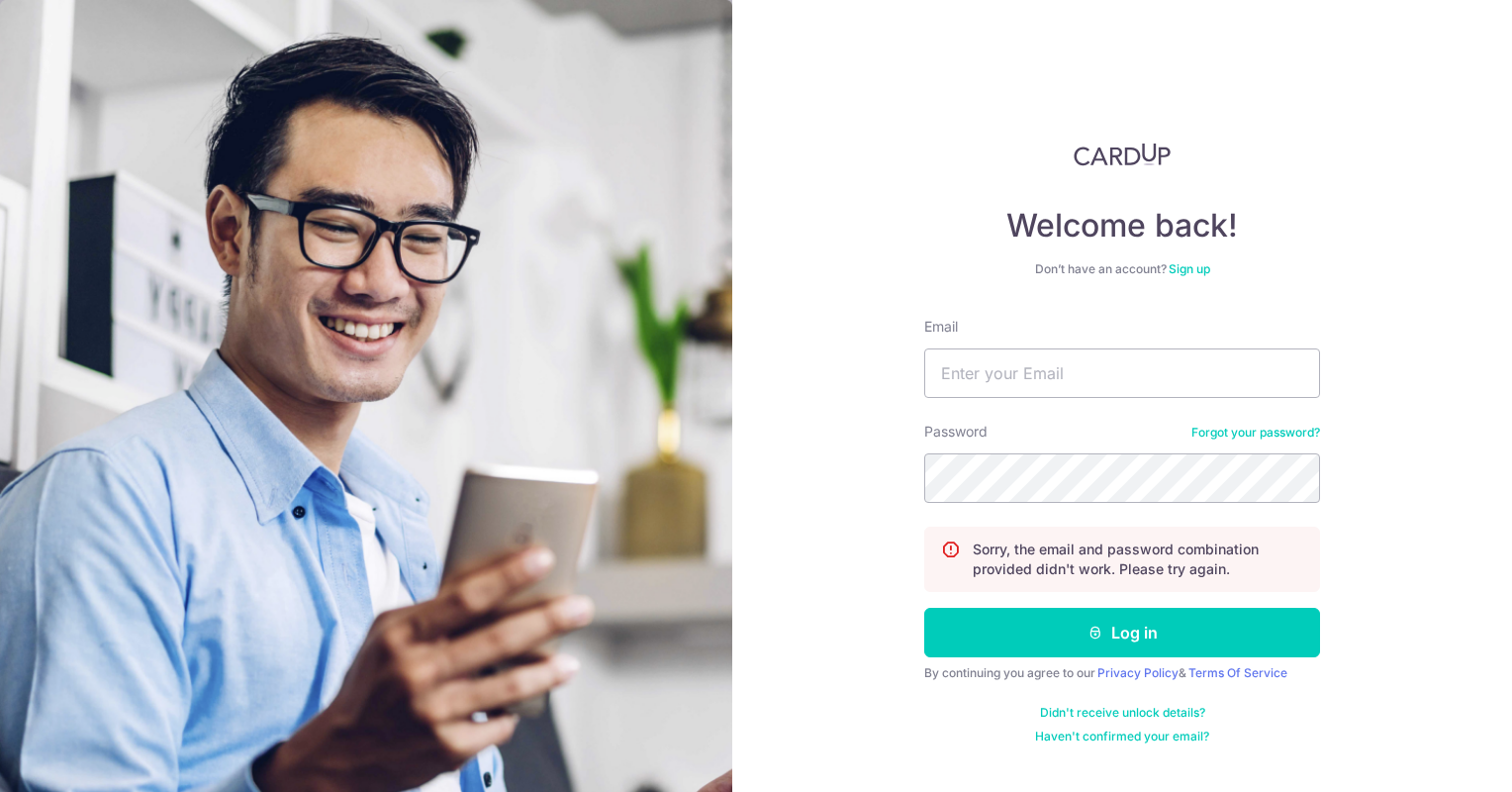scroll, scrollTop: 0, scrollLeft: 0, axis: both 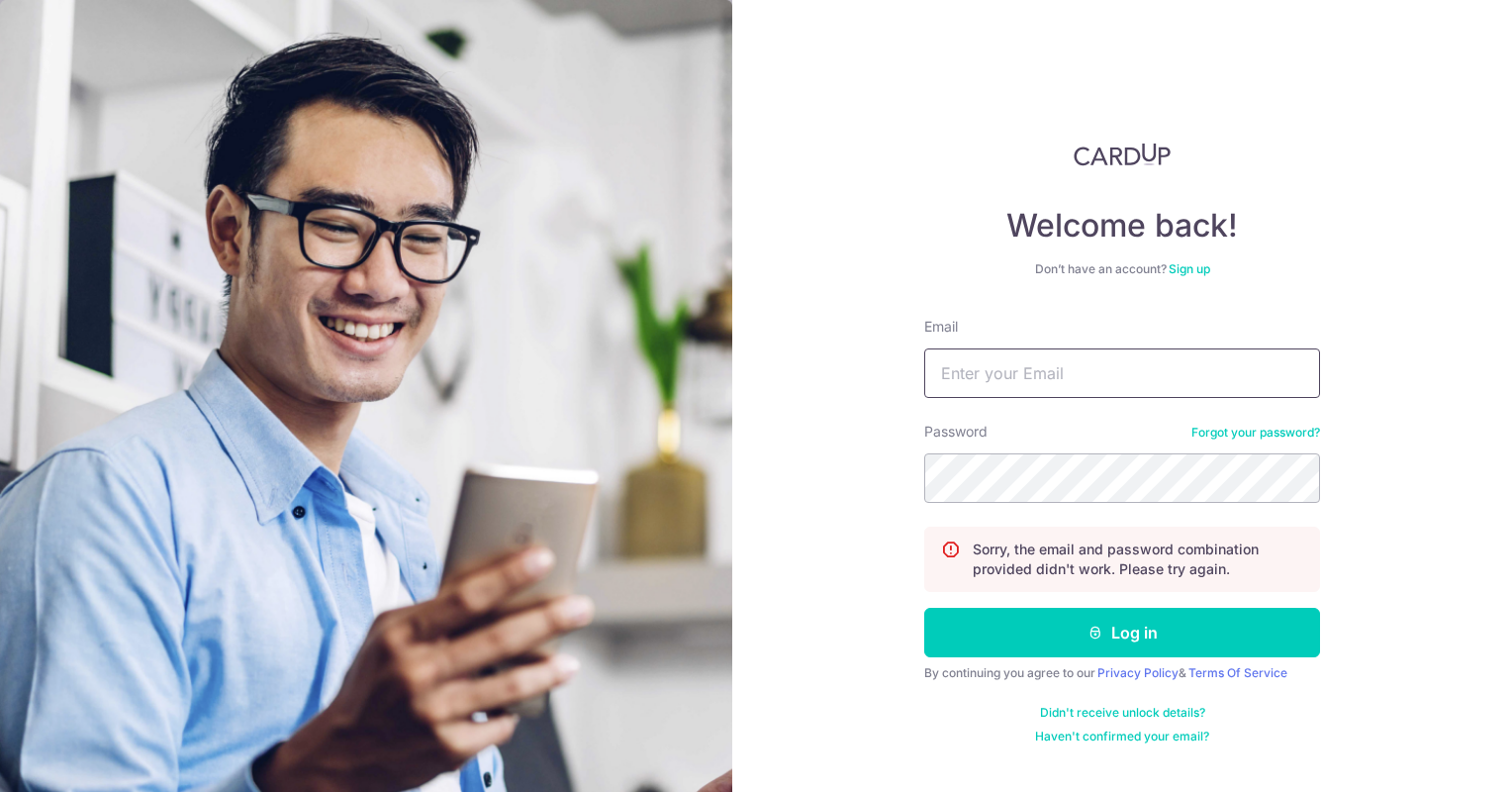 click on "Email" at bounding box center (1122, 373) 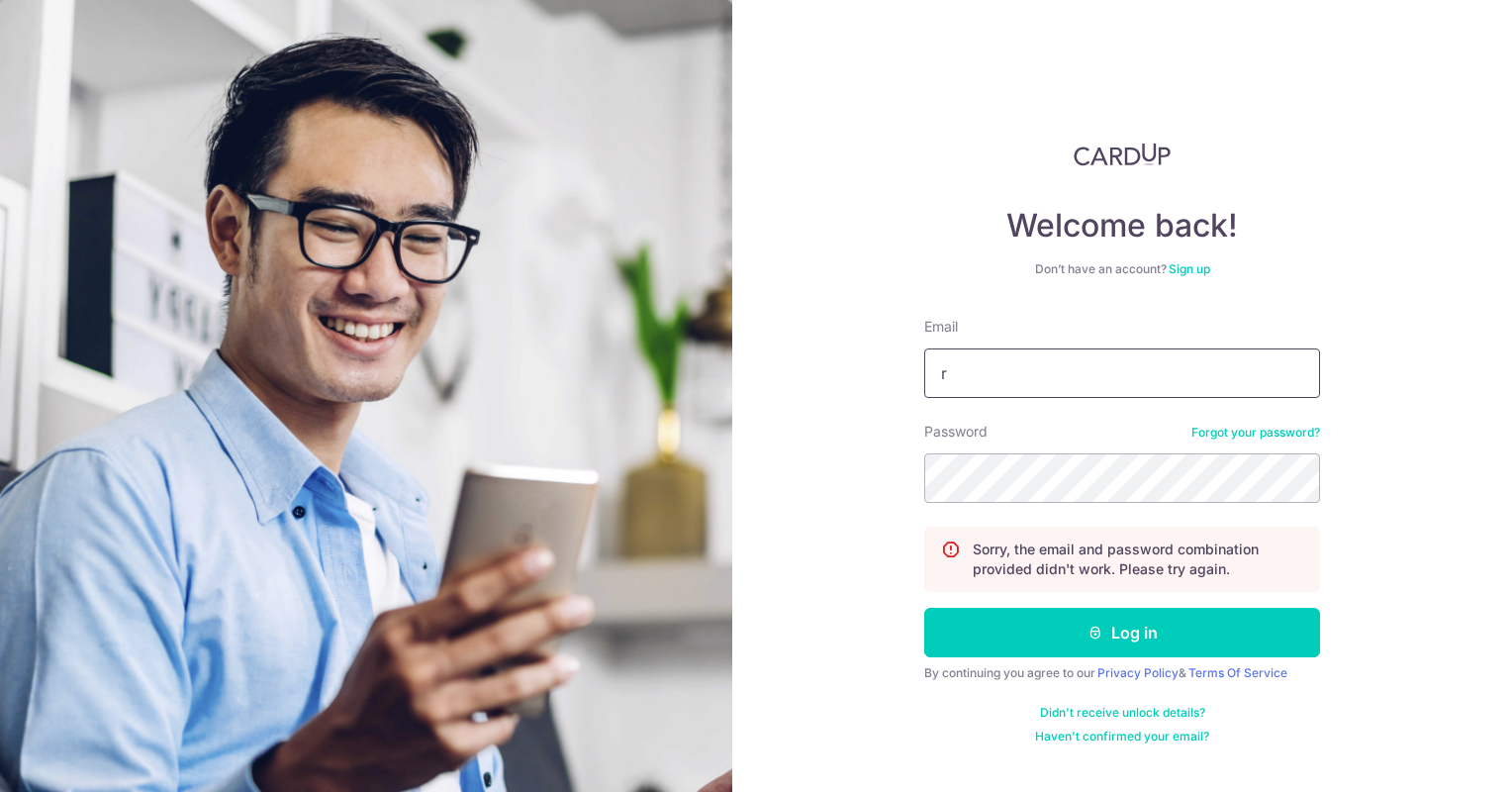 type on "[EMAIL]" 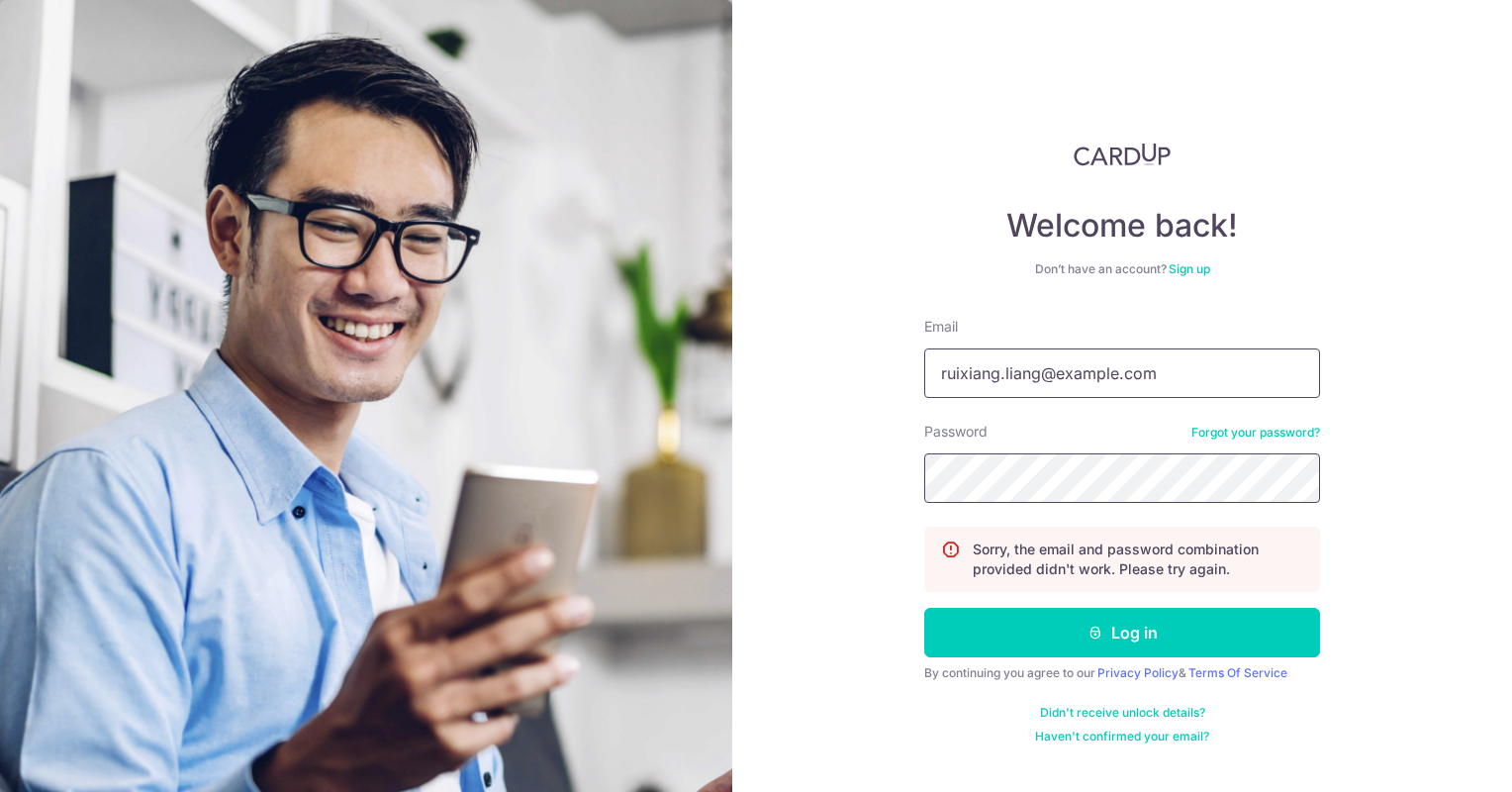 click on "Log in" at bounding box center [1122, 633] 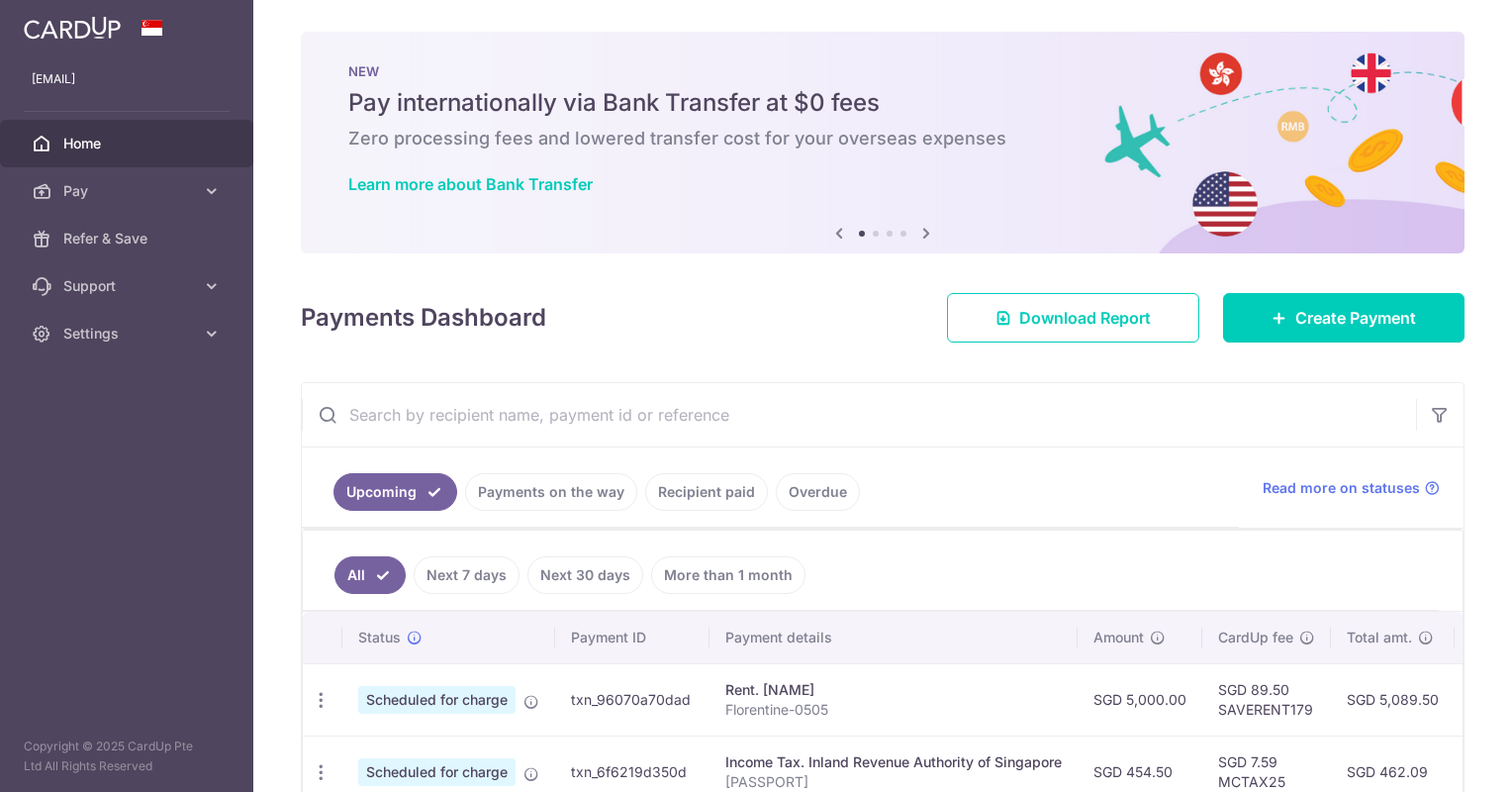 scroll, scrollTop: 0, scrollLeft: 0, axis: both 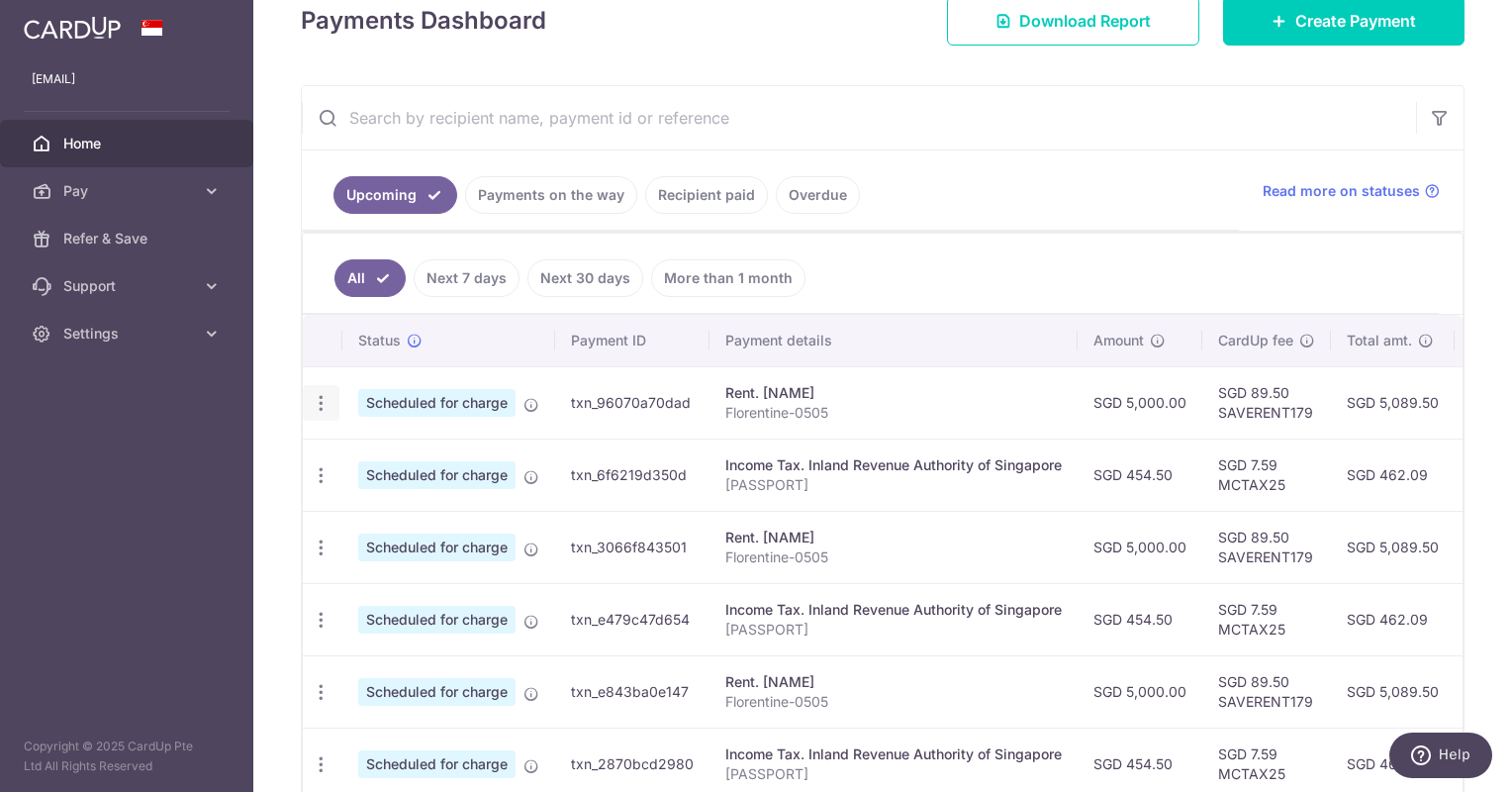click at bounding box center [321, 403] 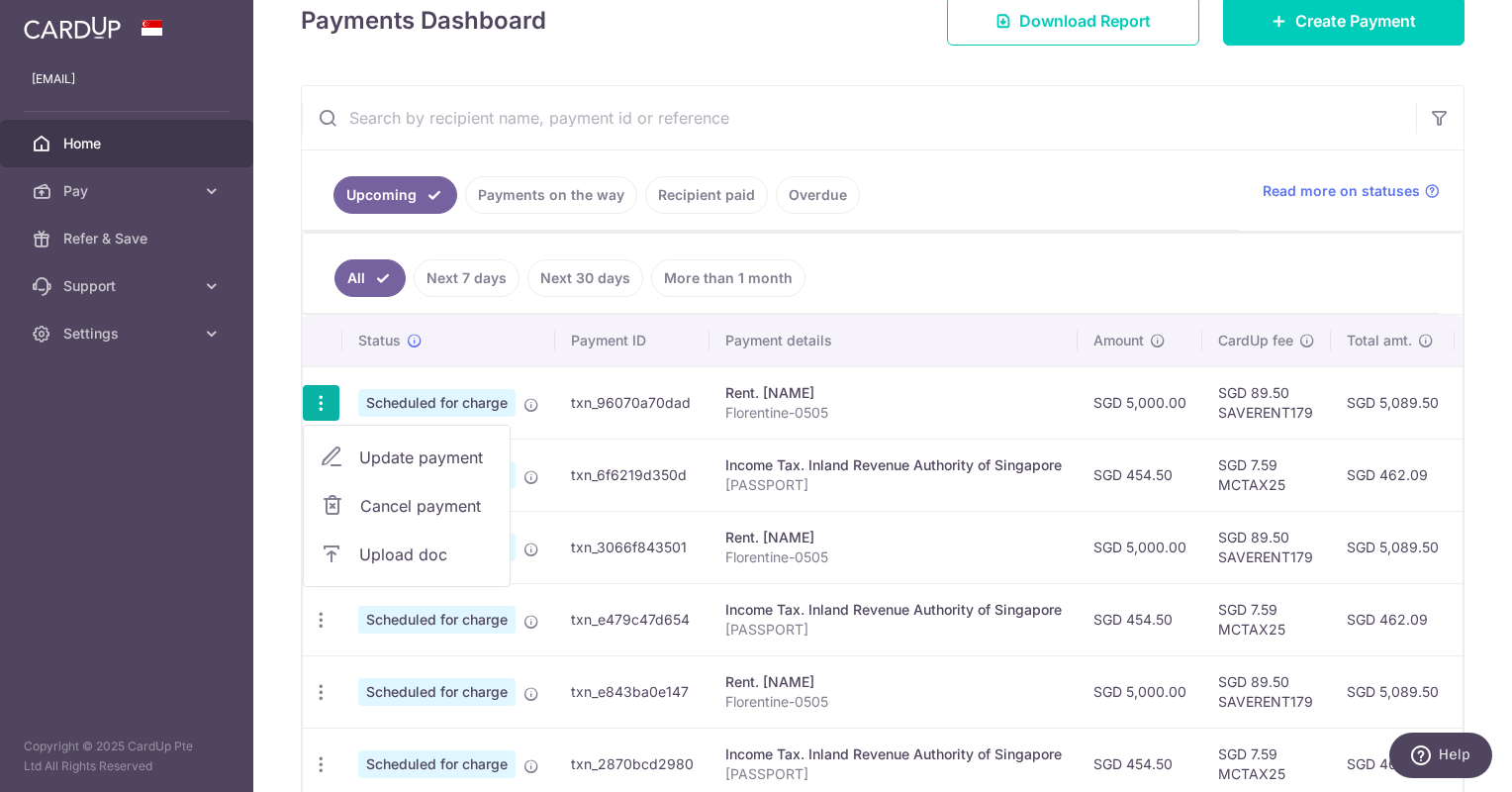 click on "Update payment" at bounding box center [426, 457] 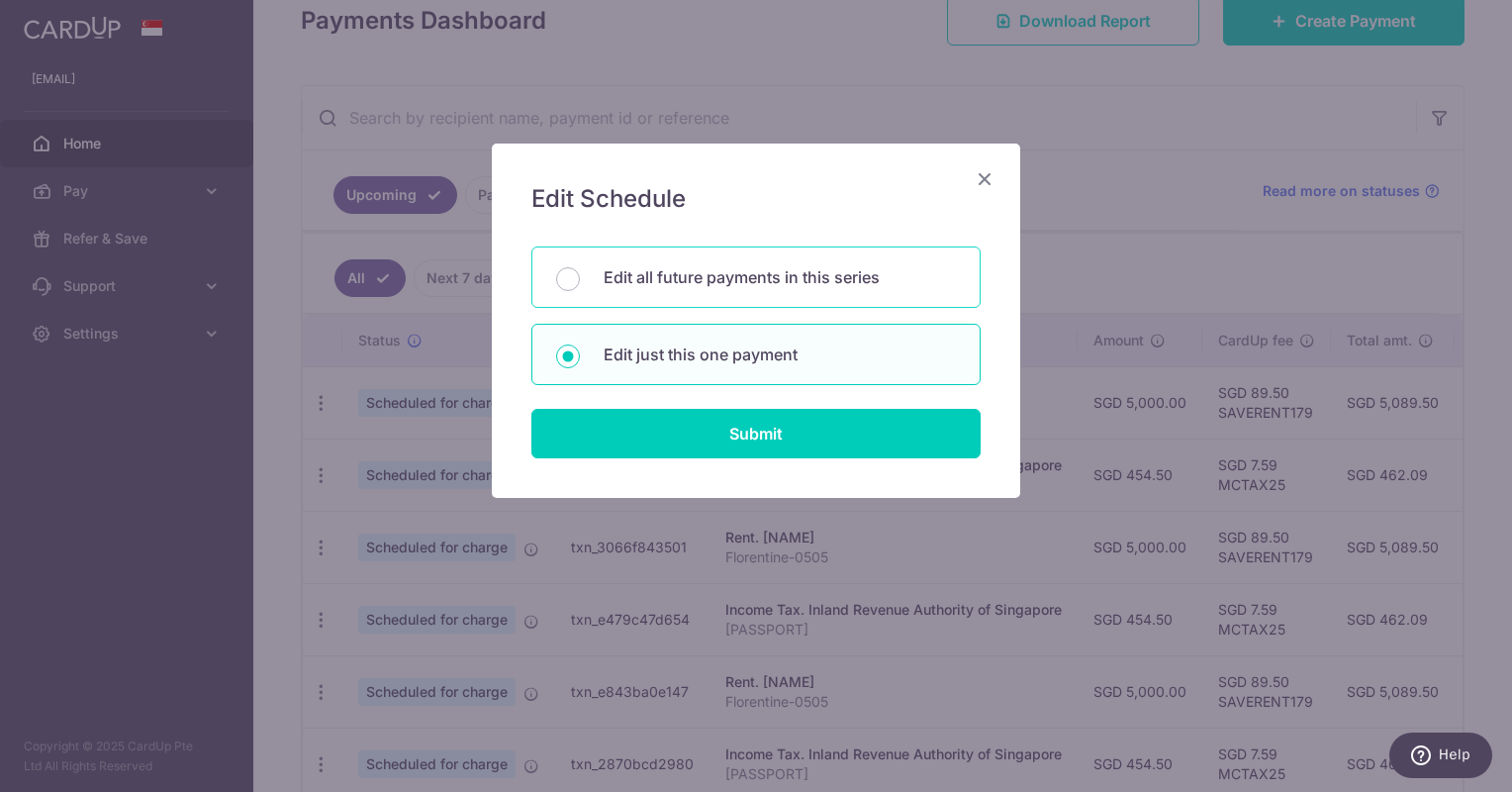 click on "Edit all future payments in this series" at bounding box center (780, 277) 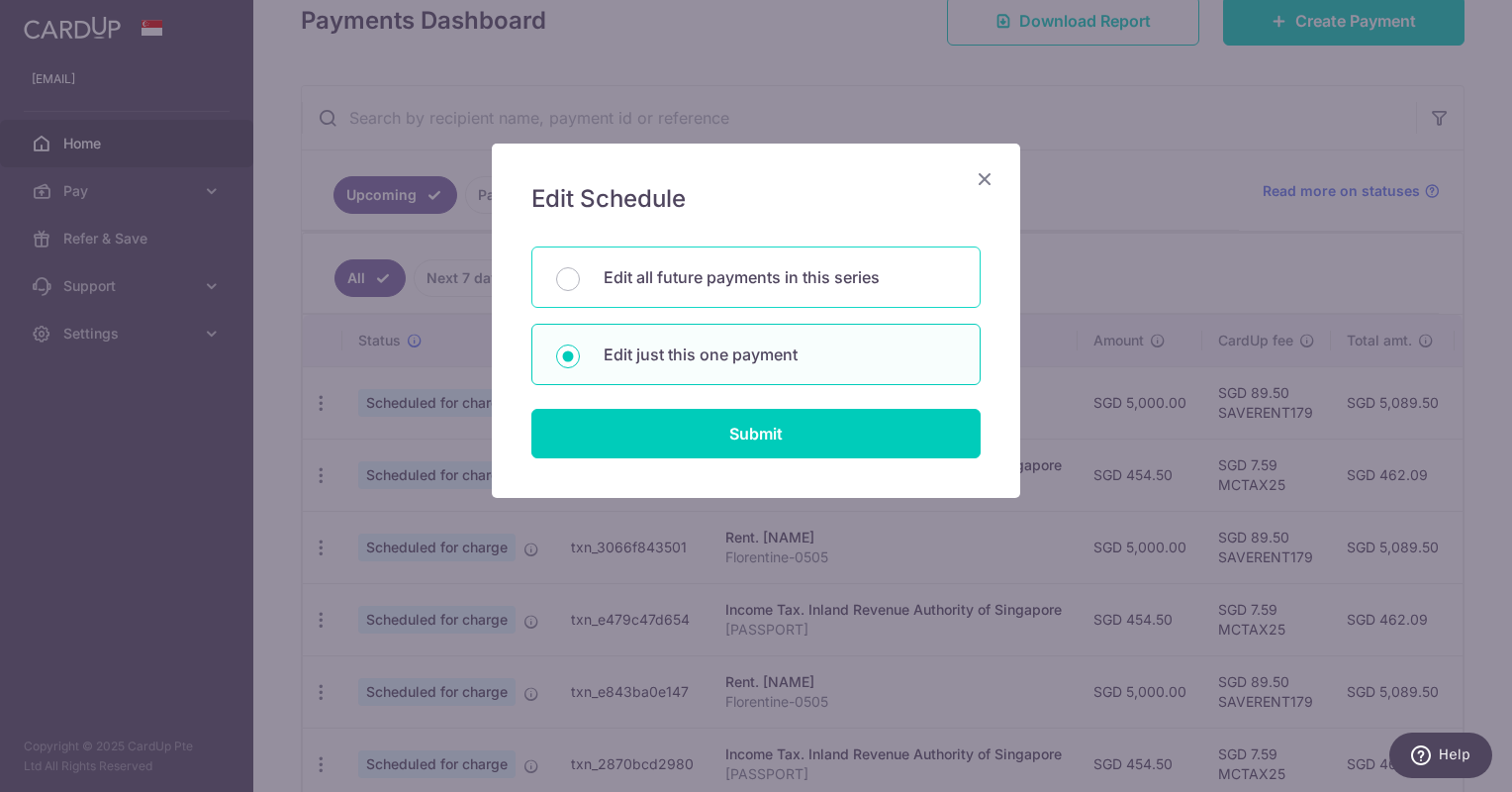 click on "Edit all future payments in this series" at bounding box center [568, 279] 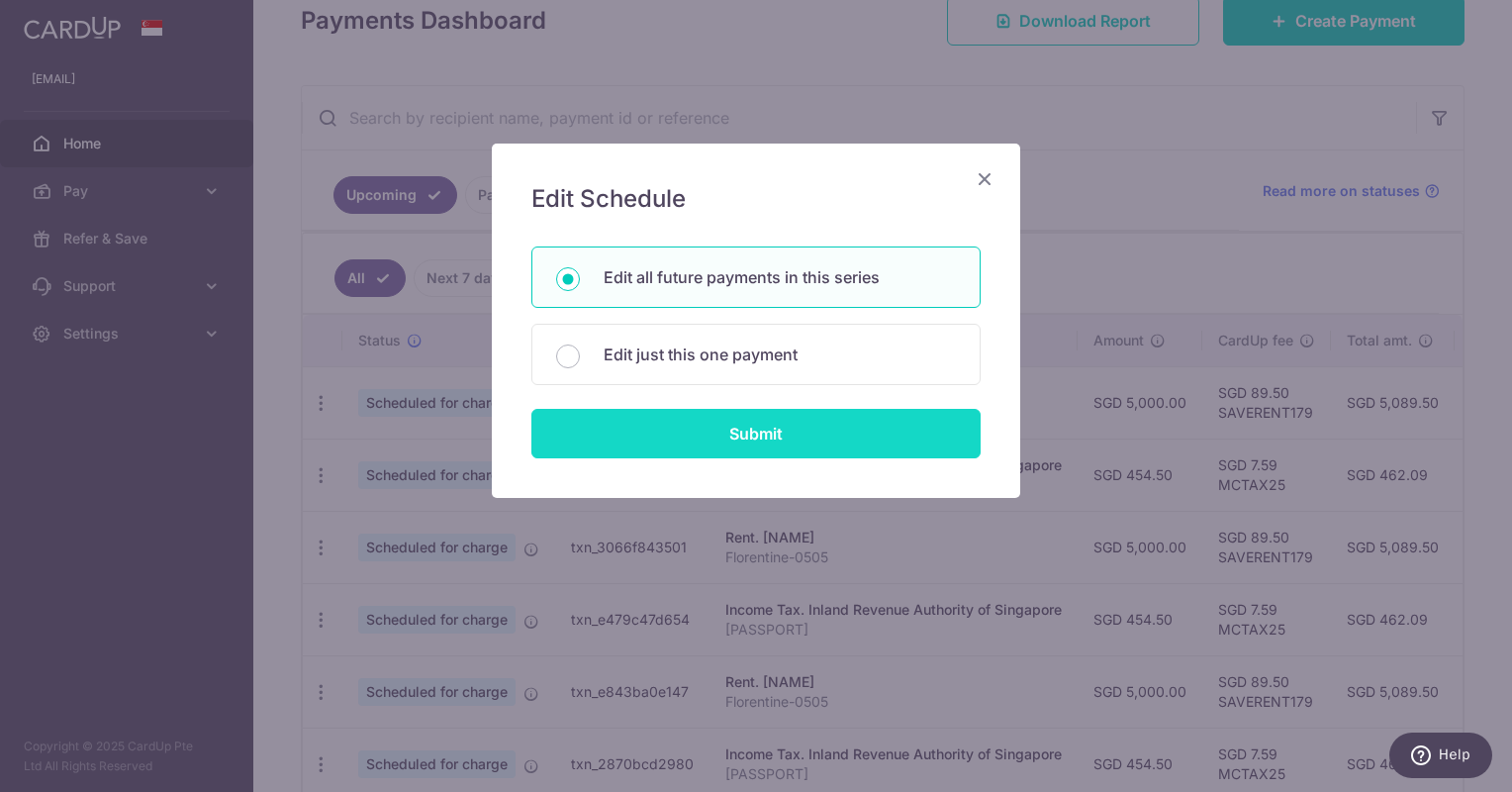 click on "Submit" at bounding box center (756, 434) 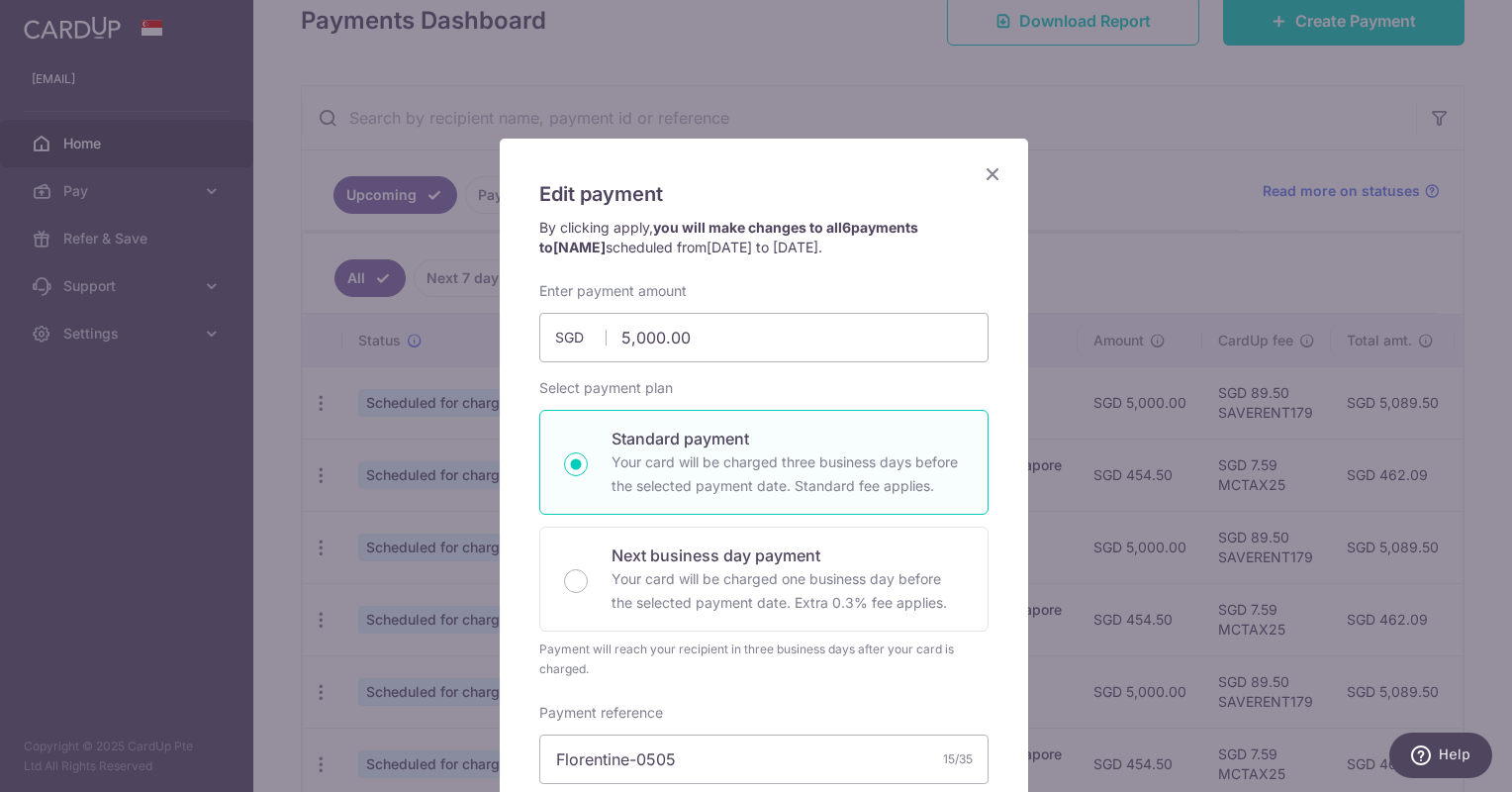 scroll, scrollTop: 0, scrollLeft: 0, axis: both 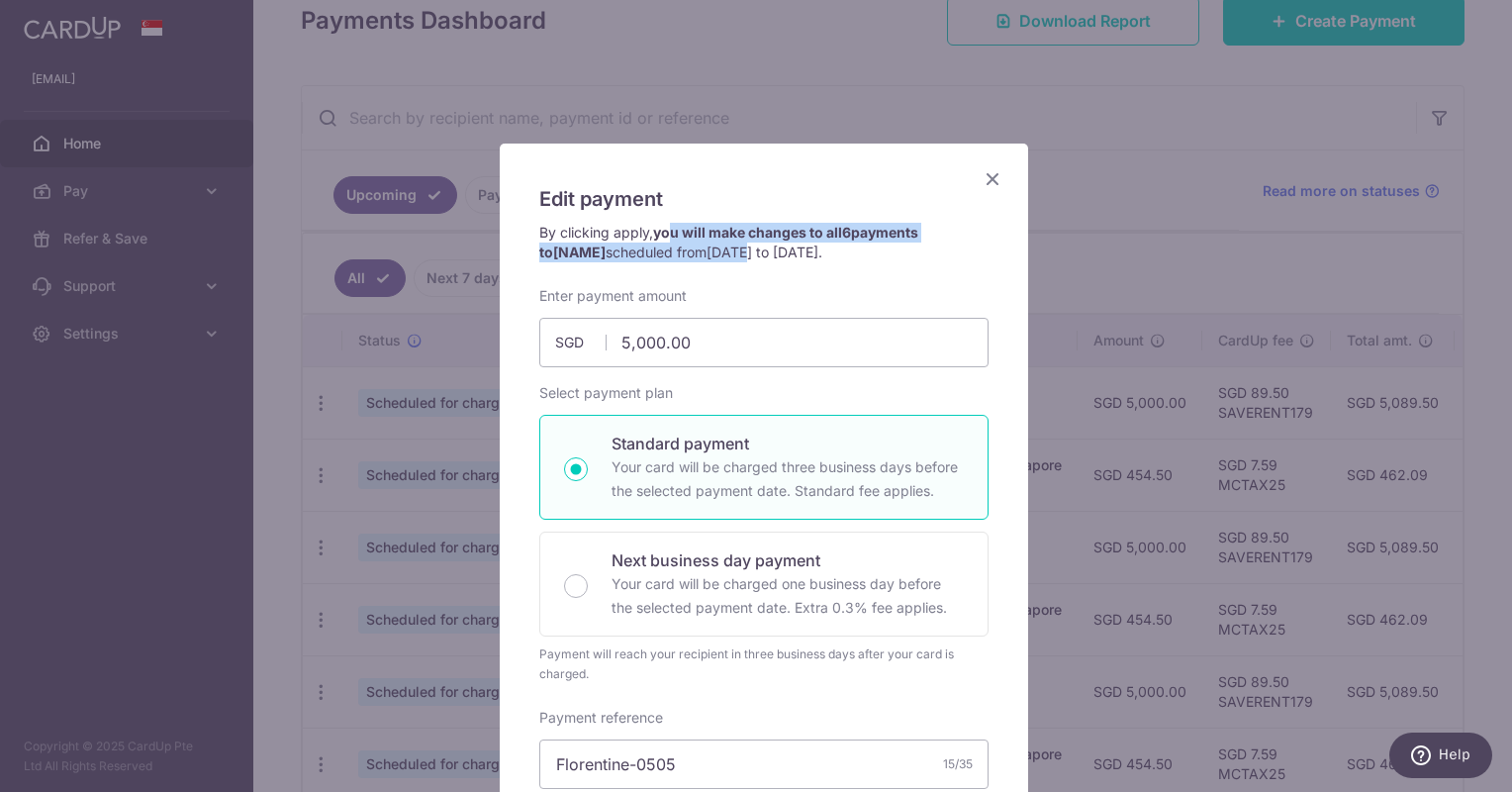 drag, startPoint x: 673, startPoint y: 236, endPoint x: 748, endPoint y: 258, distance: 78.16009 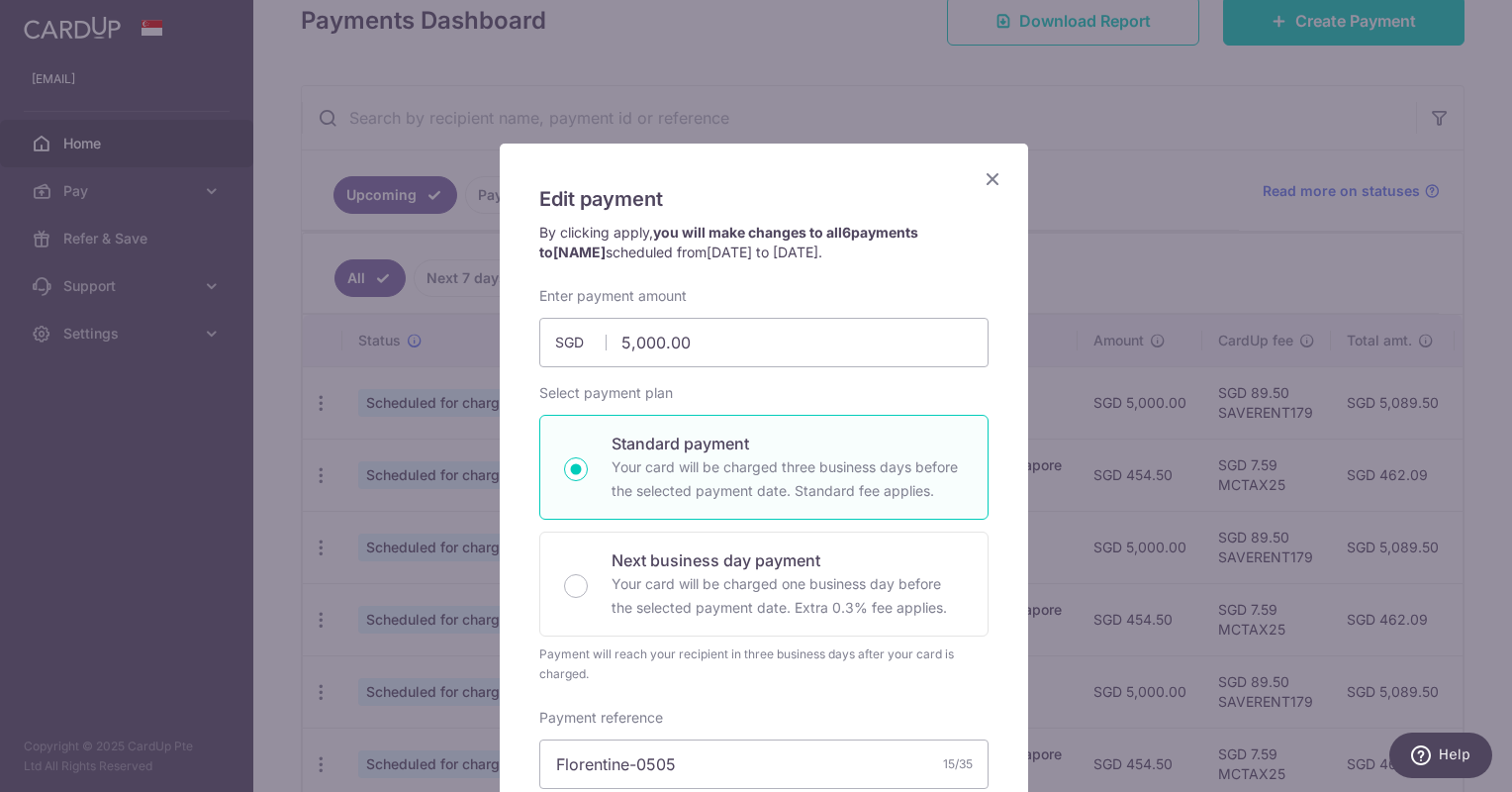 click on "Enter payment amount
5,000.00
5000.00
SGD
To change the payment amount, please cancel this payment and create a new payment with updated supporting documents." at bounding box center [764, 327] 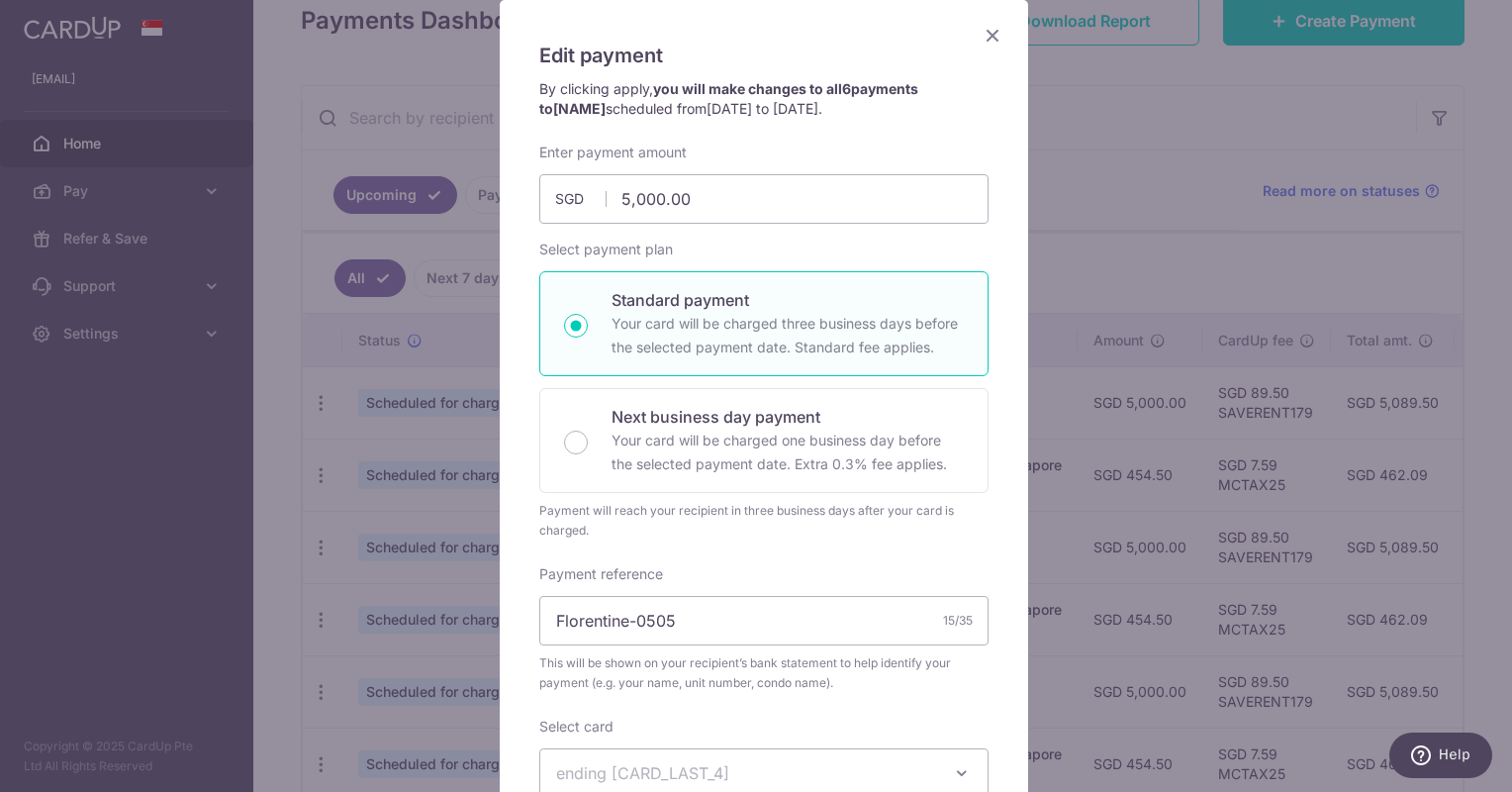 scroll, scrollTop: 198, scrollLeft: 0, axis: vertical 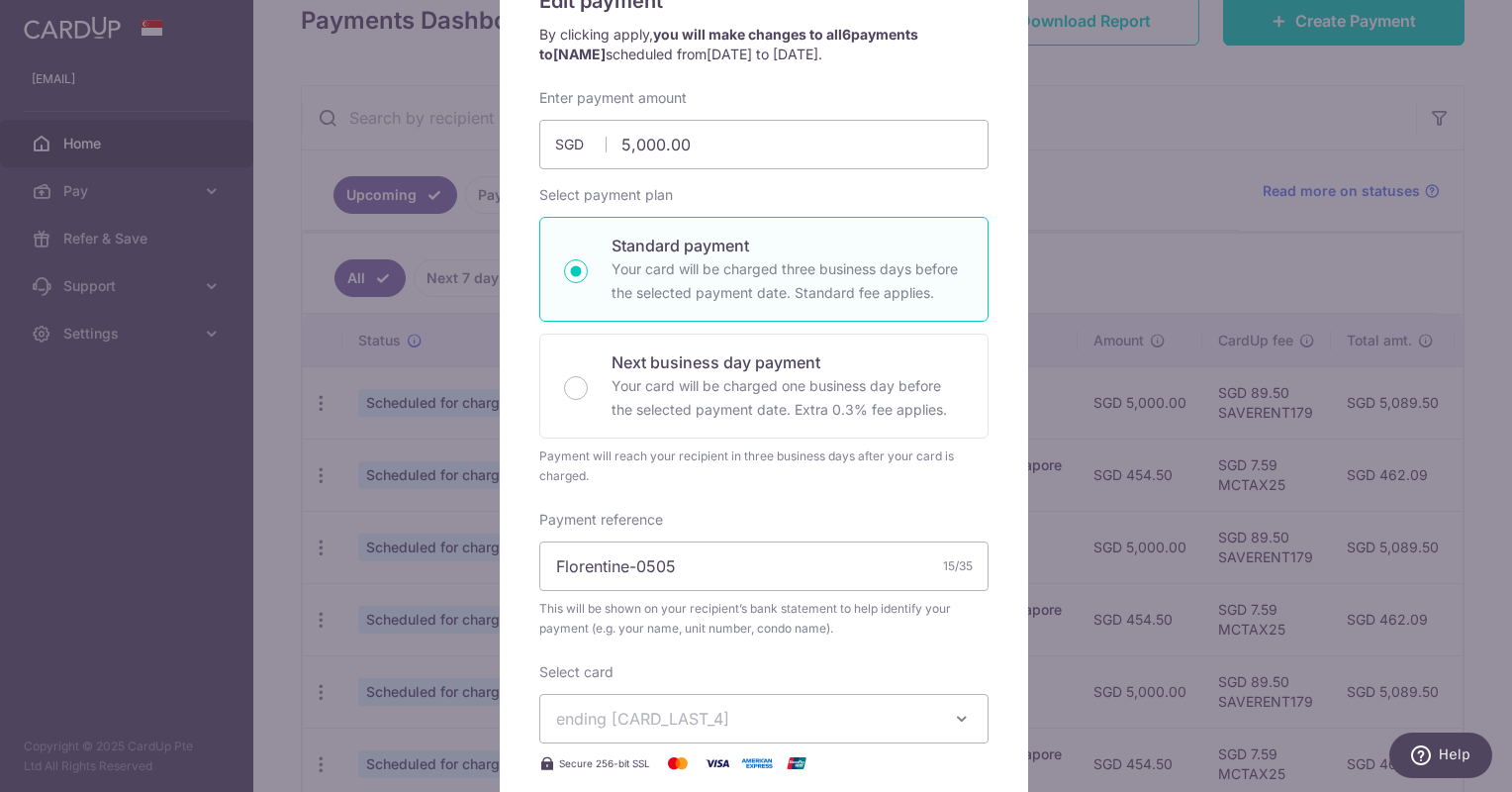 drag, startPoint x: 595, startPoint y: 451, endPoint x: 646, endPoint y: 479, distance: 58.18075 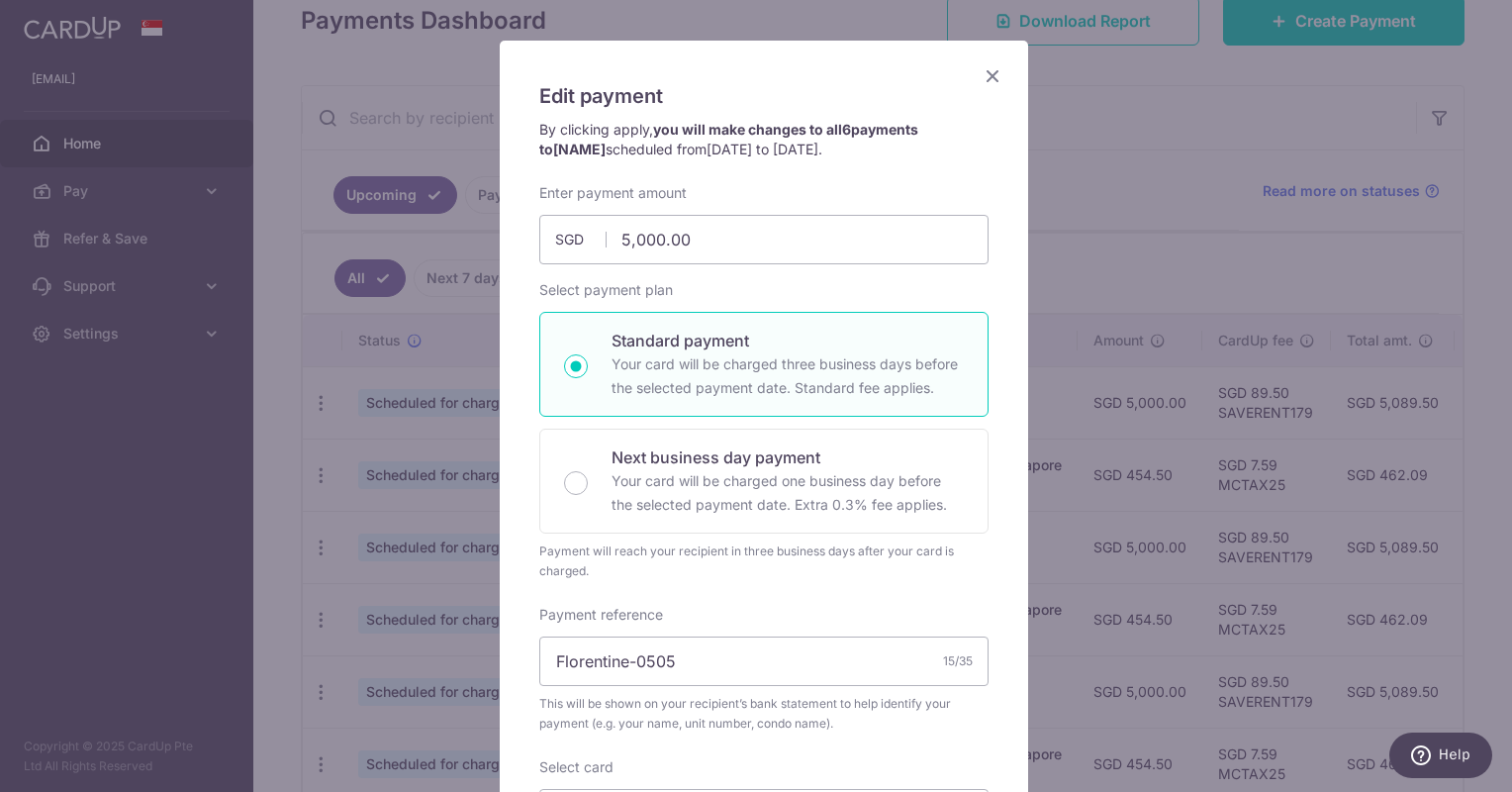 scroll, scrollTop: 99, scrollLeft: 0, axis: vertical 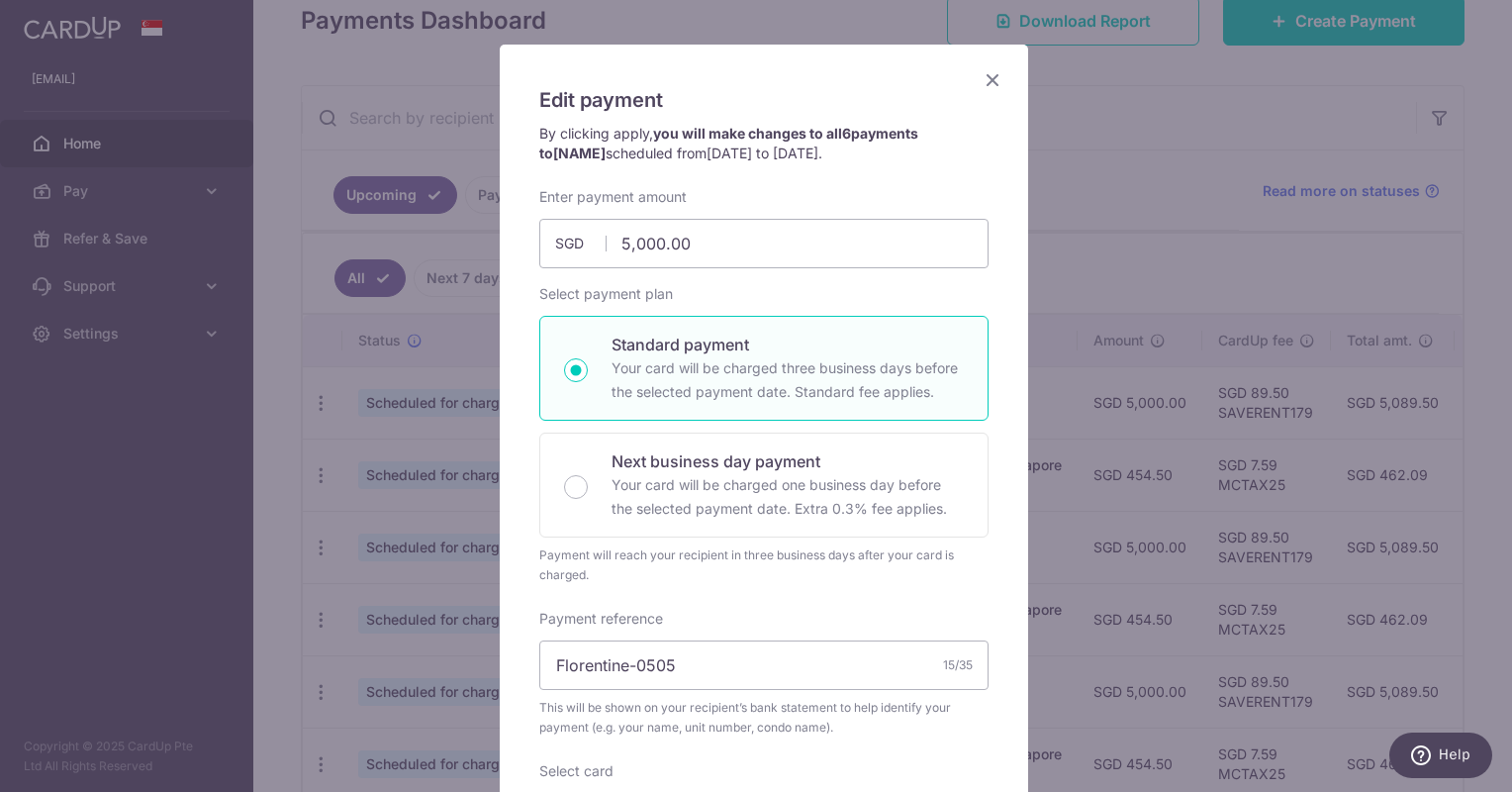 click at bounding box center [992, 79] 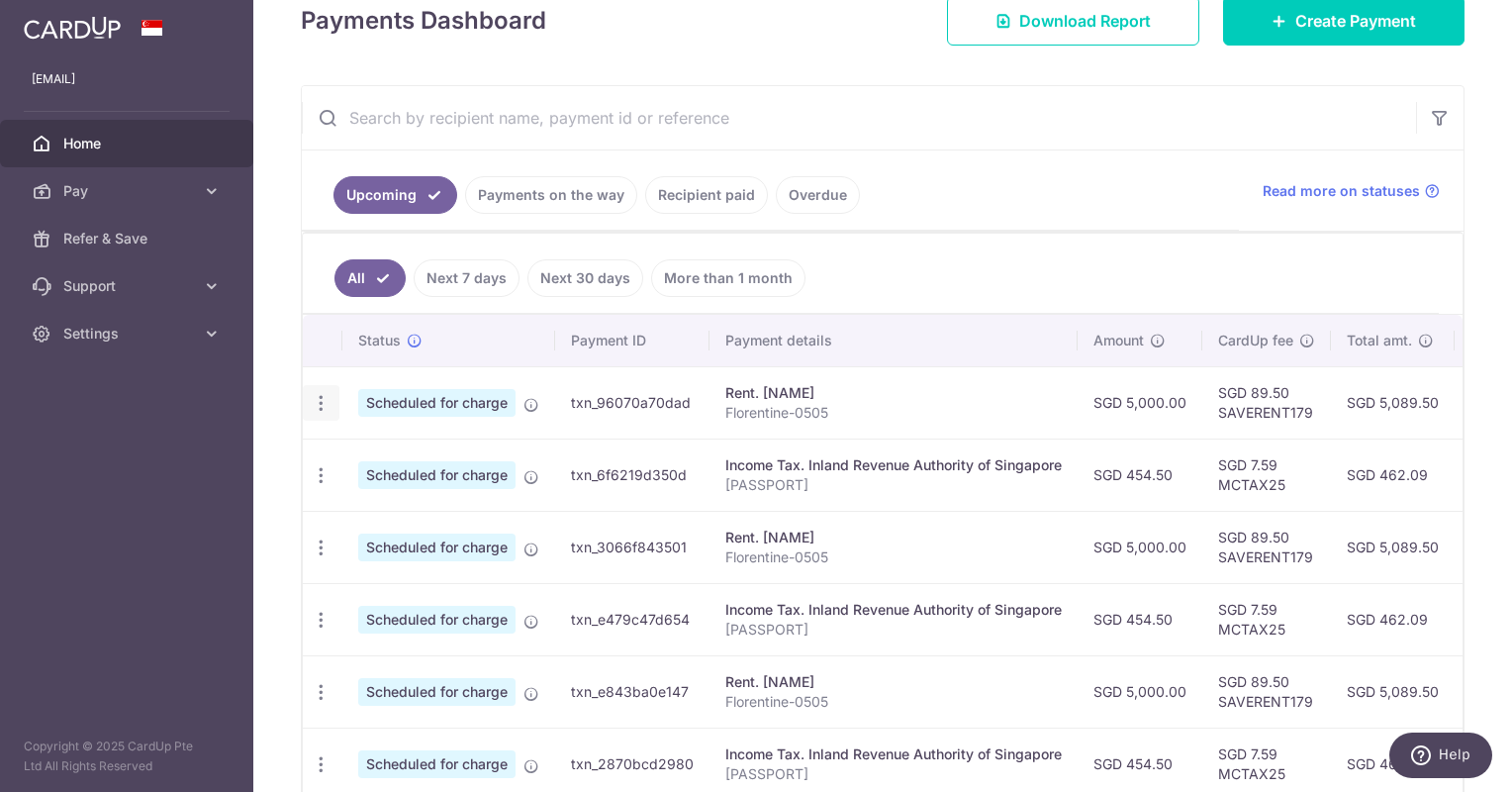 click at bounding box center [321, 403] 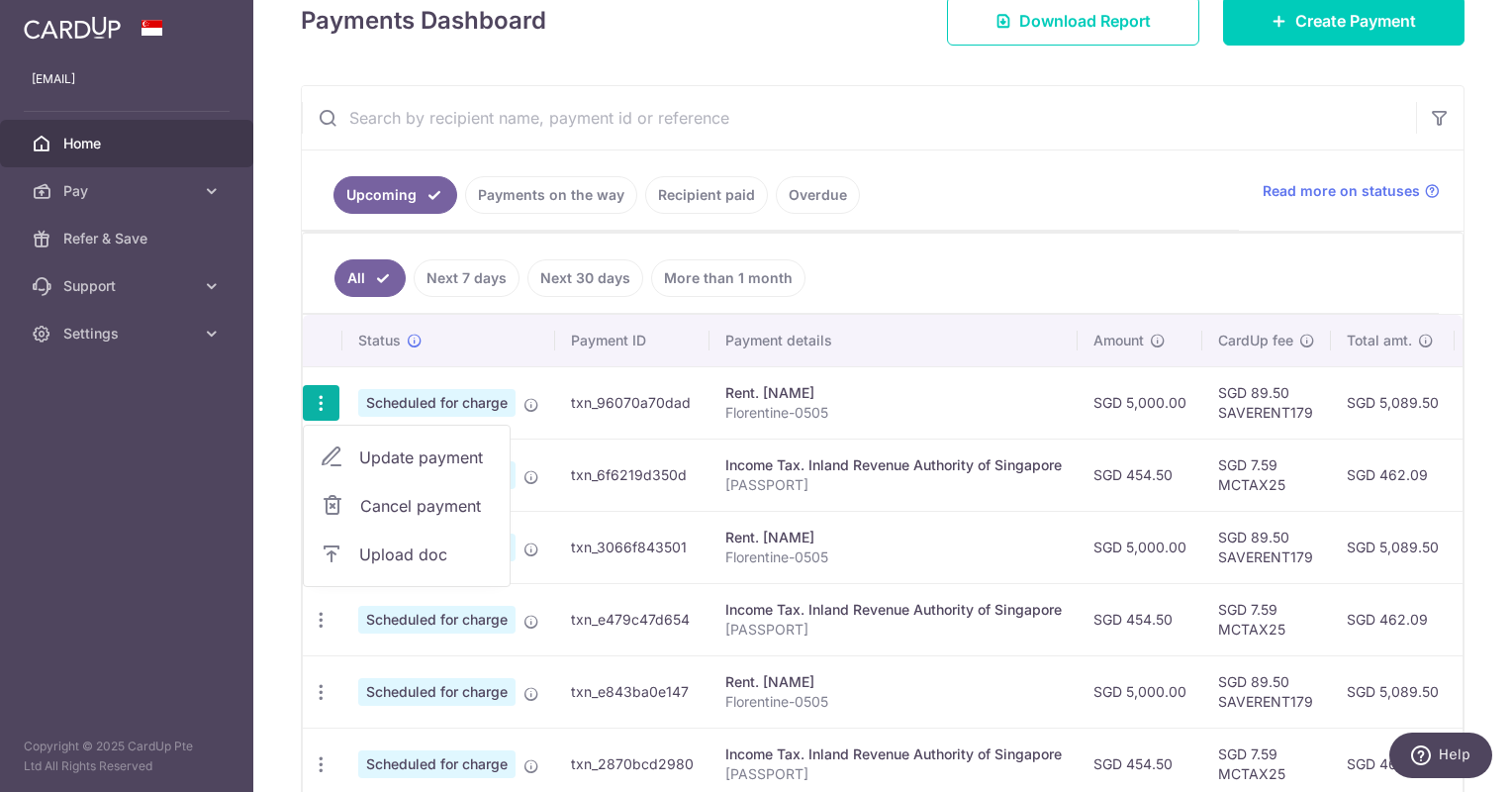 click on "Update payment" at bounding box center (426, 457) 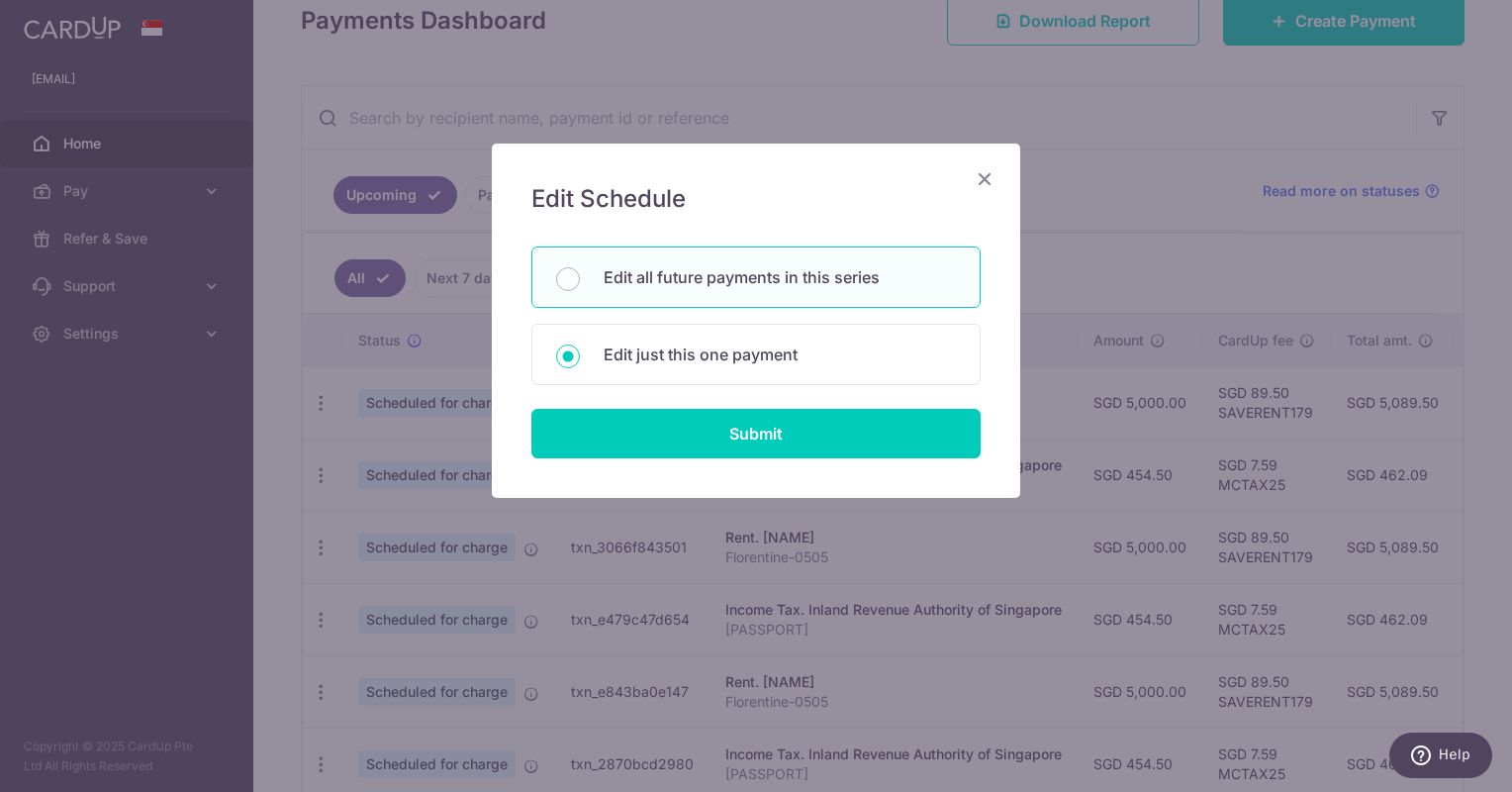 click on "Edit all future payments in this series" at bounding box center (756, 277) 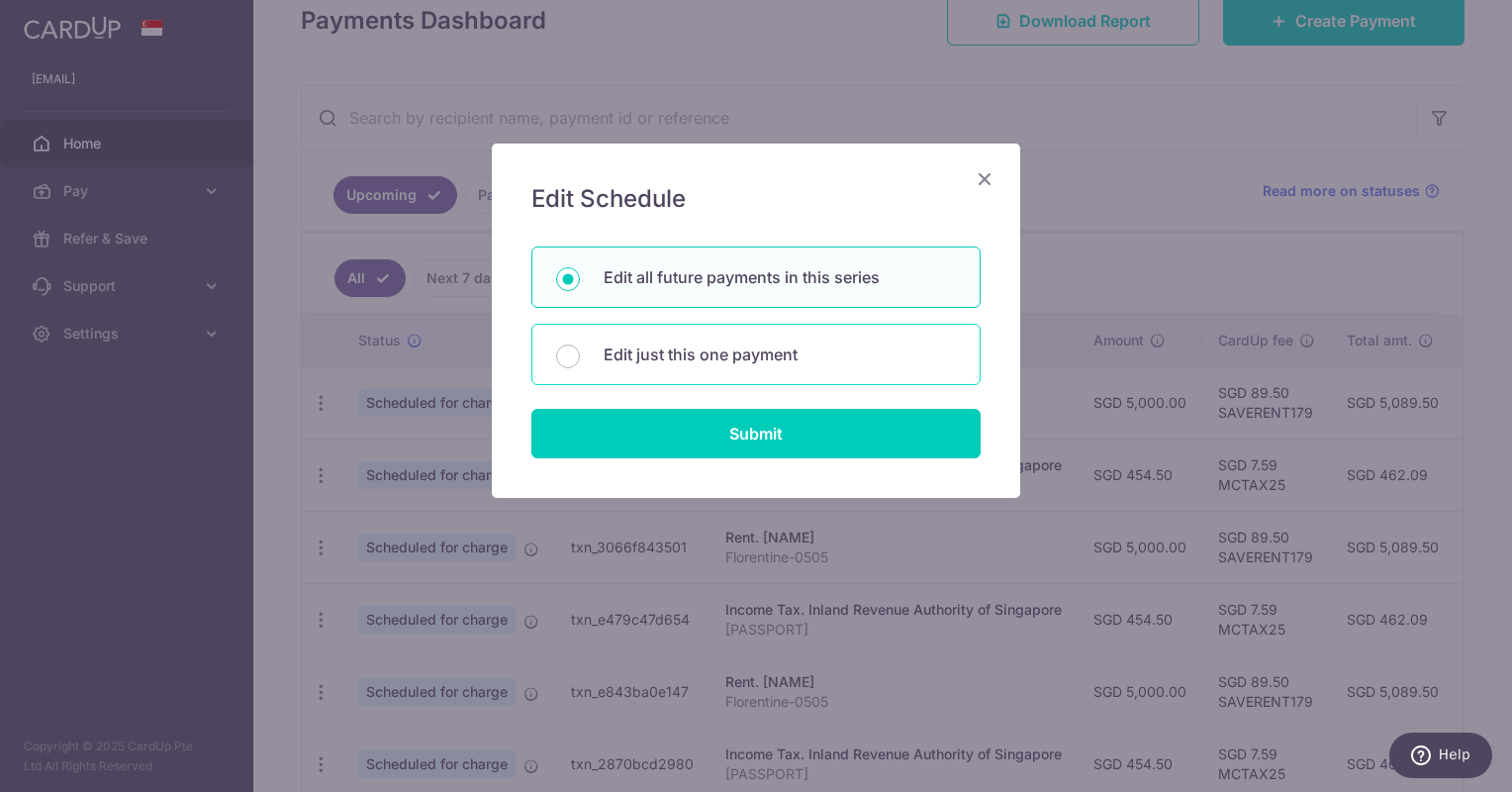 click on "Edit just this one payment" at bounding box center (780, 354) 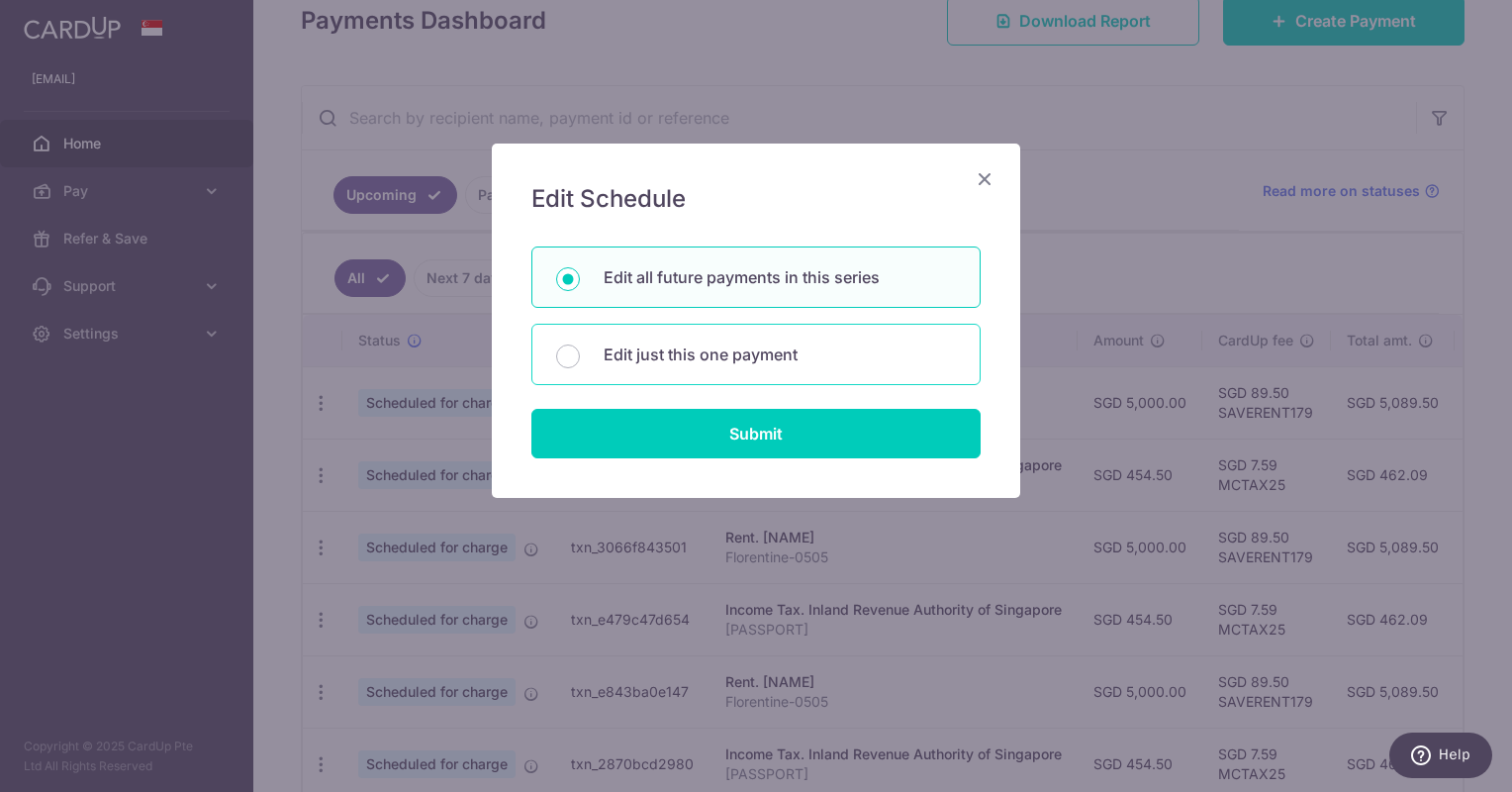 click on "Edit just this one payment" at bounding box center [568, 356] 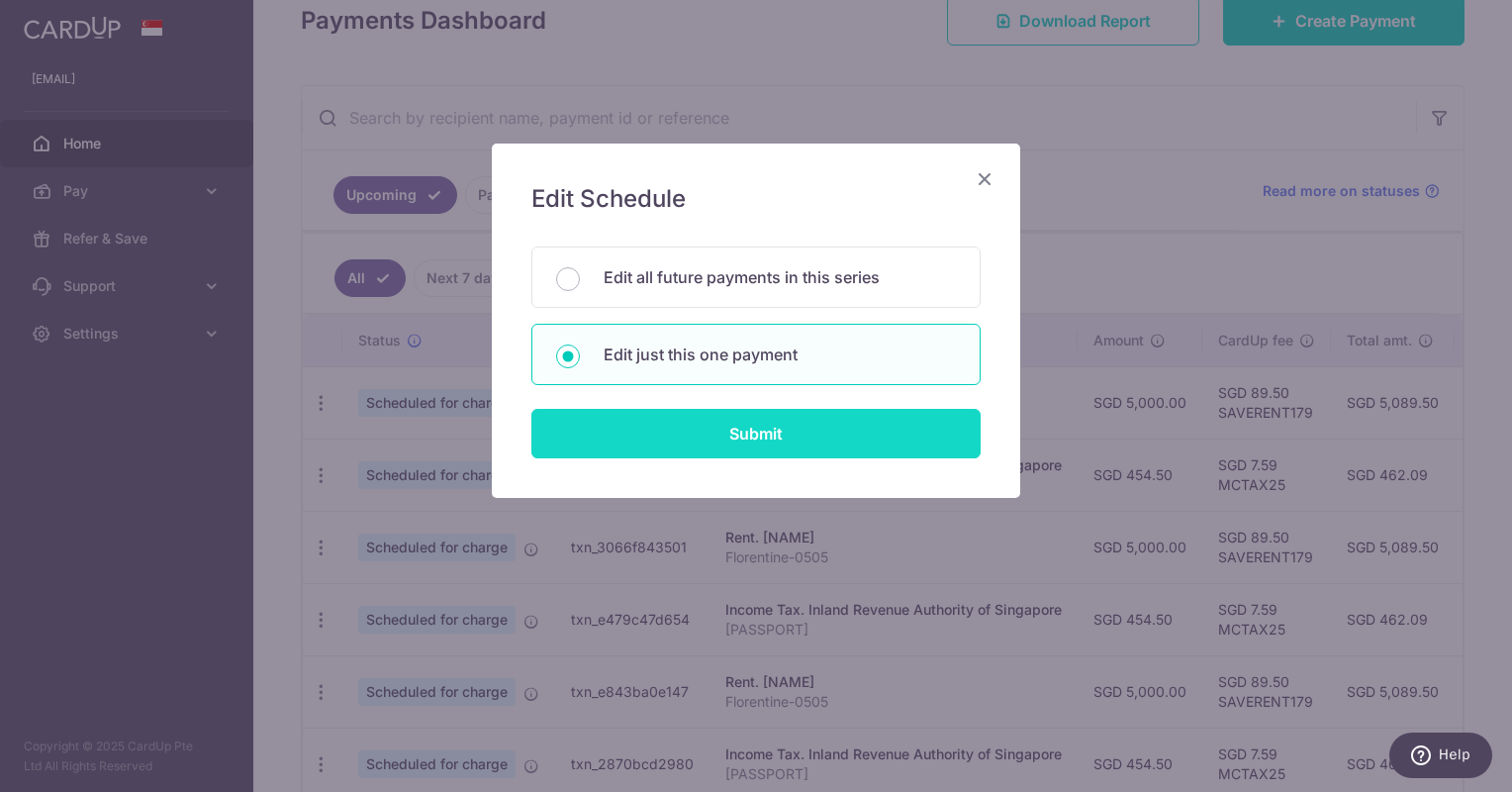 click on "Submit" at bounding box center (756, 434) 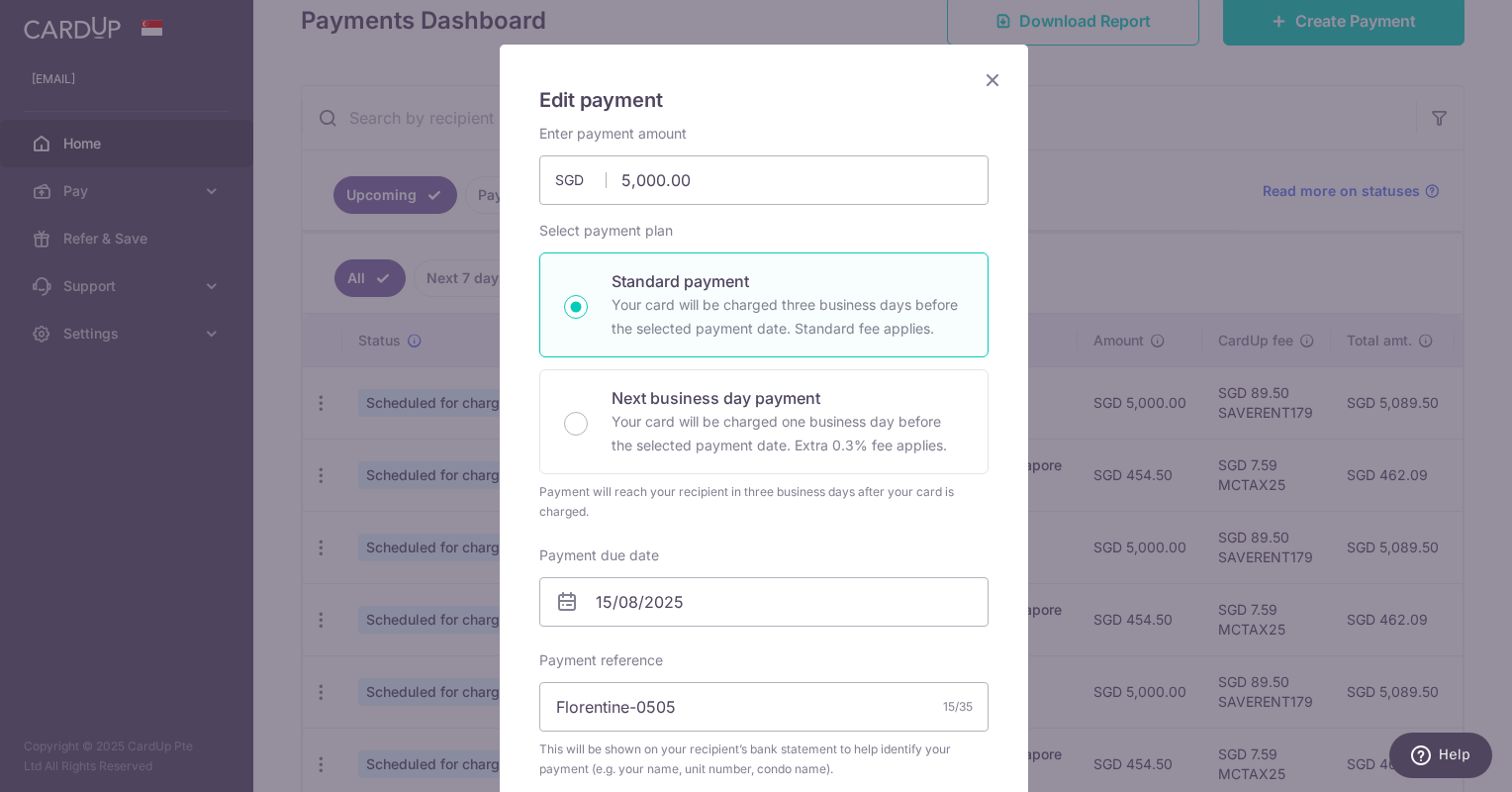 scroll, scrollTop: 0, scrollLeft: 0, axis: both 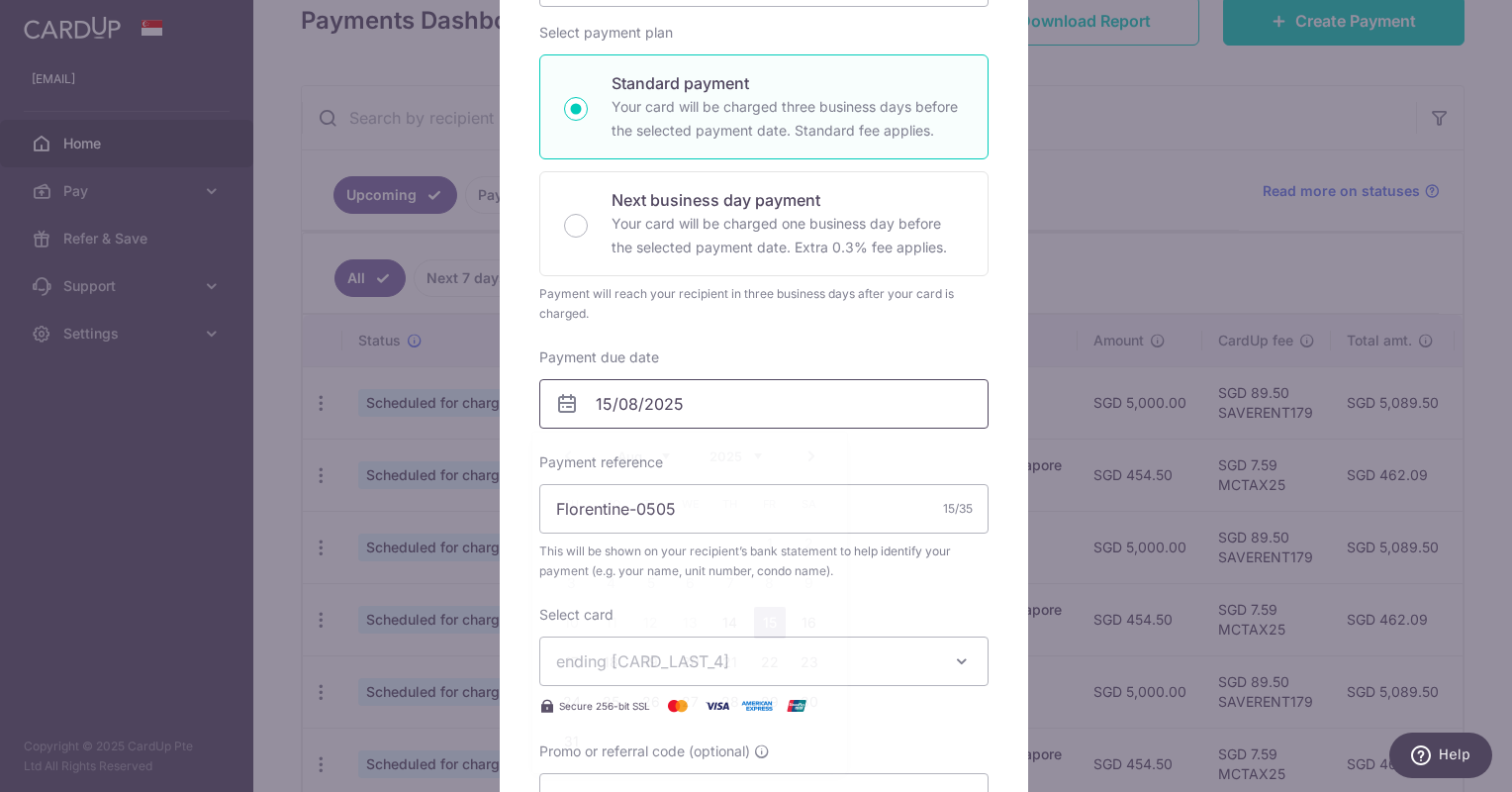 click on "15/08/2025" at bounding box center (764, 404) 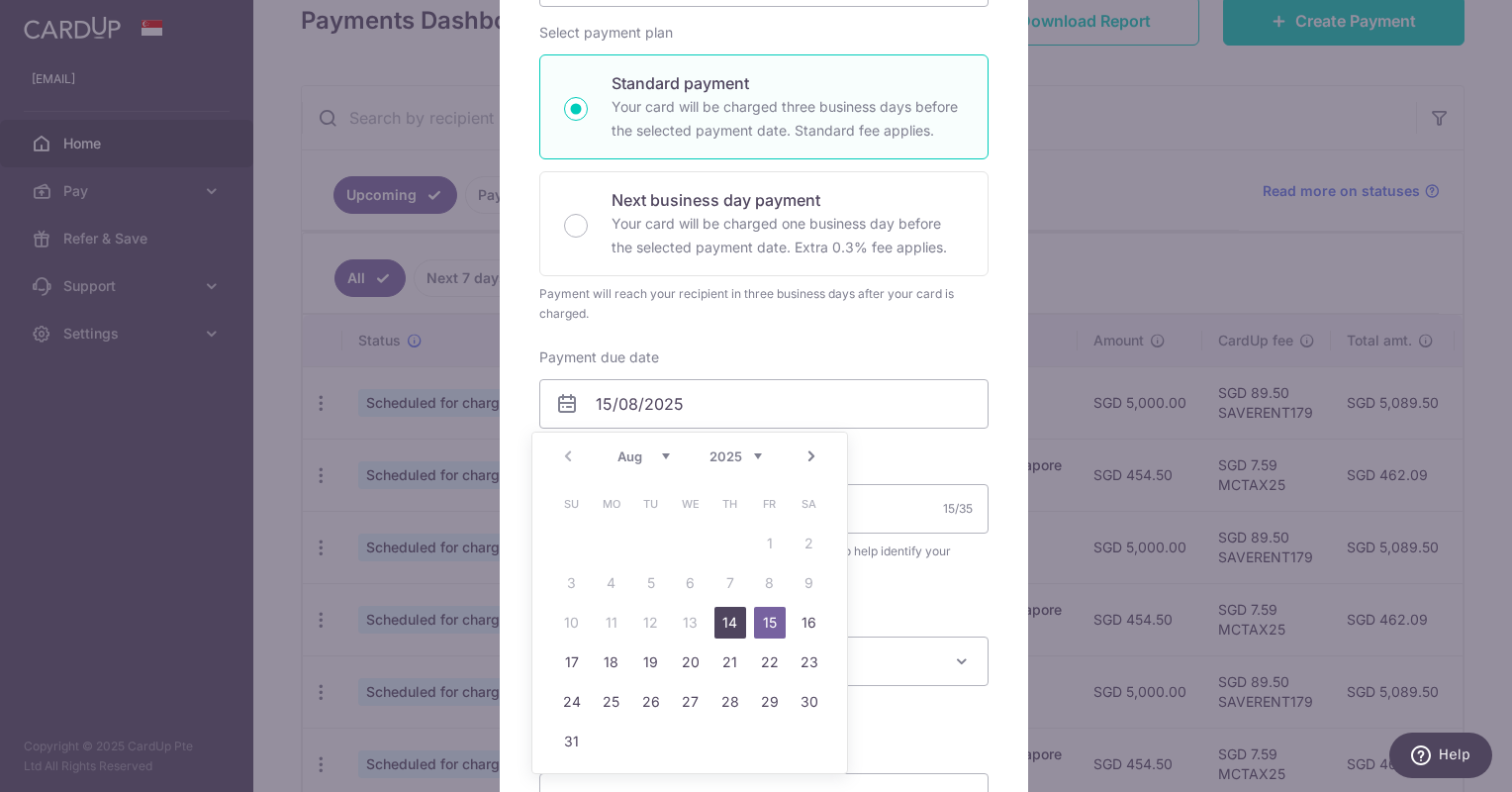 click on "14" at bounding box center [730, 623] 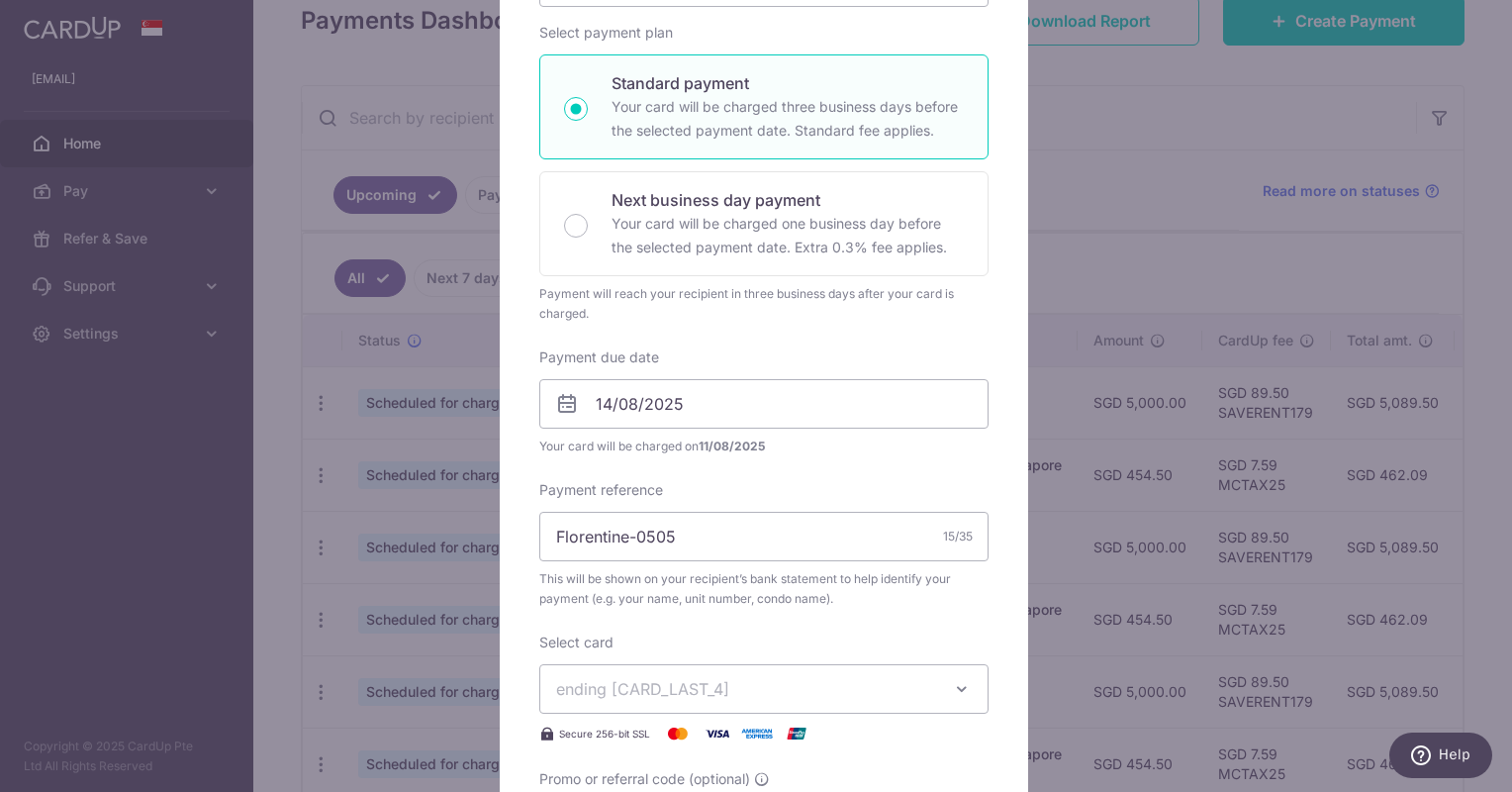 click on "Enter payment amount
5,000.00
5000.00
SGD
To change the payment amount, please cancel this payment and create a new payment with updated supporting documents.
As the payment amount is large, for your account security we will send you a notification via SMS and email on the payment charge date requiring your response to confirm the charge.
Select payment plan
Standard payment" at bounding box center [764, 388] 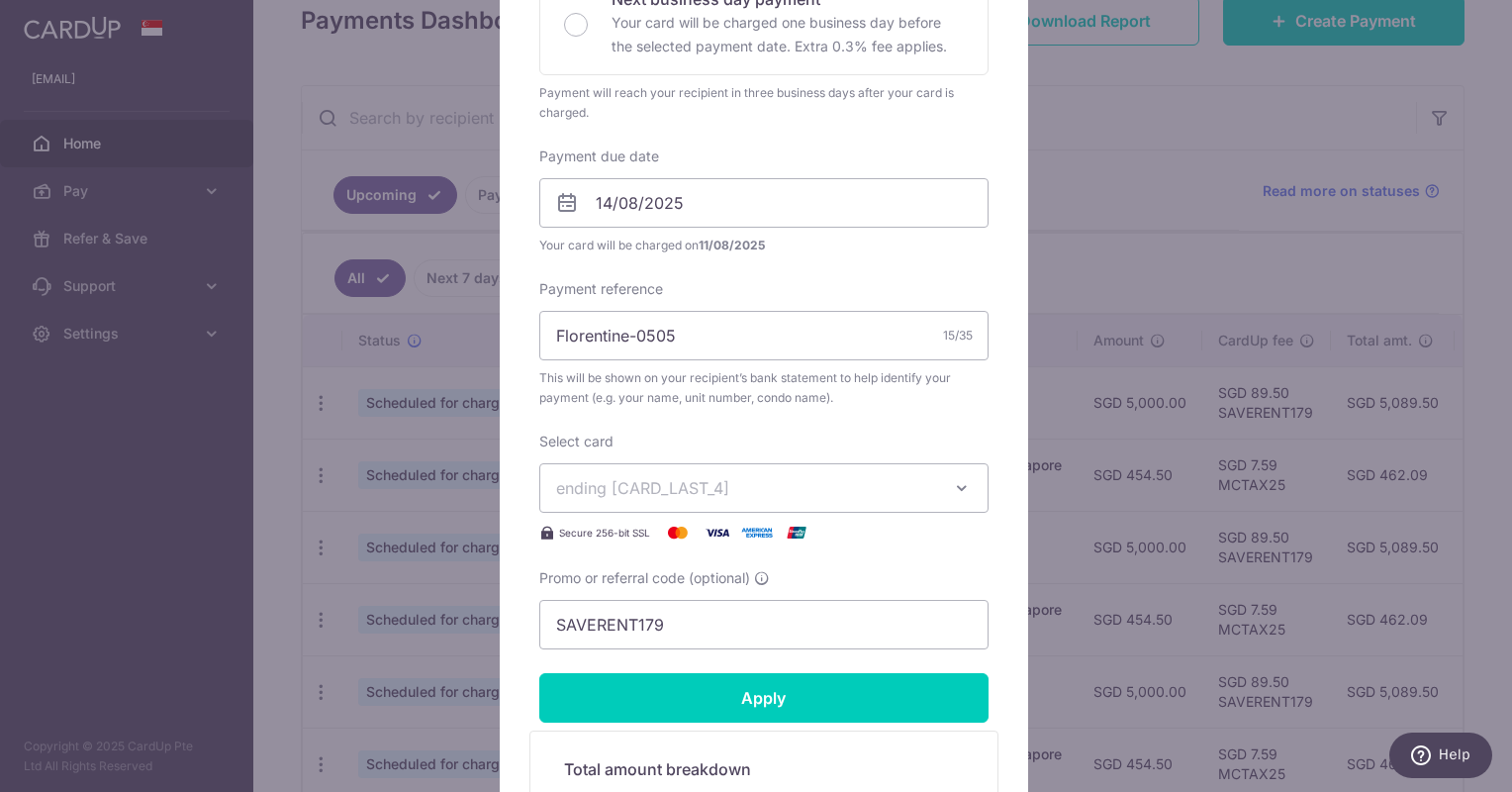 scroll, scrollTop: 594, scrollLeft: 0, axis: vertical 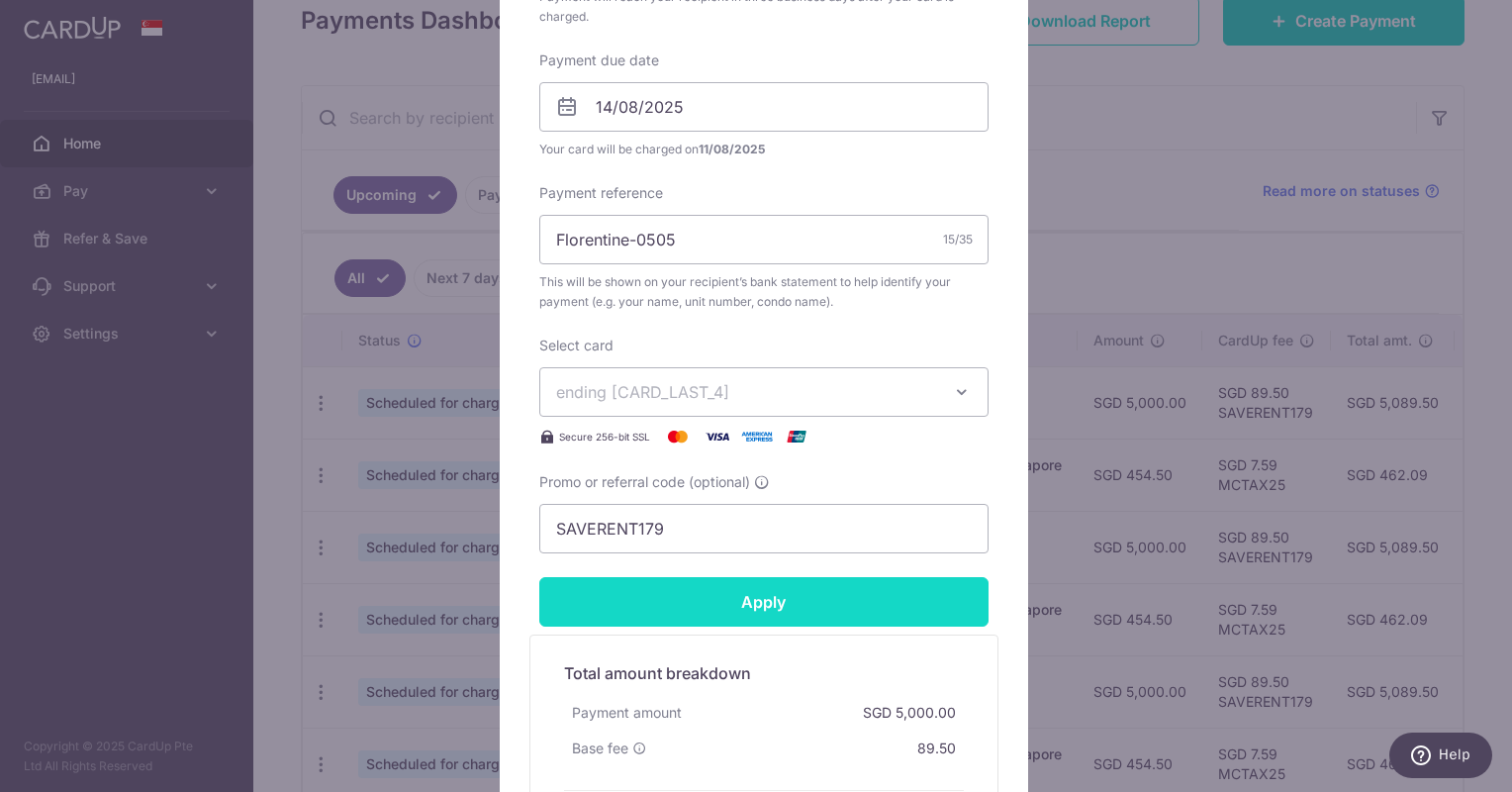 click on "Apply" at bounding box center (764, 602) 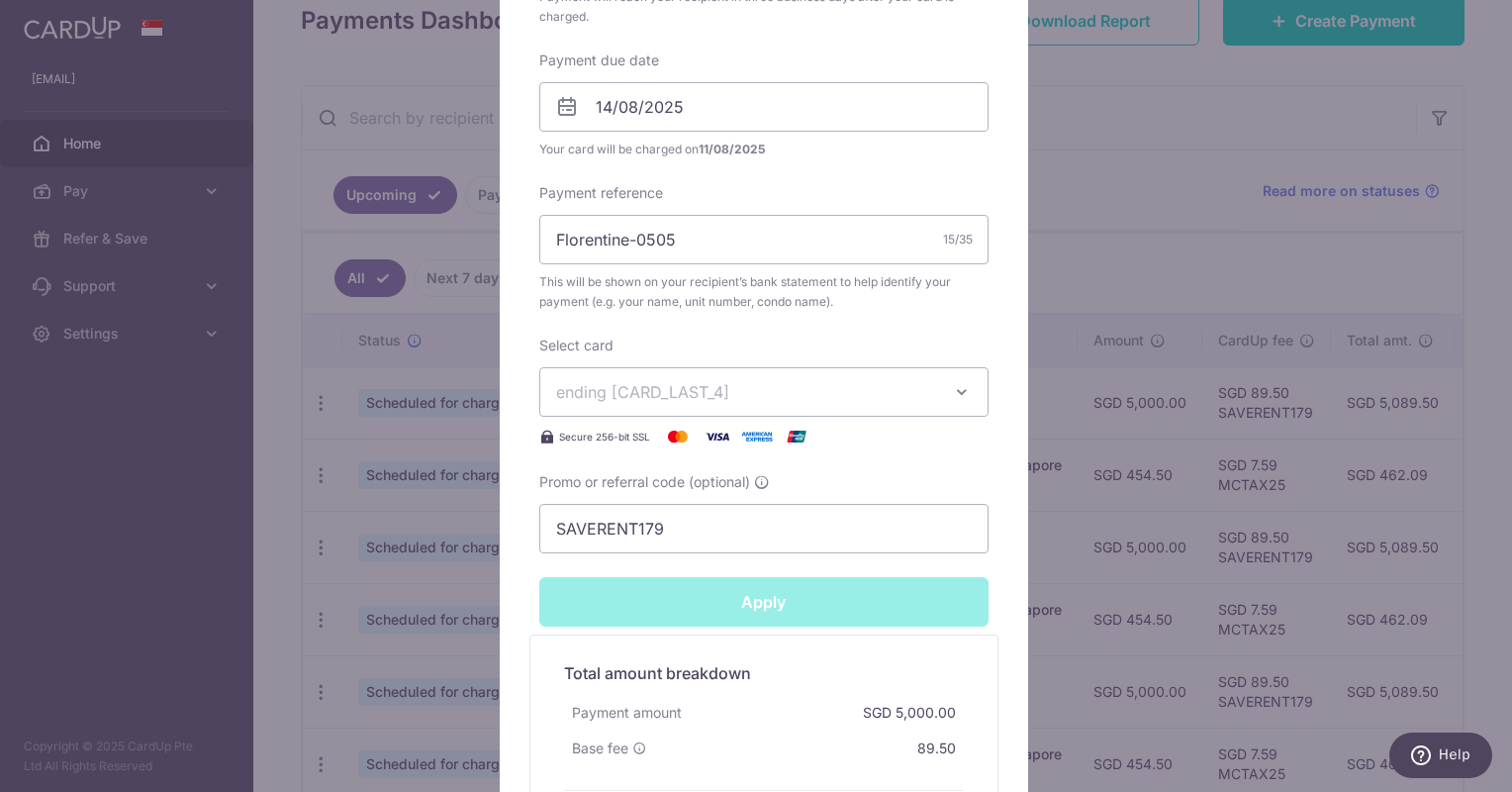 type on "Successfully Applied" 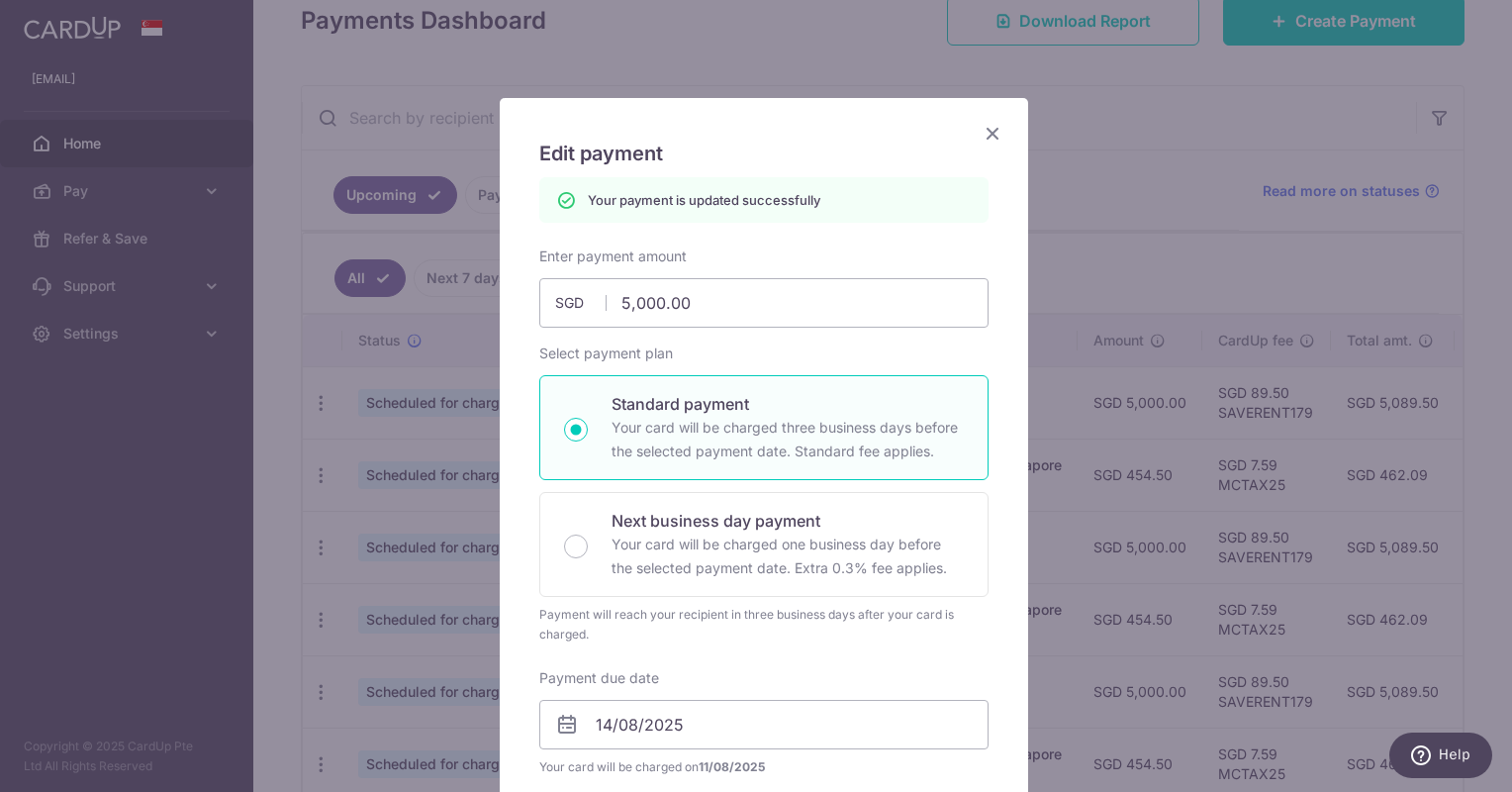 scroll, scrollTop: 0, scrollLeft: 0, axis: both 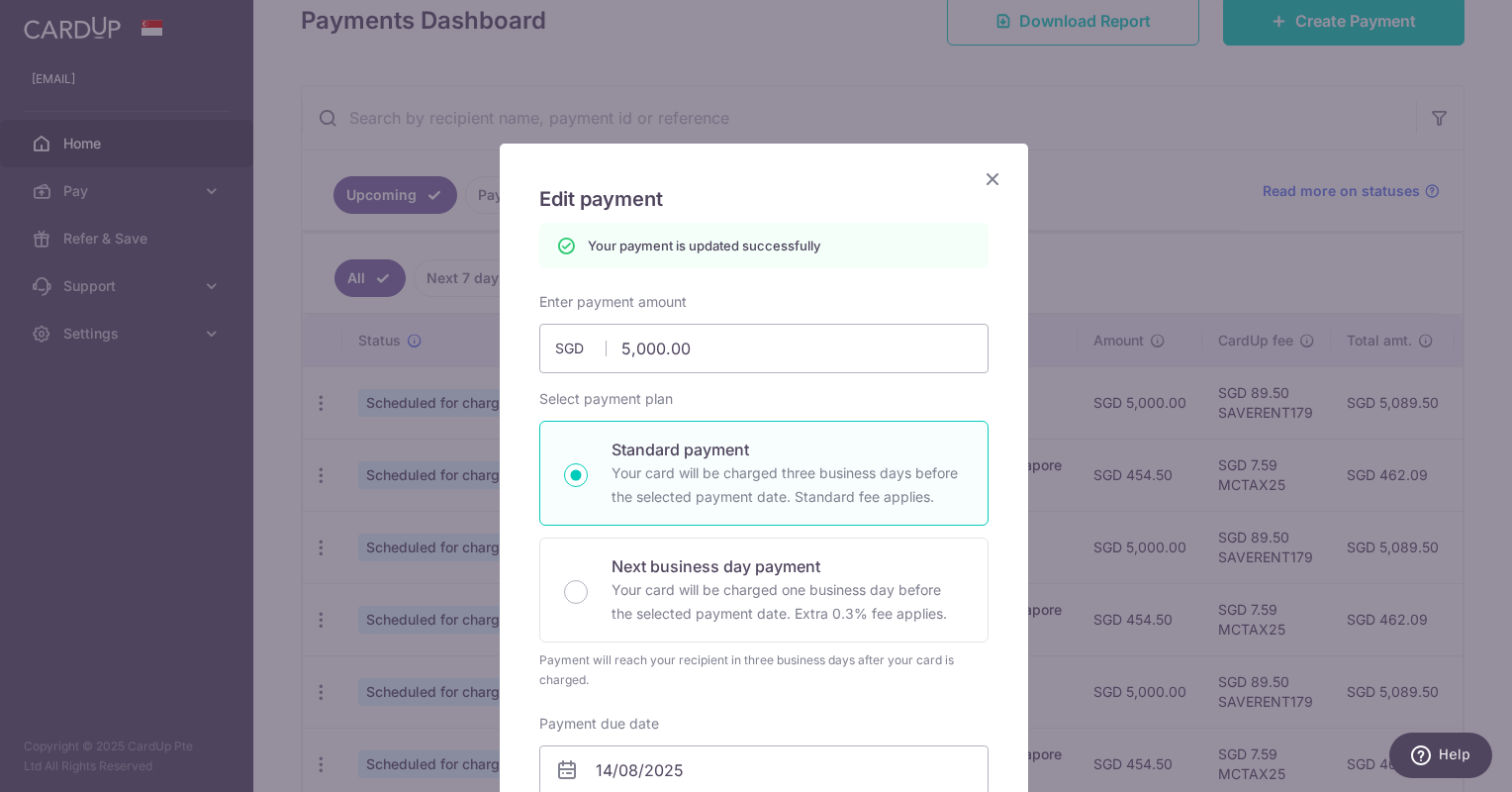 click at bounding box center (992, 178) 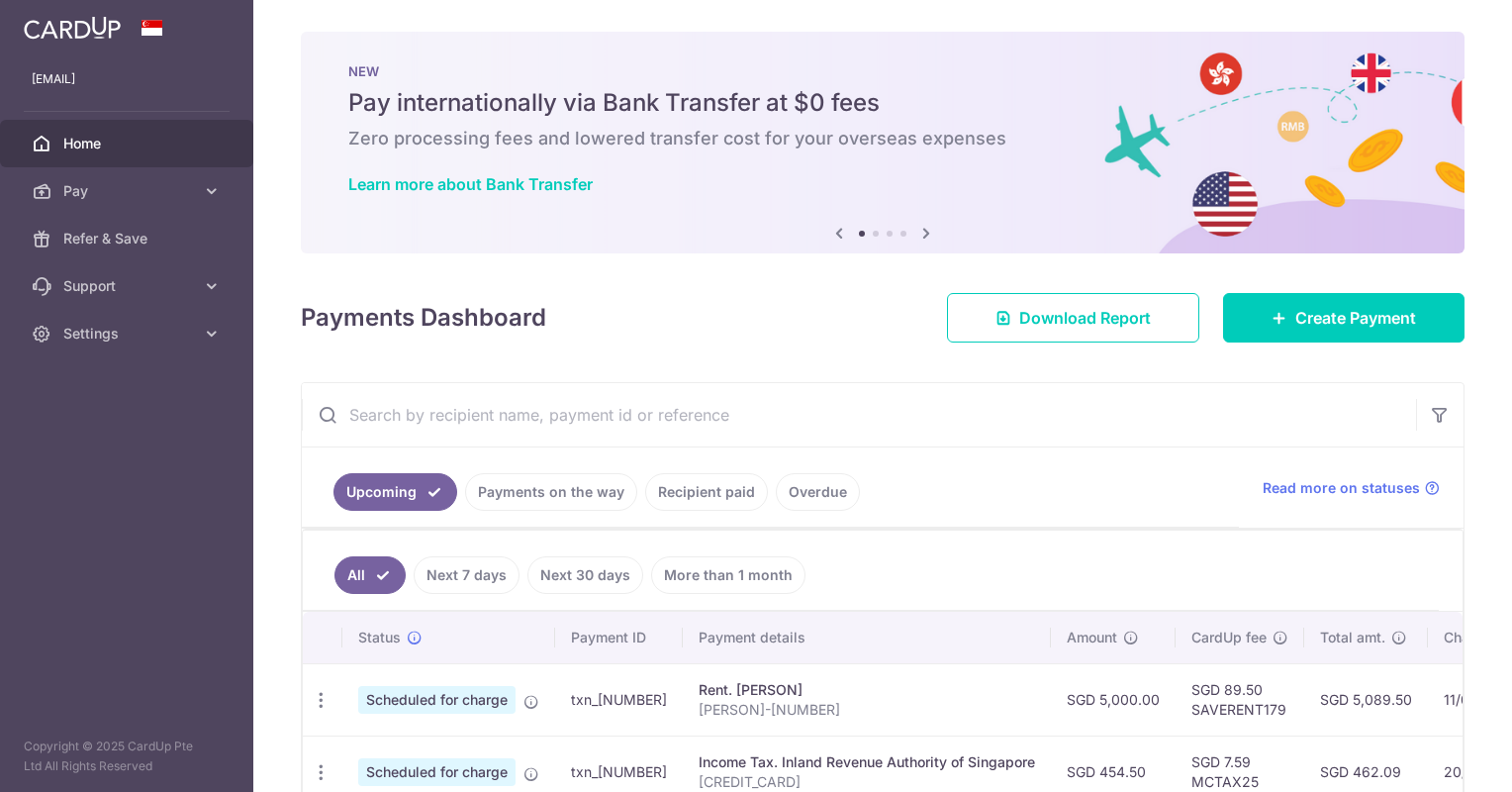 scroll, scrollTop: 0, scrollLeft: 0, axis: both 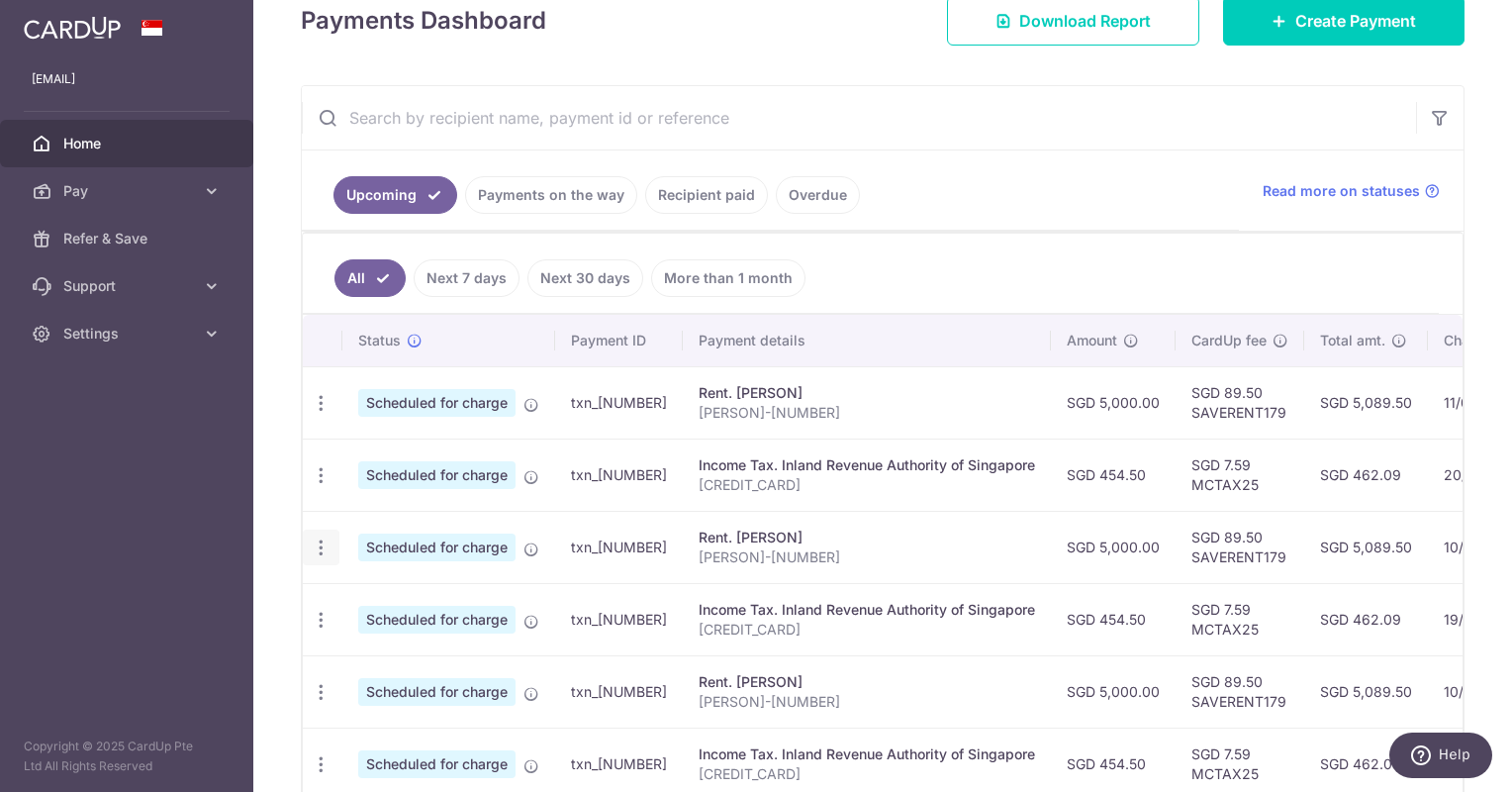 click at bounding box center [321, 403] 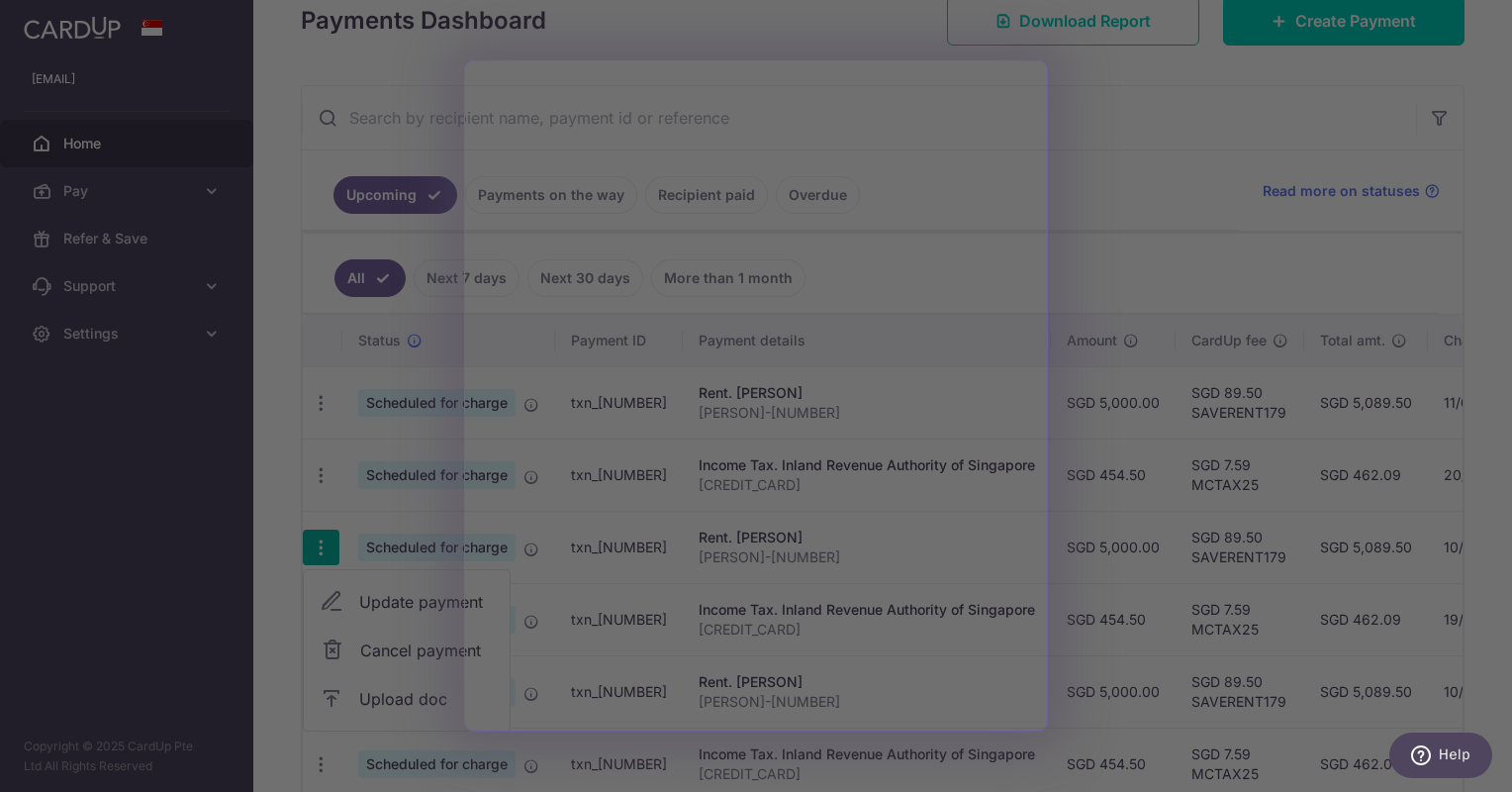 click at bounding box center (763, 400) 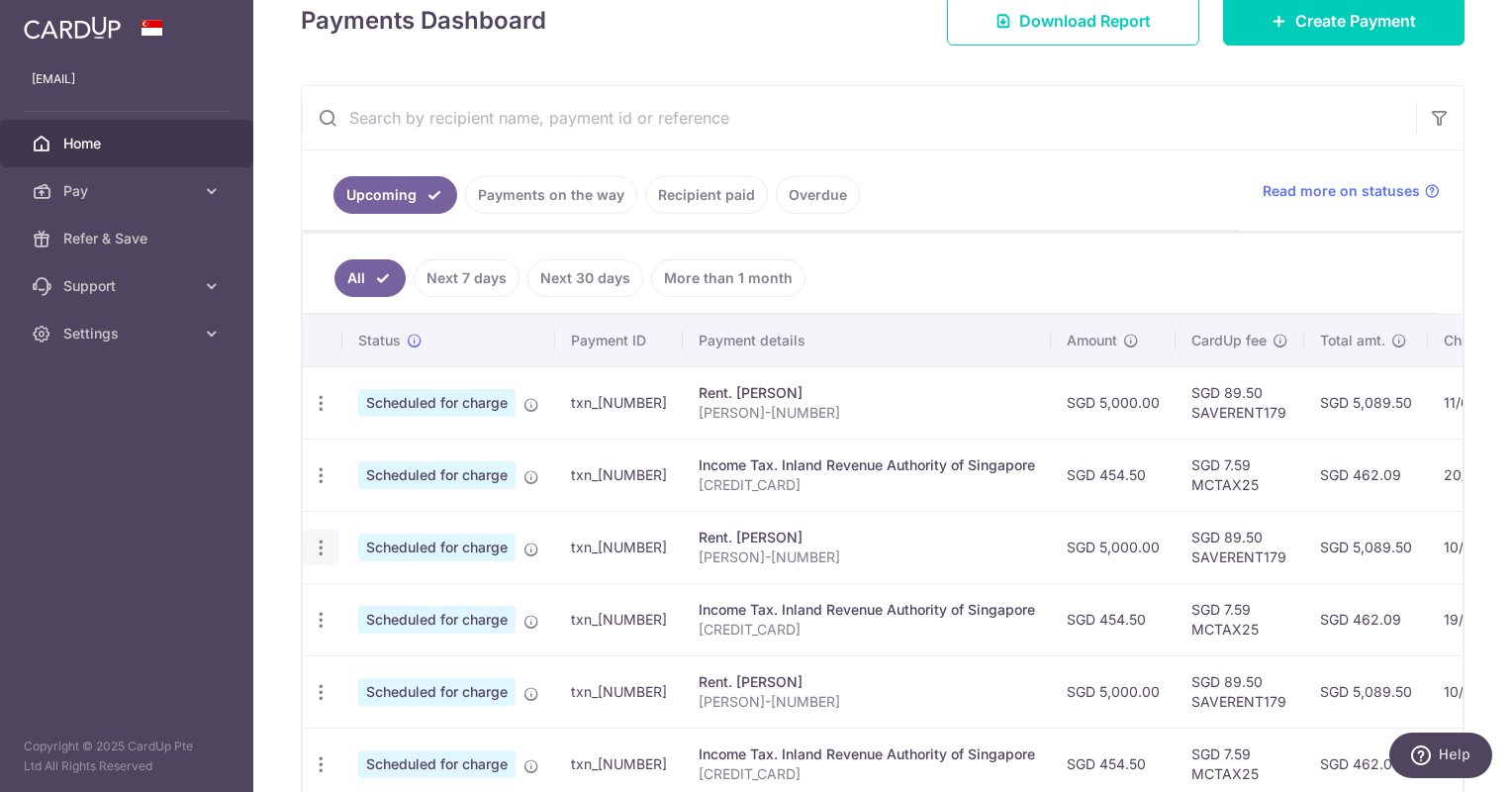 click at bounding box center [321, 403] 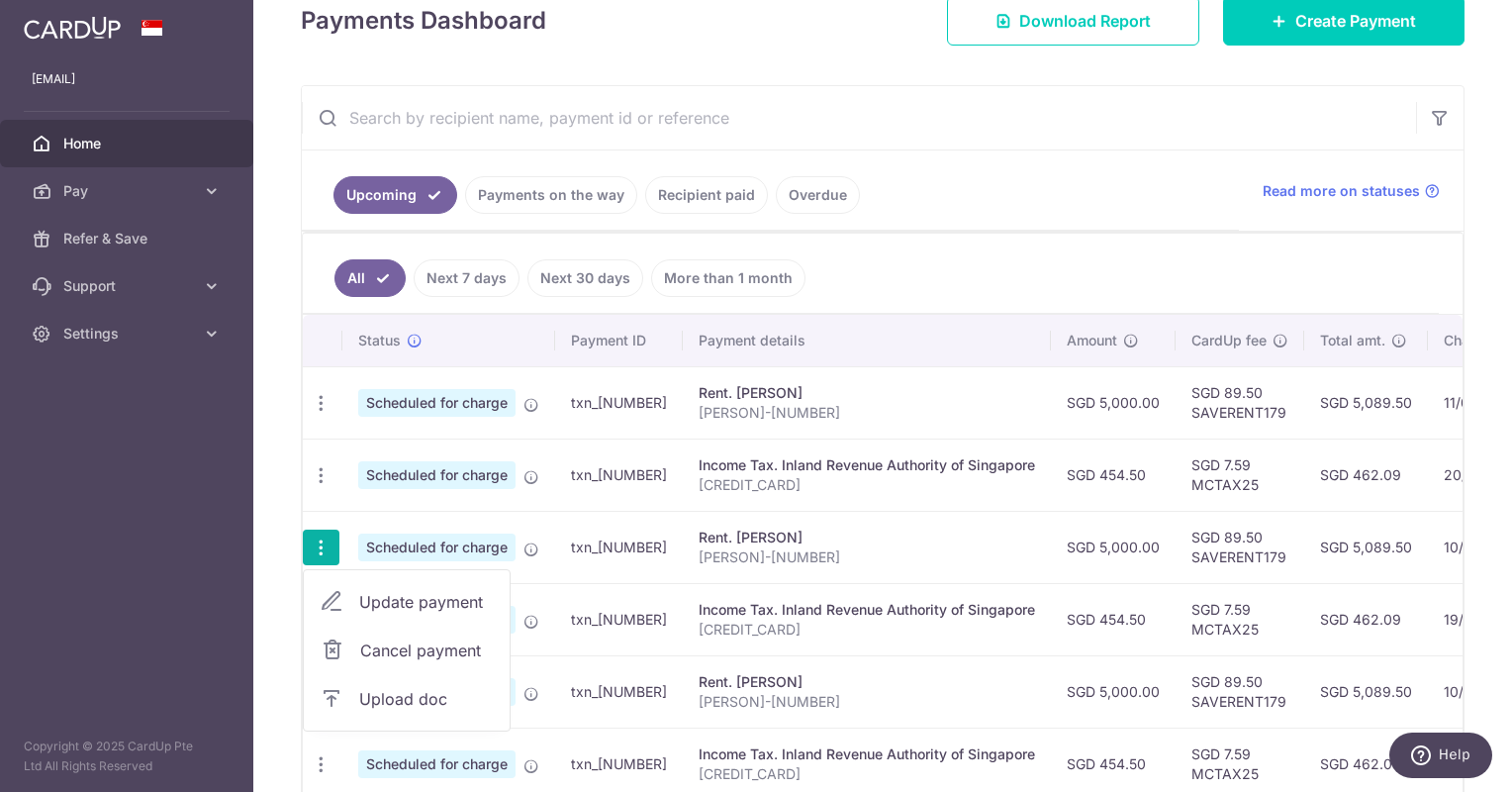 click on "Update payment" at bounding box center [426, 602] 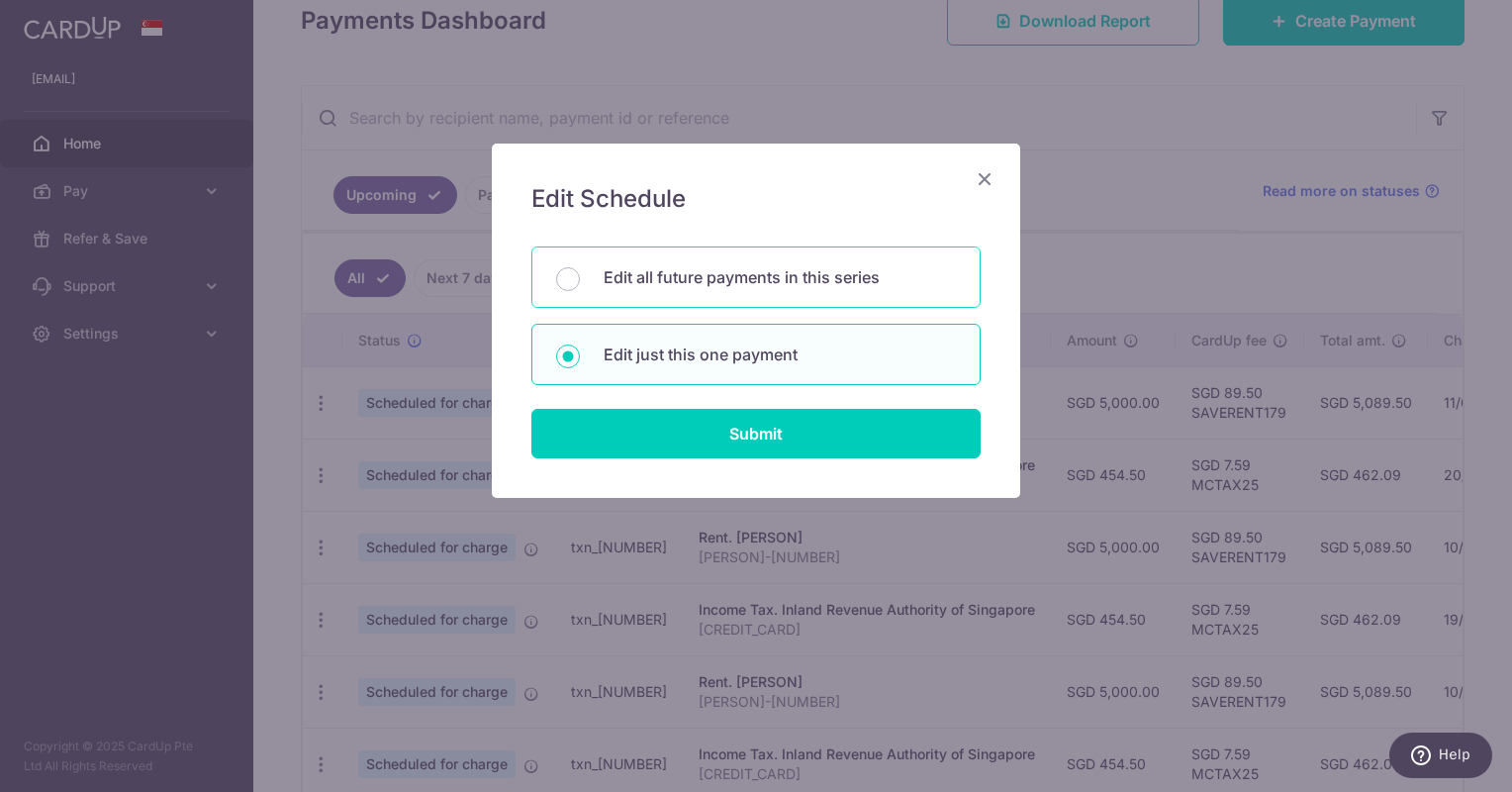 click on "Edit all future payments in this series" at bounding box center [756, 277] 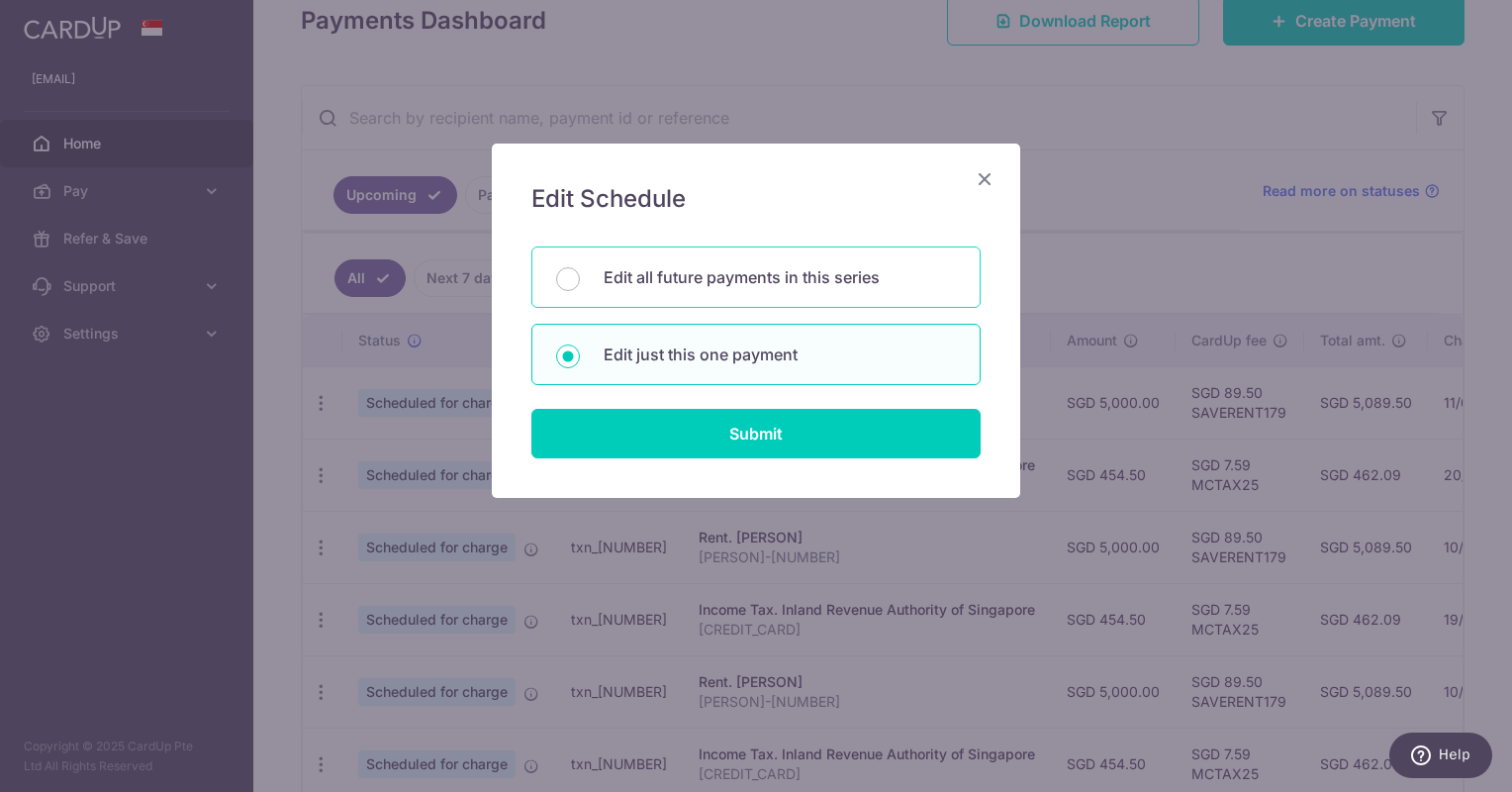 radio on "true" 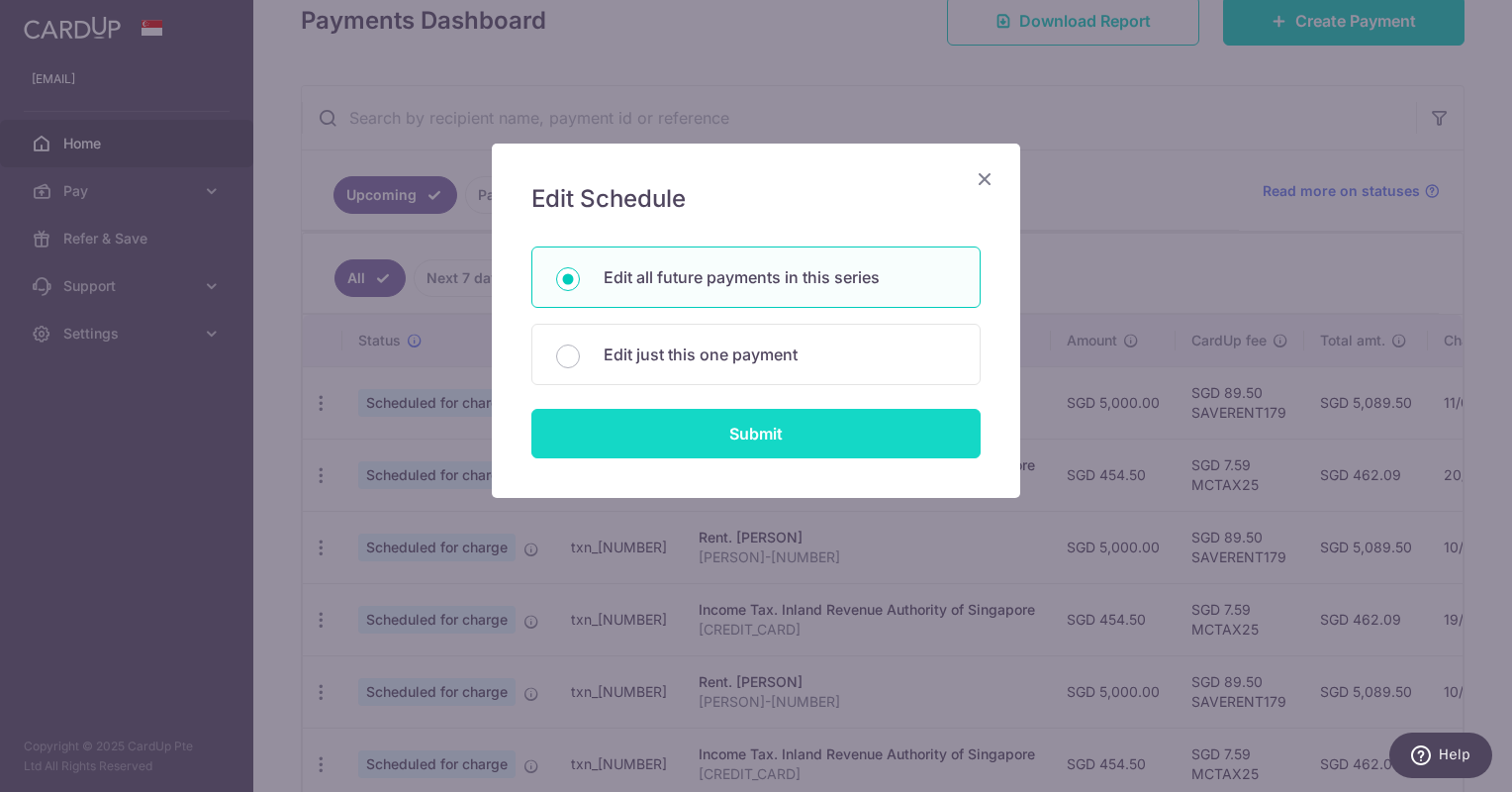 click on "Submit" at bounding box center (756, 434) 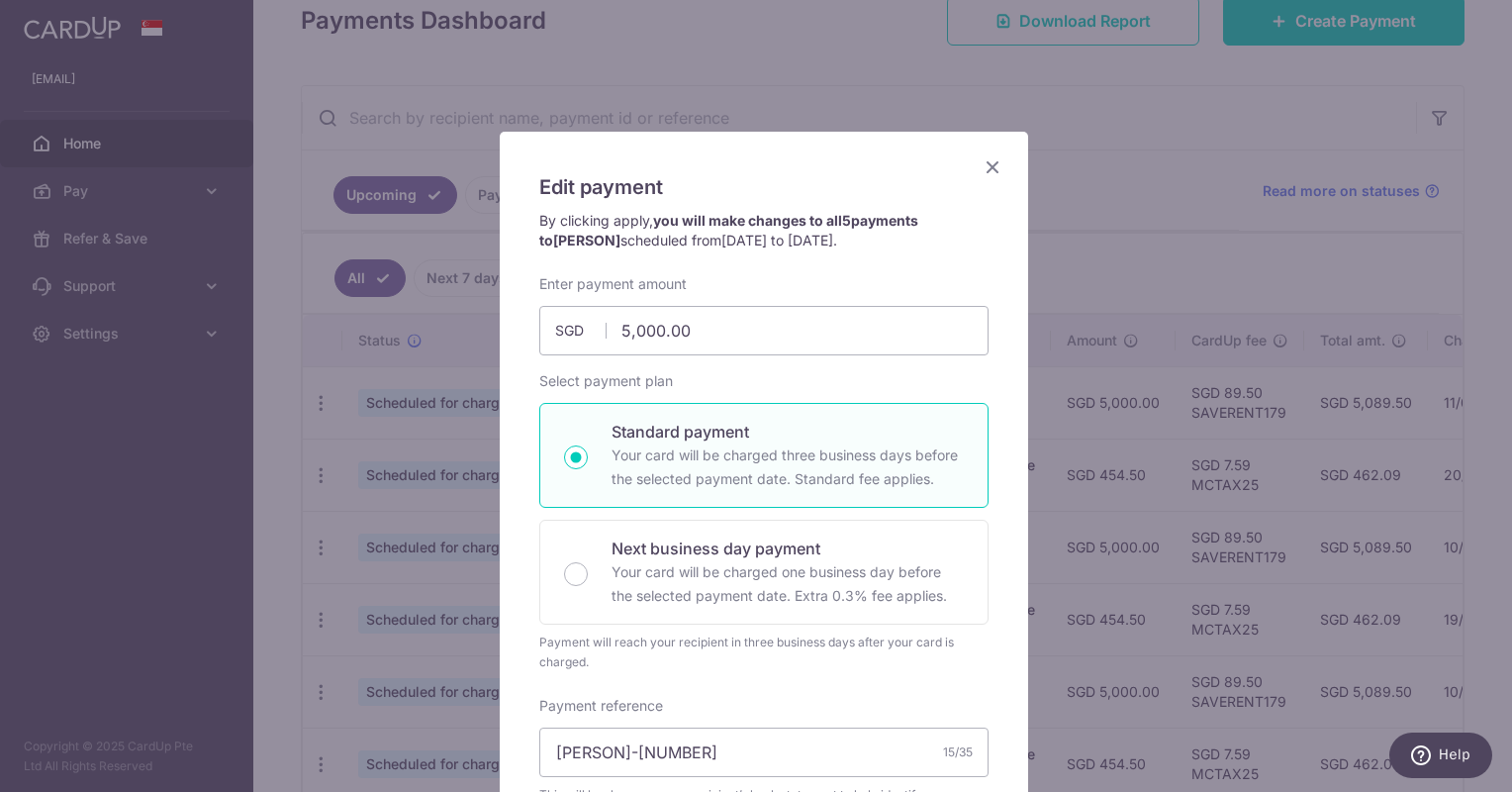 scroll, scrollTop: 0, scrollLeft: 0, axis: both 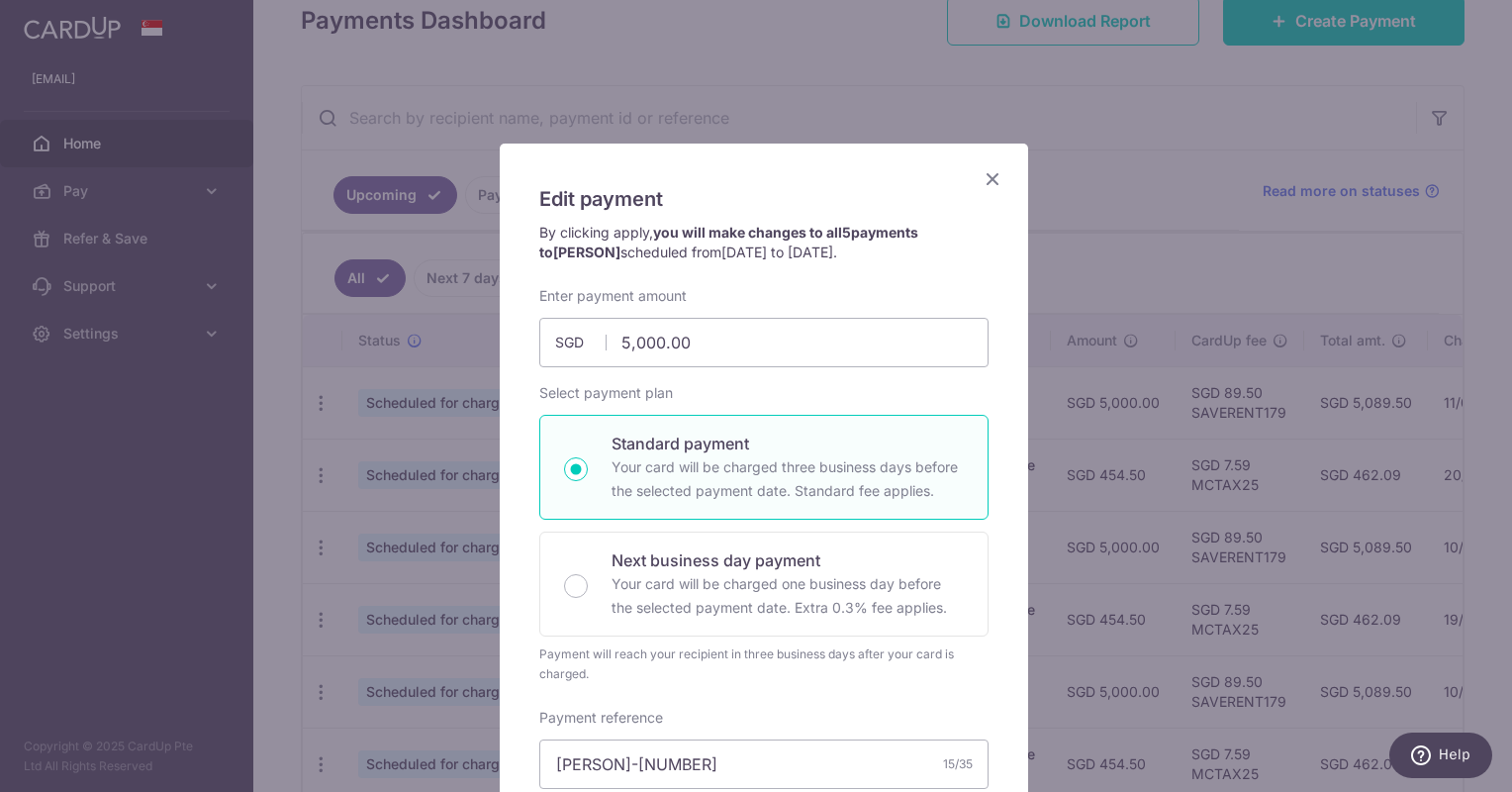click at bounding box center [992, 178] 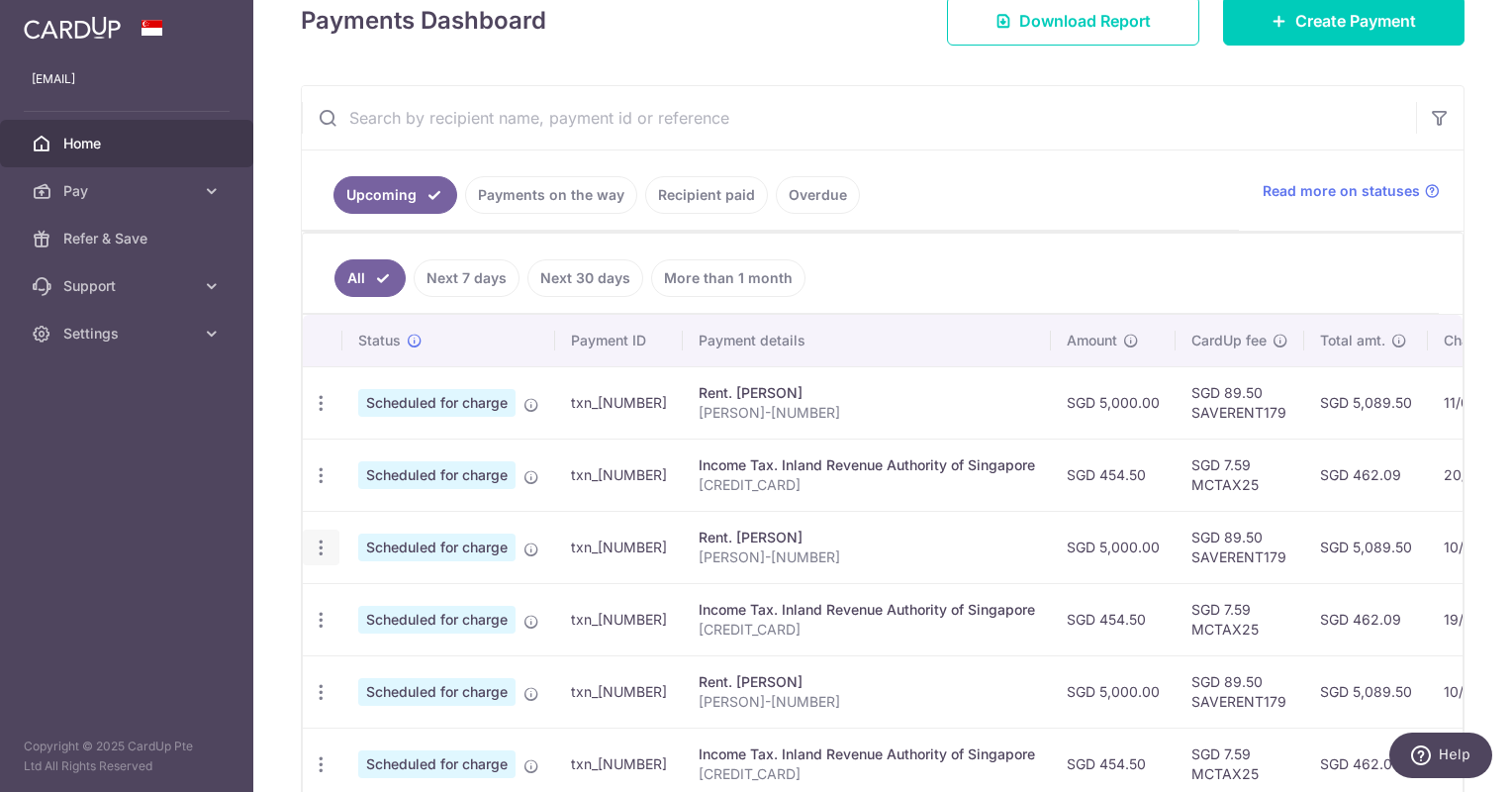 click at bounding box center (321, 403) 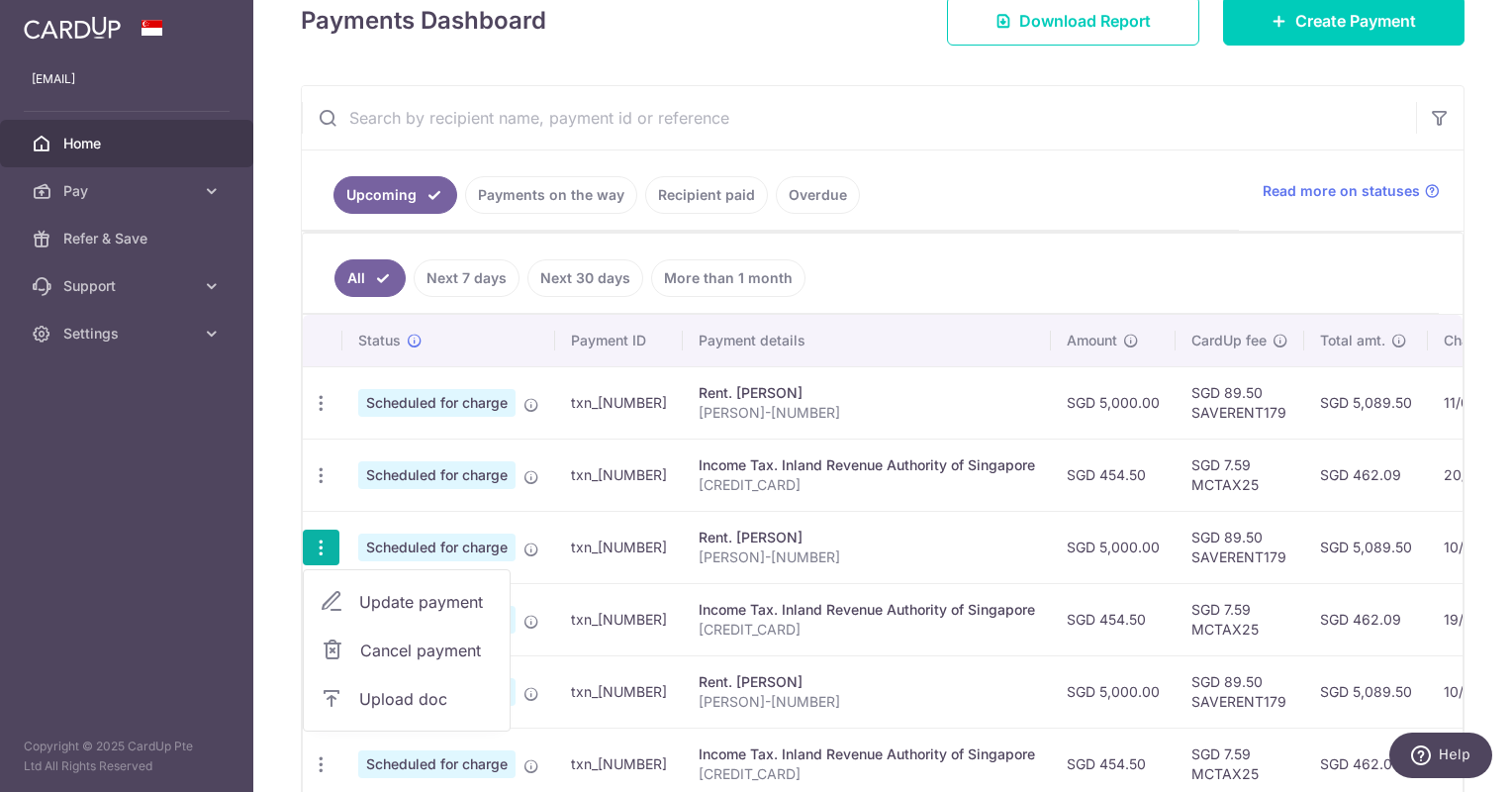 click on "Update payment" at bounding box center [426, 602] 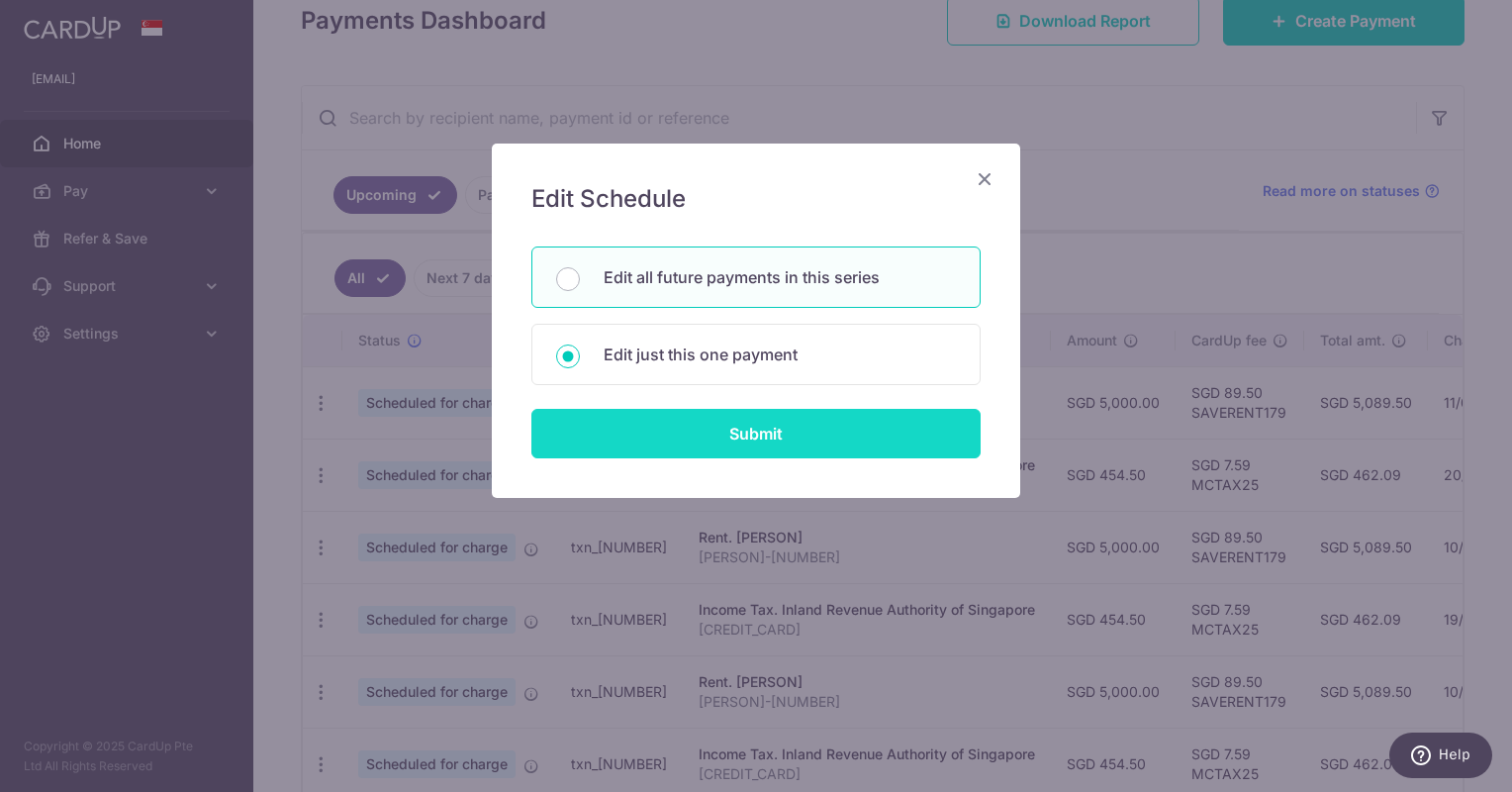 click on "Submit" at bounding box center (756, 434) 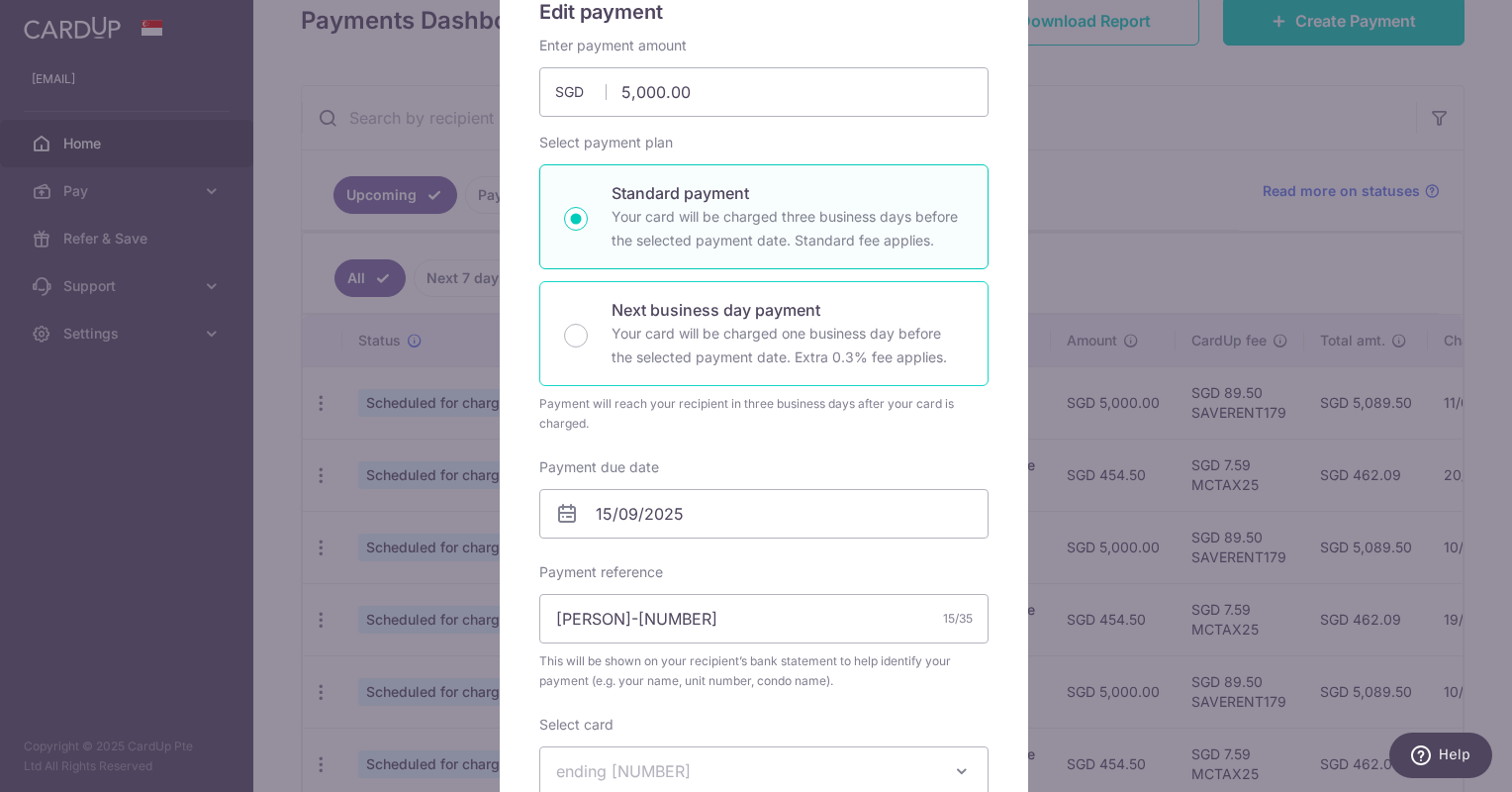 scroll, scrollTop: 198, scrollLeft: 0, axis: vertical 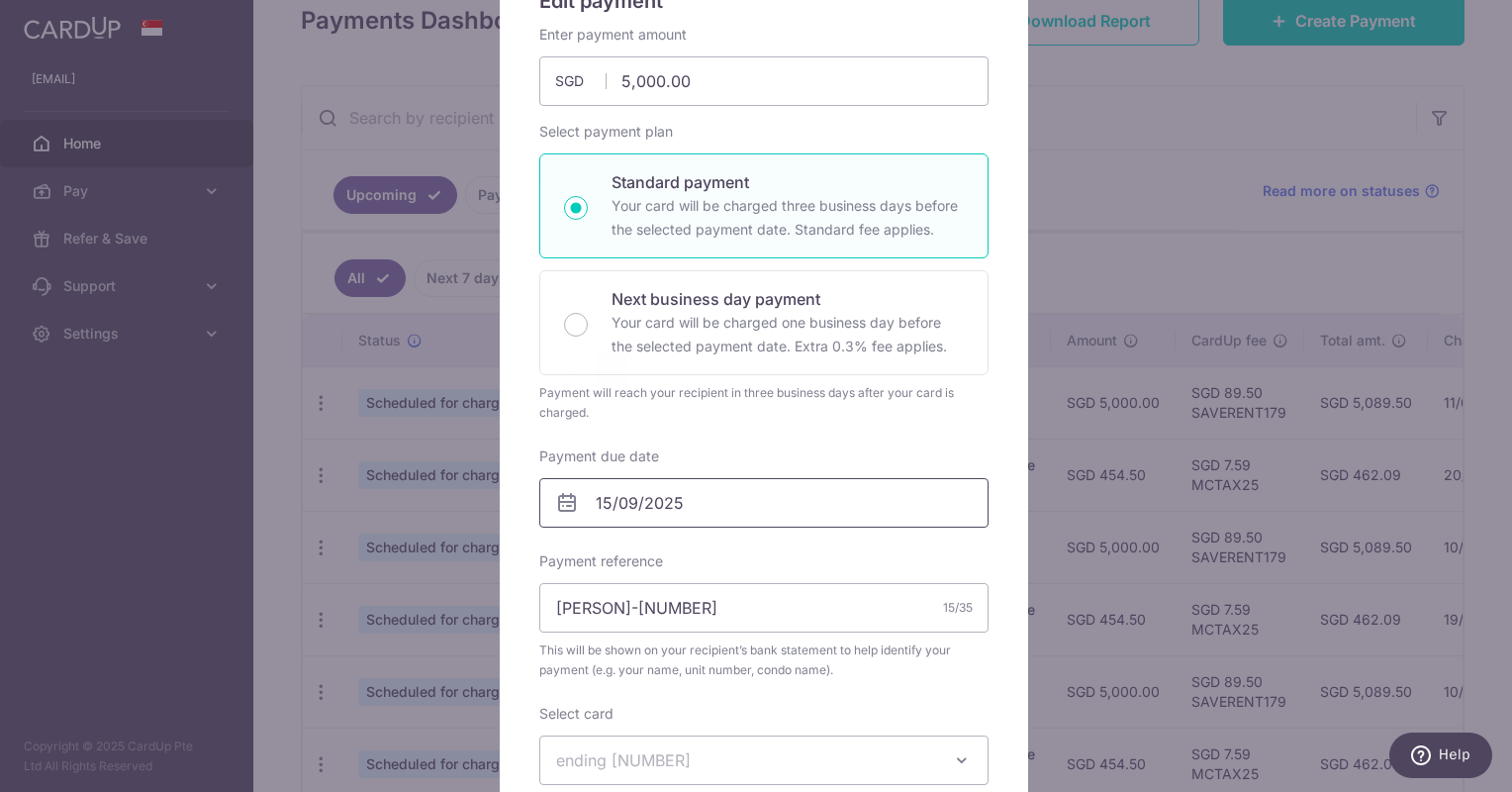 click on "15/09/2025" at bounding box center [764, 503] 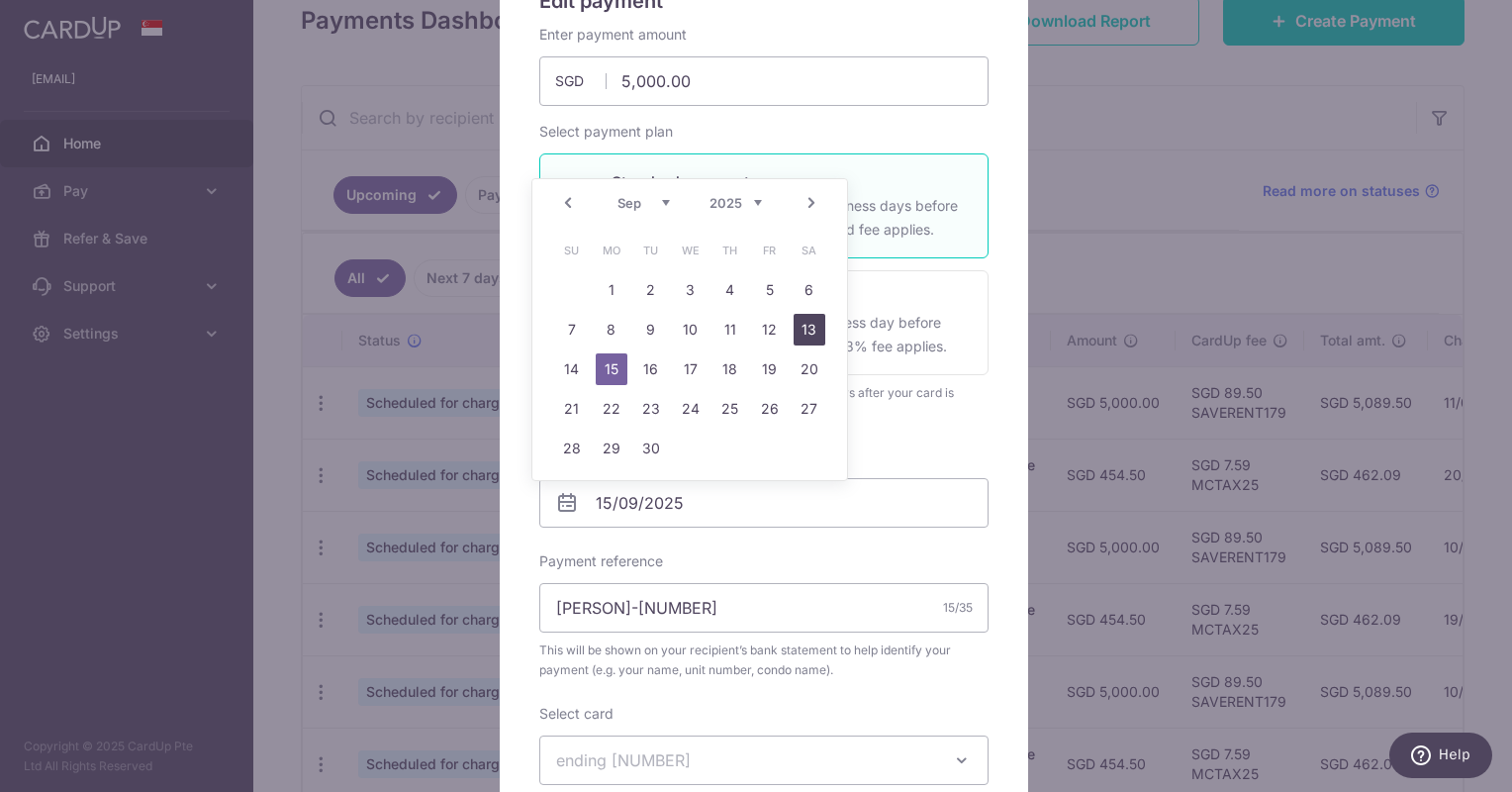 click on "13" at bounding box center (809, 330) 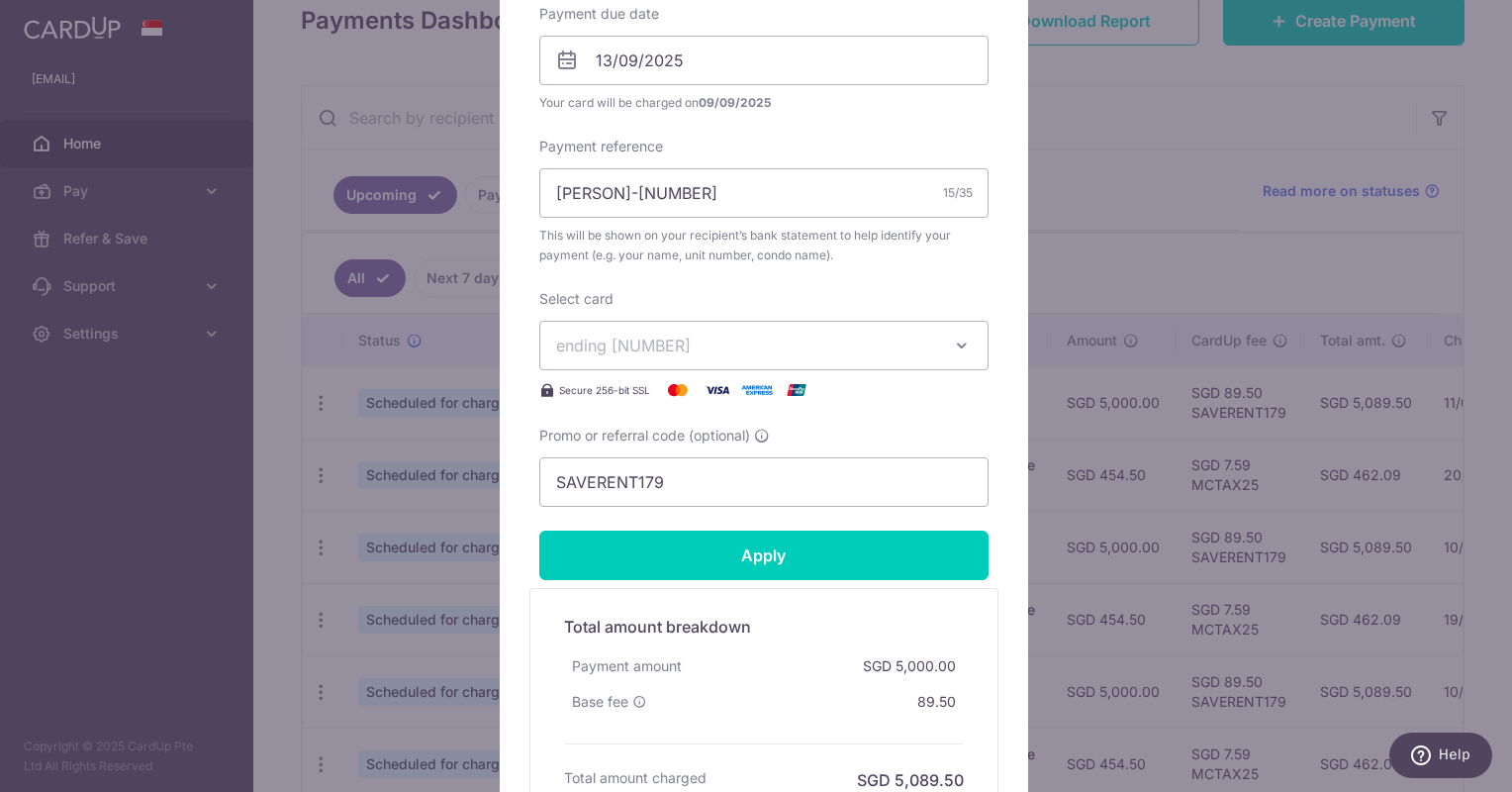scroll, scrollTop: 693, scrollLeft: 0, axis: vertical 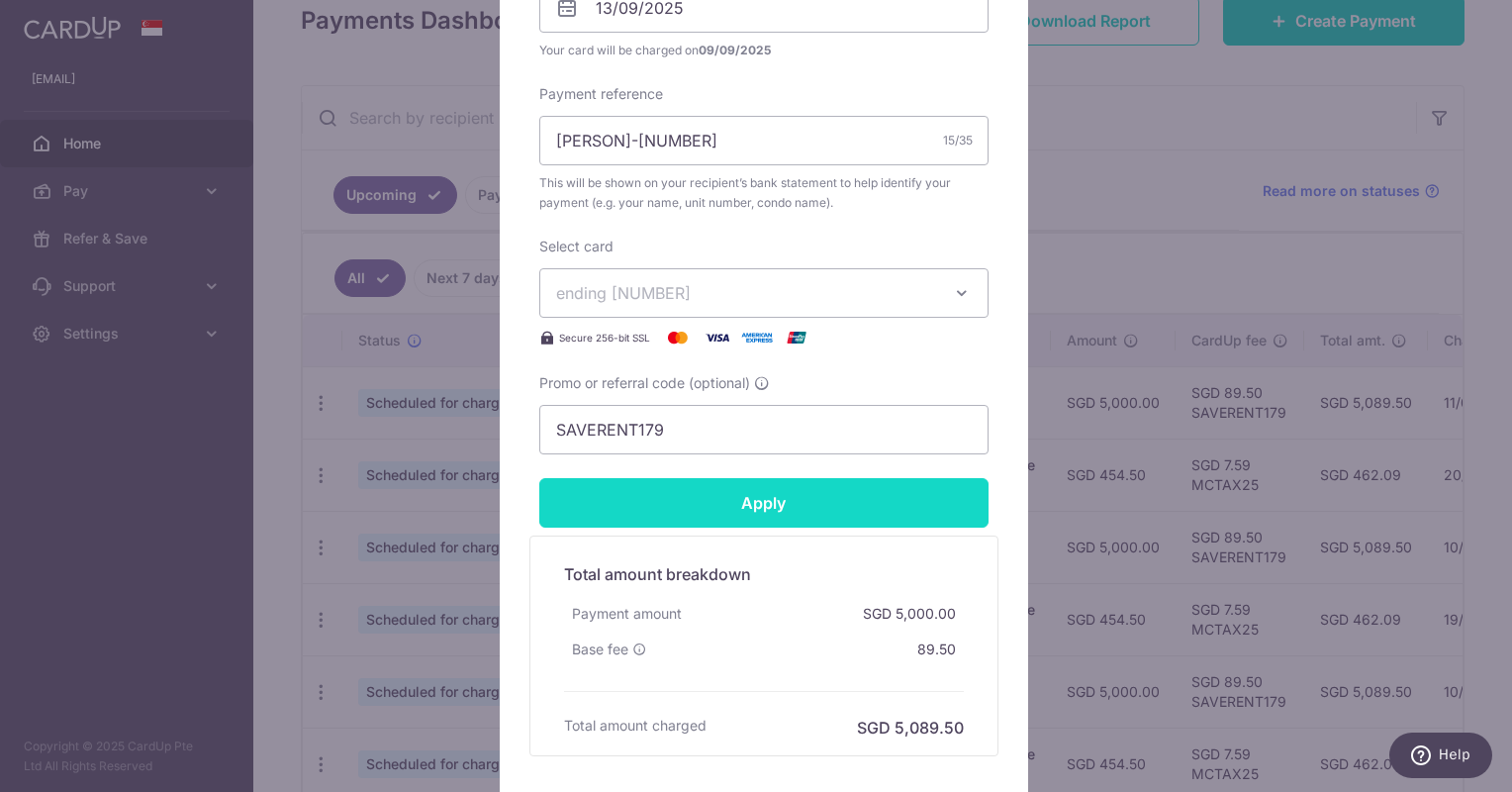 click on "Apply" at bounding box center (764, 503) 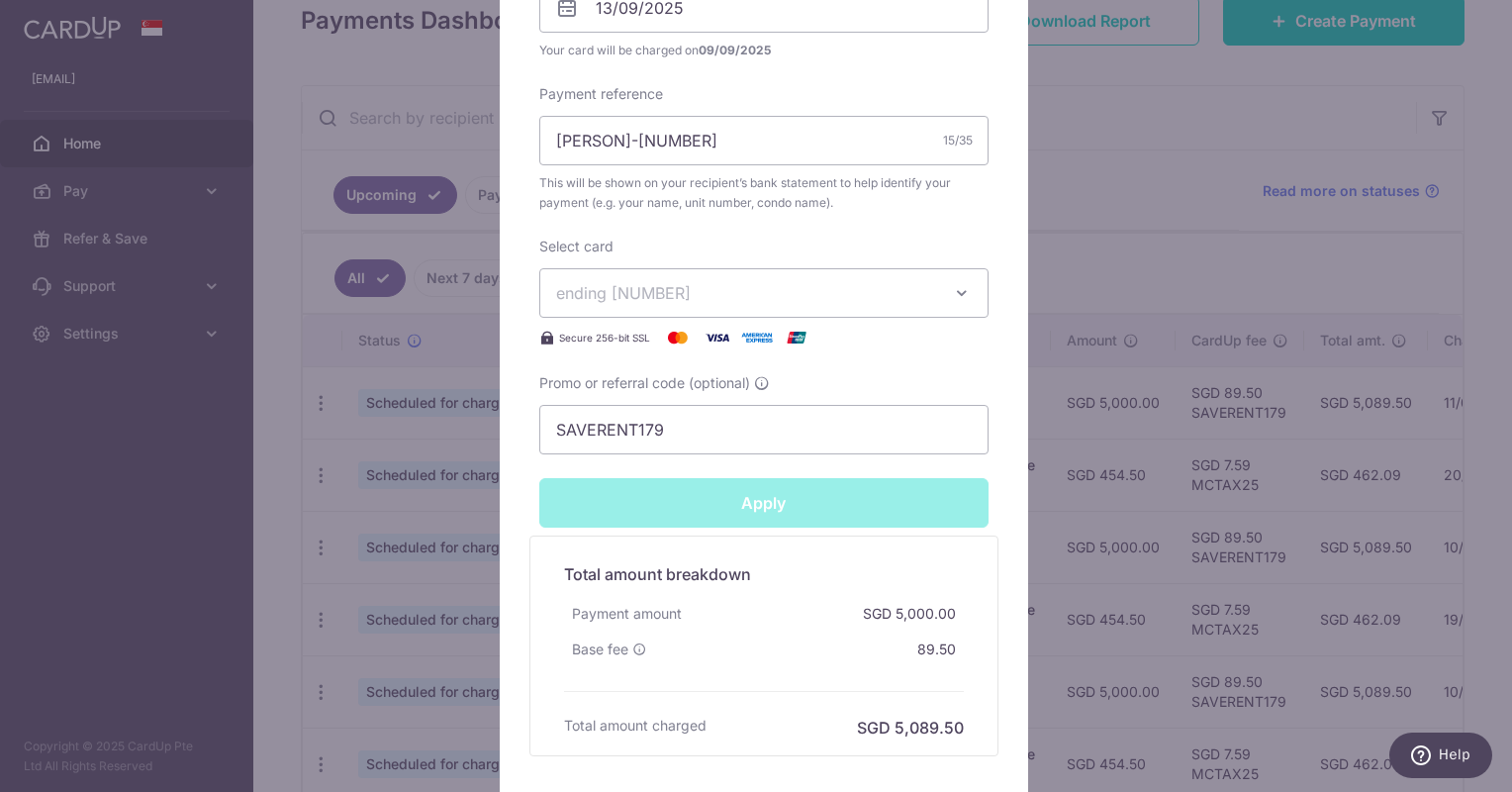 type on "Successfully Applied" 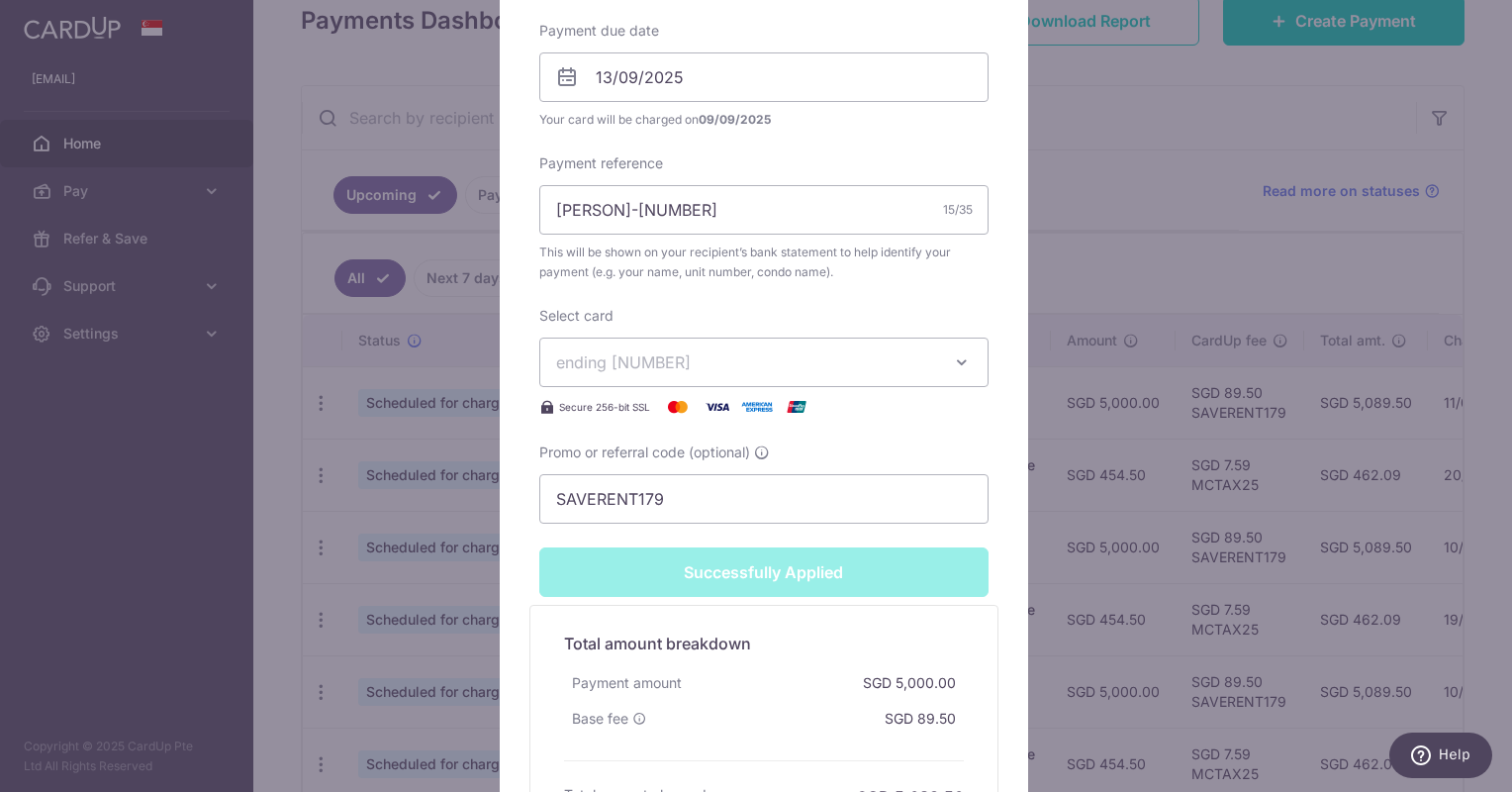 scroll, scrollTop: 761, scrollLeft: 0, axis: vertical 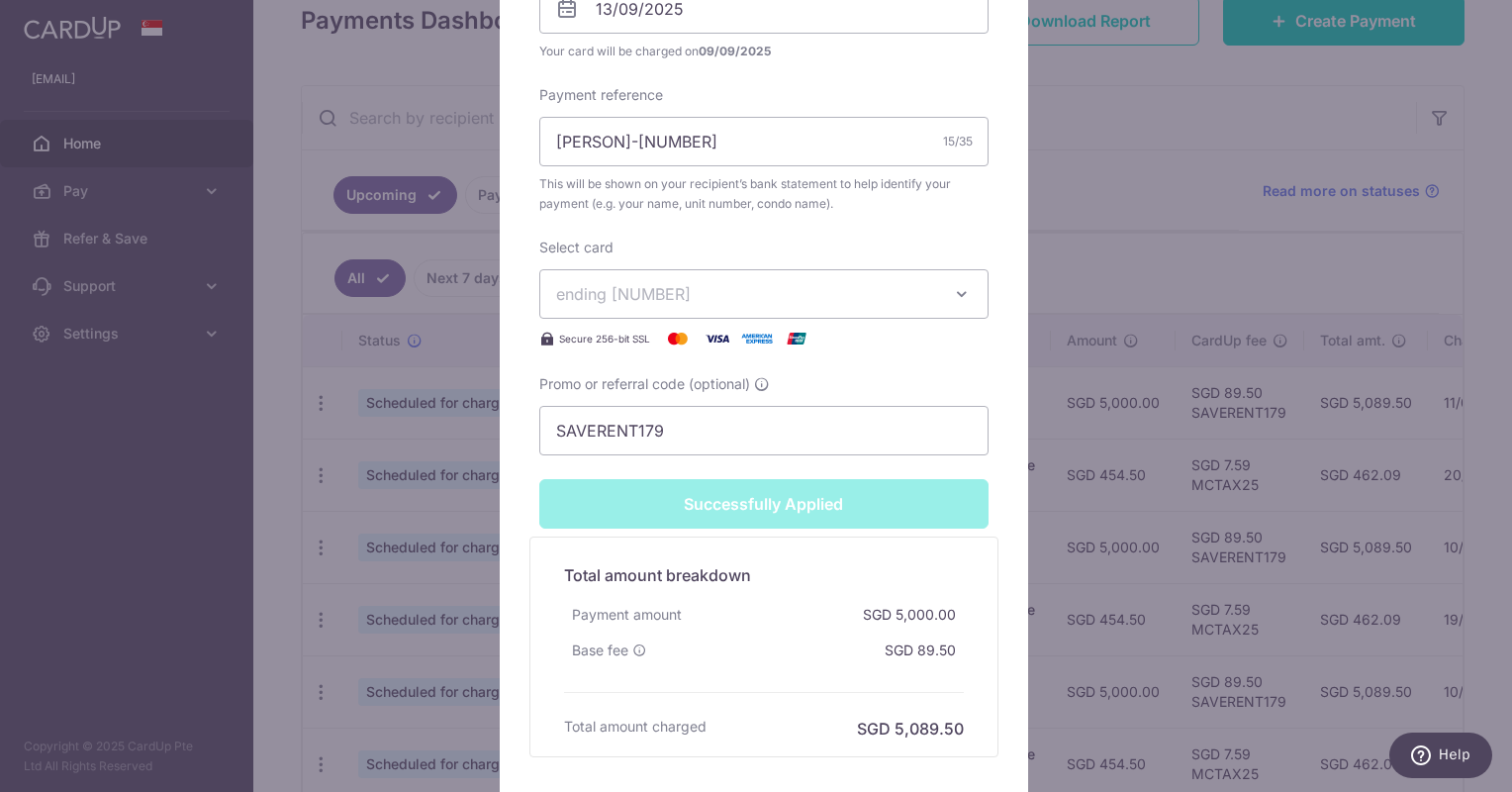 click on "Edit payment
By clicking apply,  you will make changes to all  5  payments to  Kom Mun Siong  scheduled from
15/09/2025 to 15/01/2026 .
By clicking below, you confirm you are editing this payment to  Kom Mun Siong  on
15/09/2025 .
Your payment is updated successfully
5" at bounding box center [756, 396] 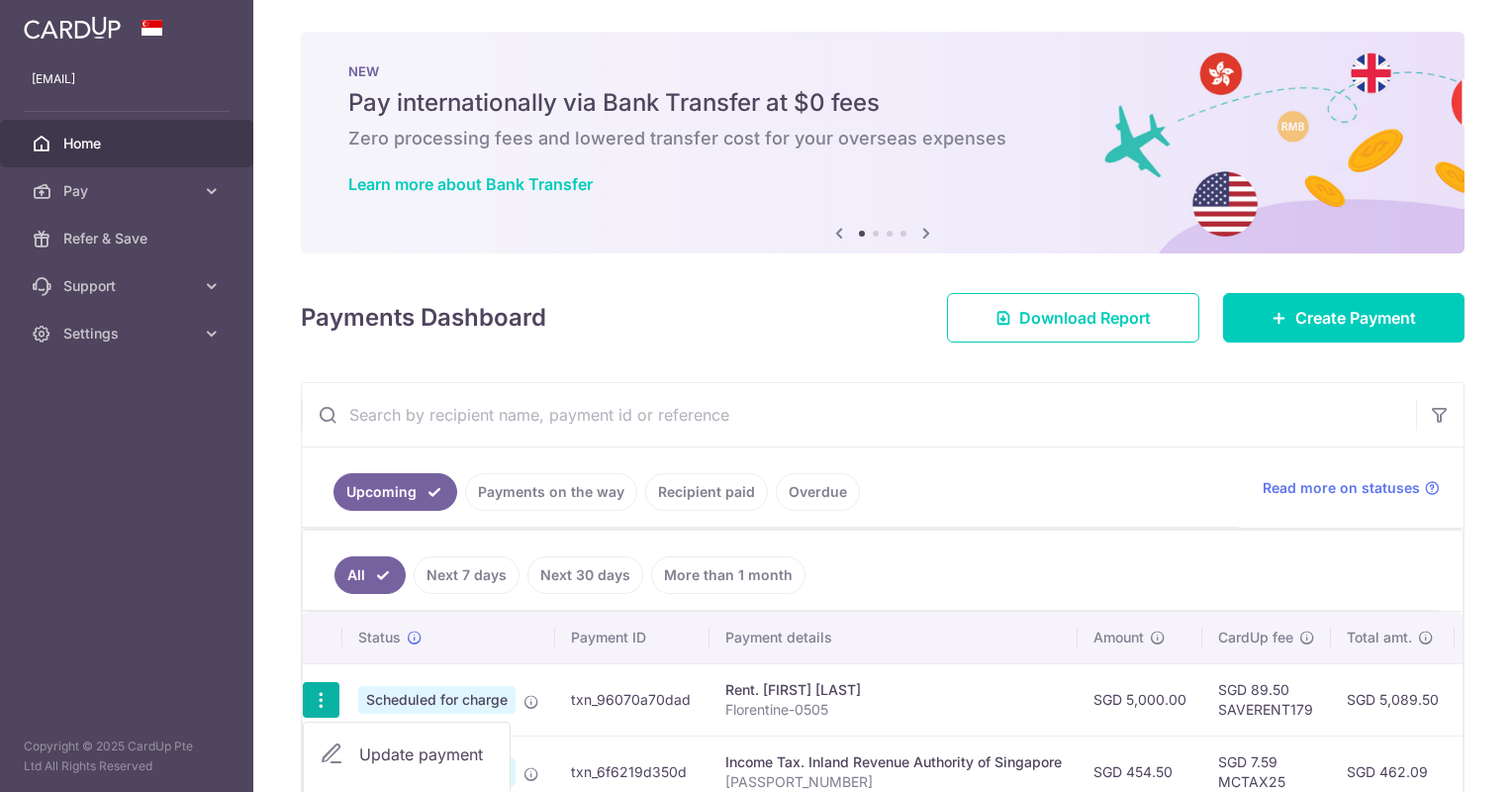 scroll, scrollTop: 0, scrollLeft: 0, axis: both 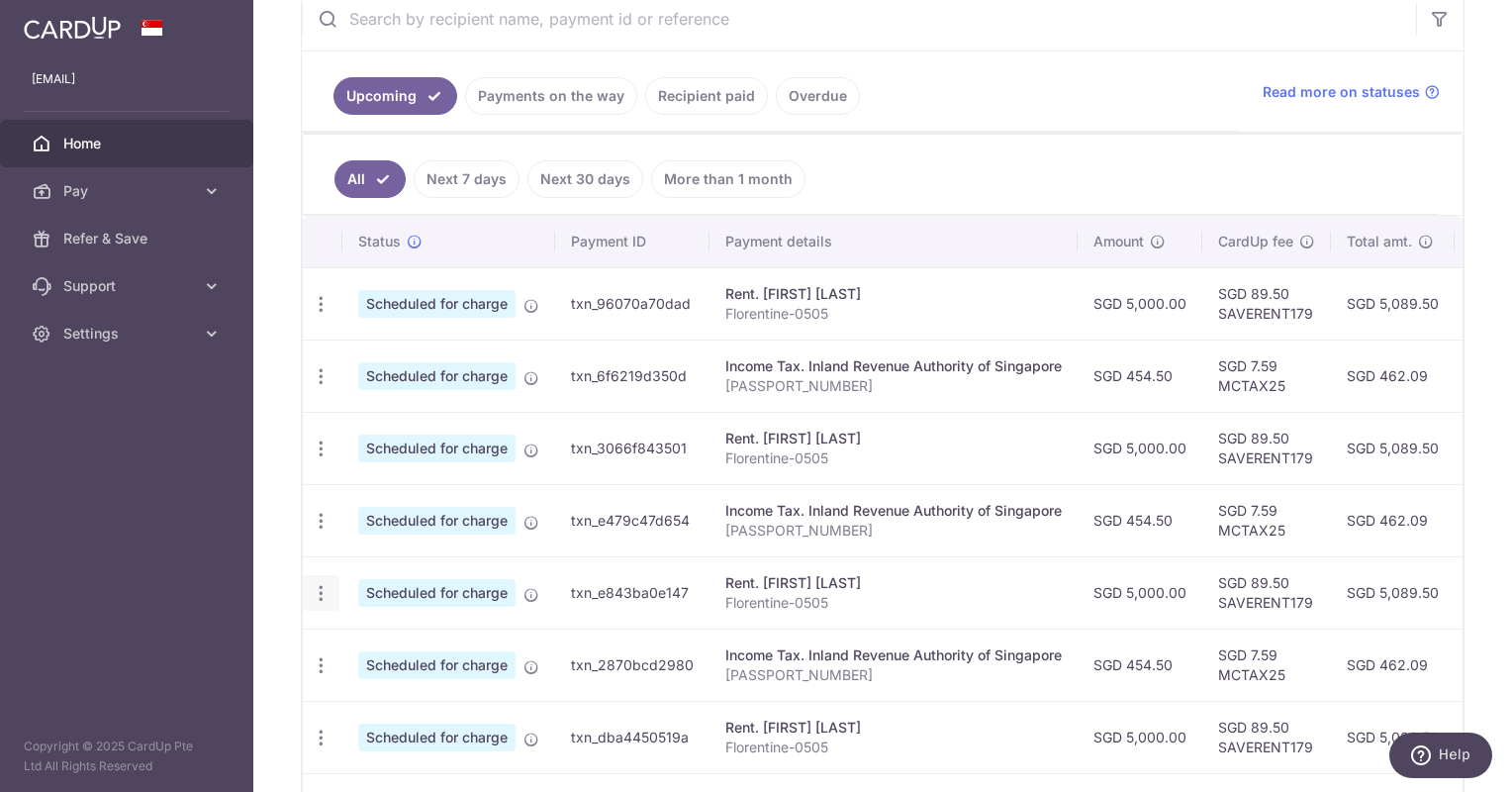 click on "Update payment
Cancel payment
Upload doc" at bounding box center [321, 593] 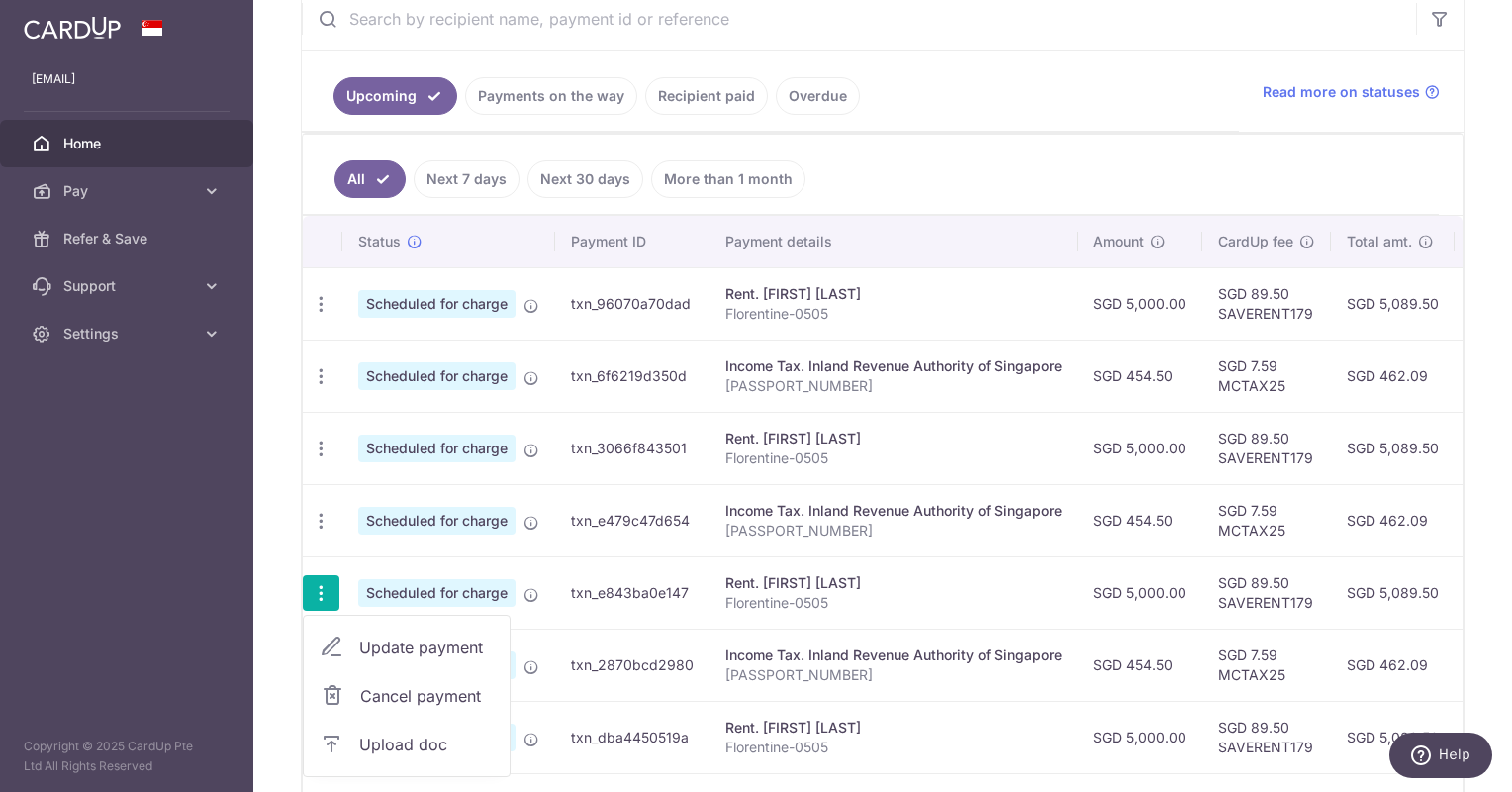 click on "ruixiang.liang@gmail.com
Home
Pay
Payments
Recipients
Cards
Refer & Save
Support
FAQ
Contact Us
Settings
Account
Logout
Copyright © 2025 CardUp Pte Ltd All Rights Reserved
×
Pause Schedule" at bounding box center (756, 396) 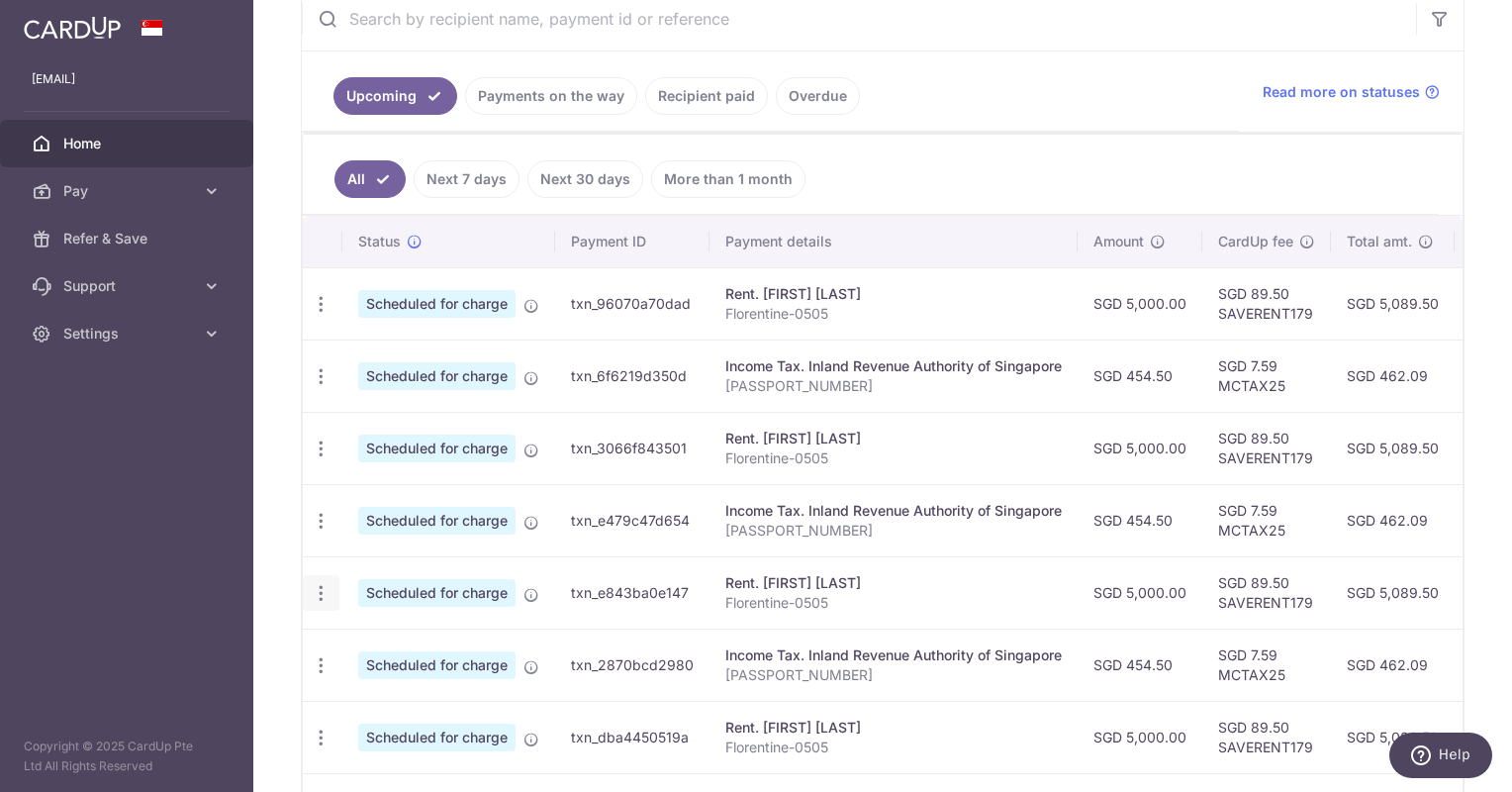 click at bounding box center (321, 304) 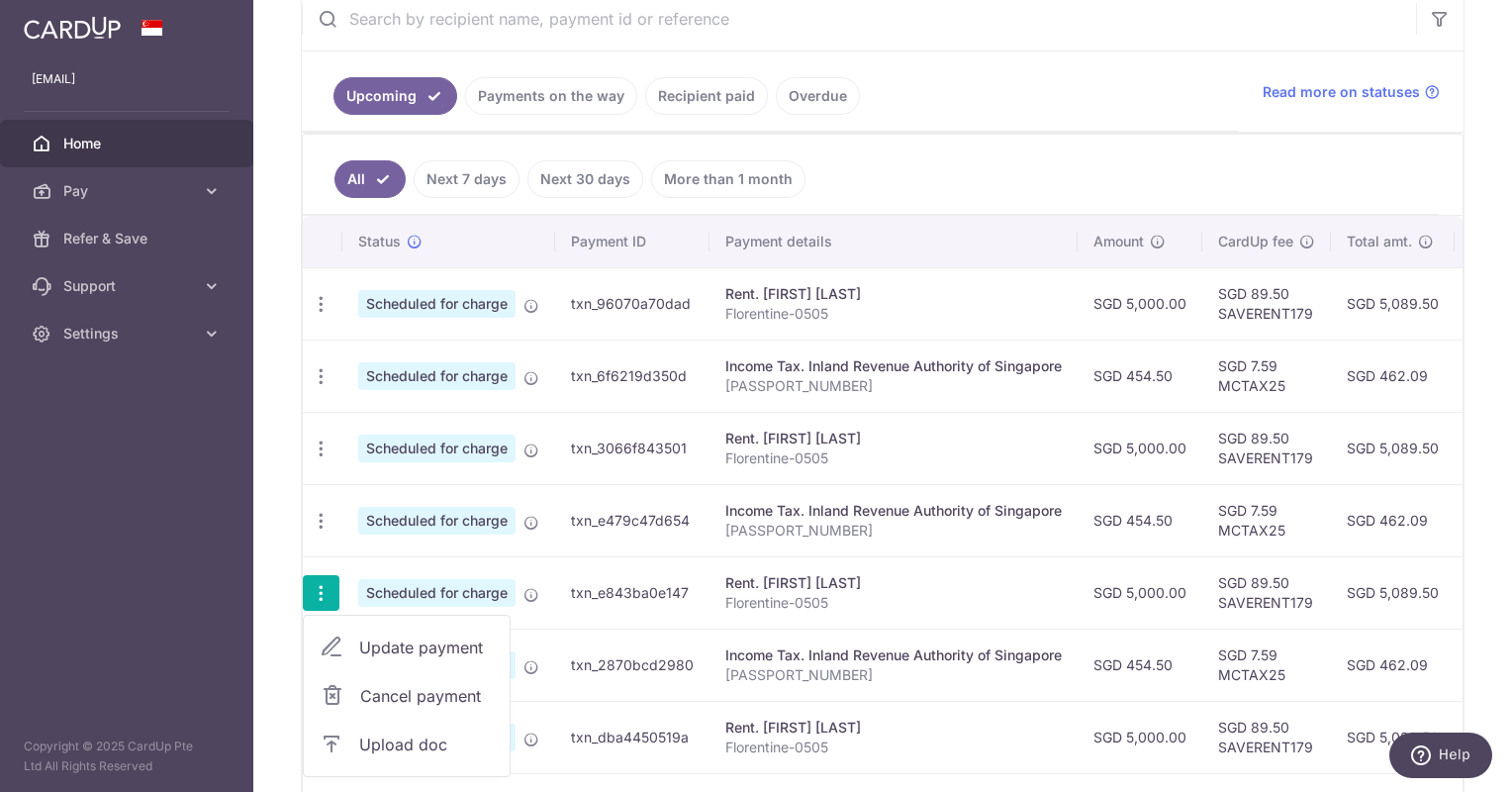 click on "Update payment" at bounding box center [426, 647] 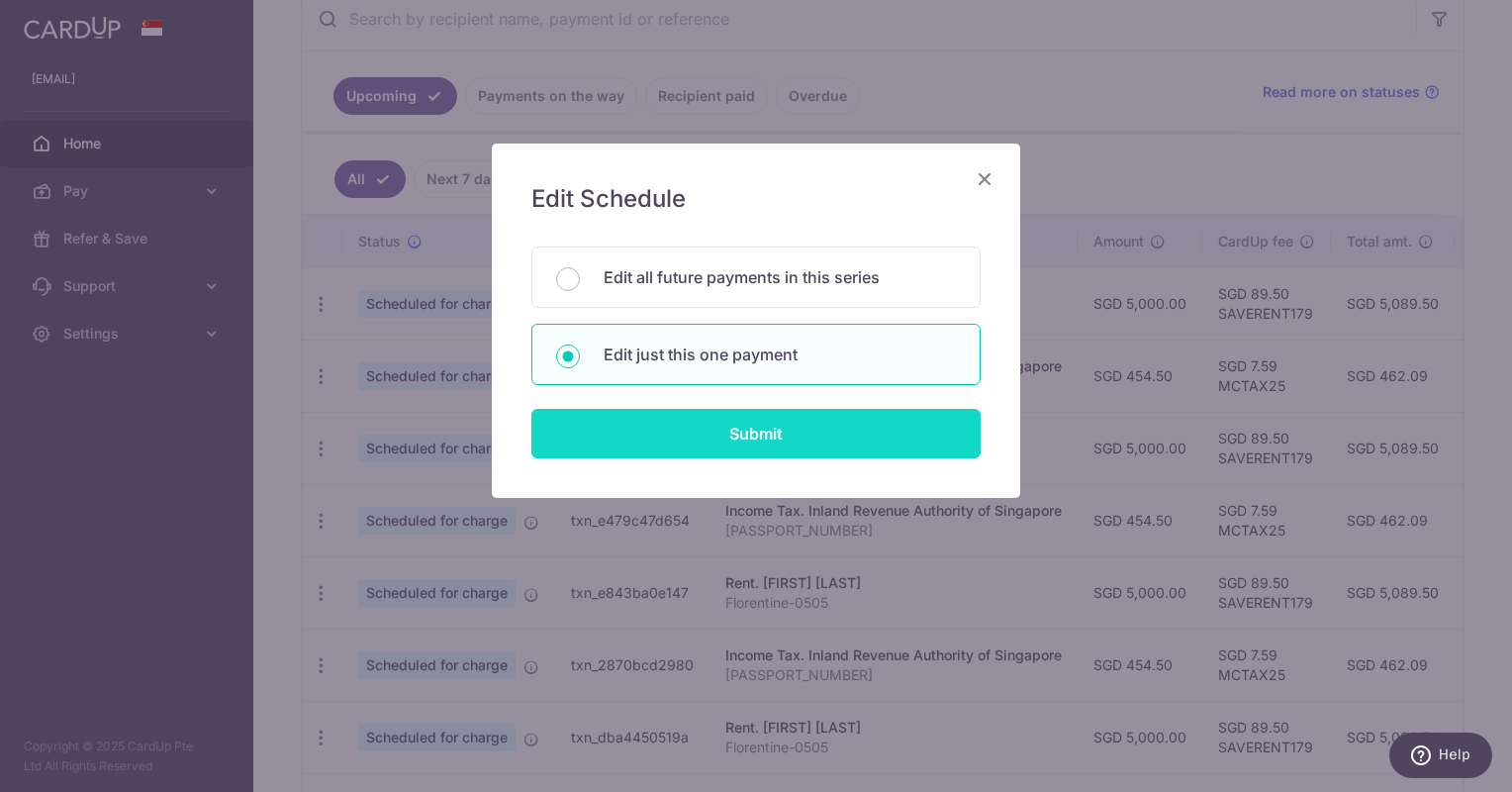 click on "Submit" at bounding box center (756, 434) 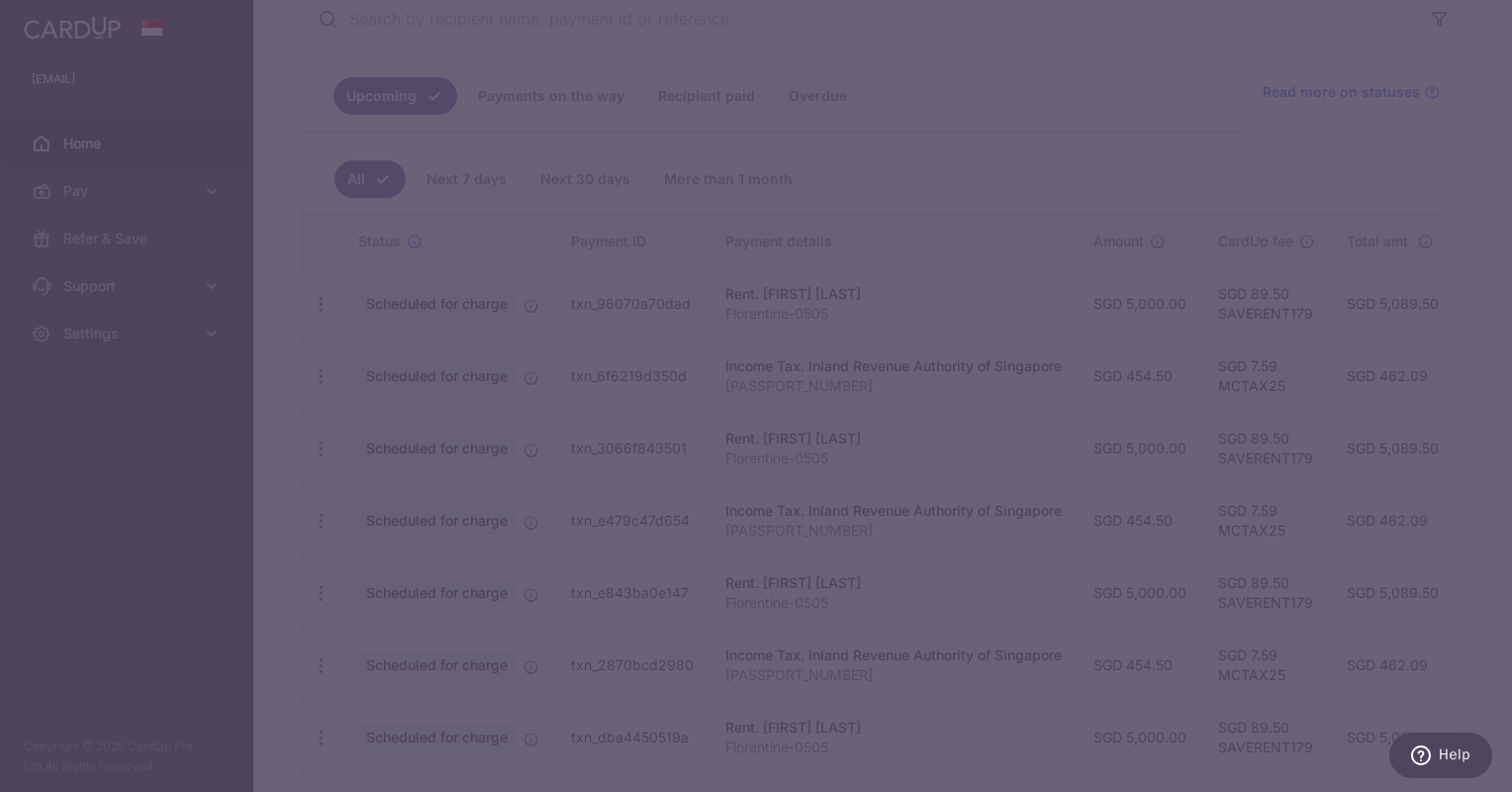 type on "SAVERENT179" 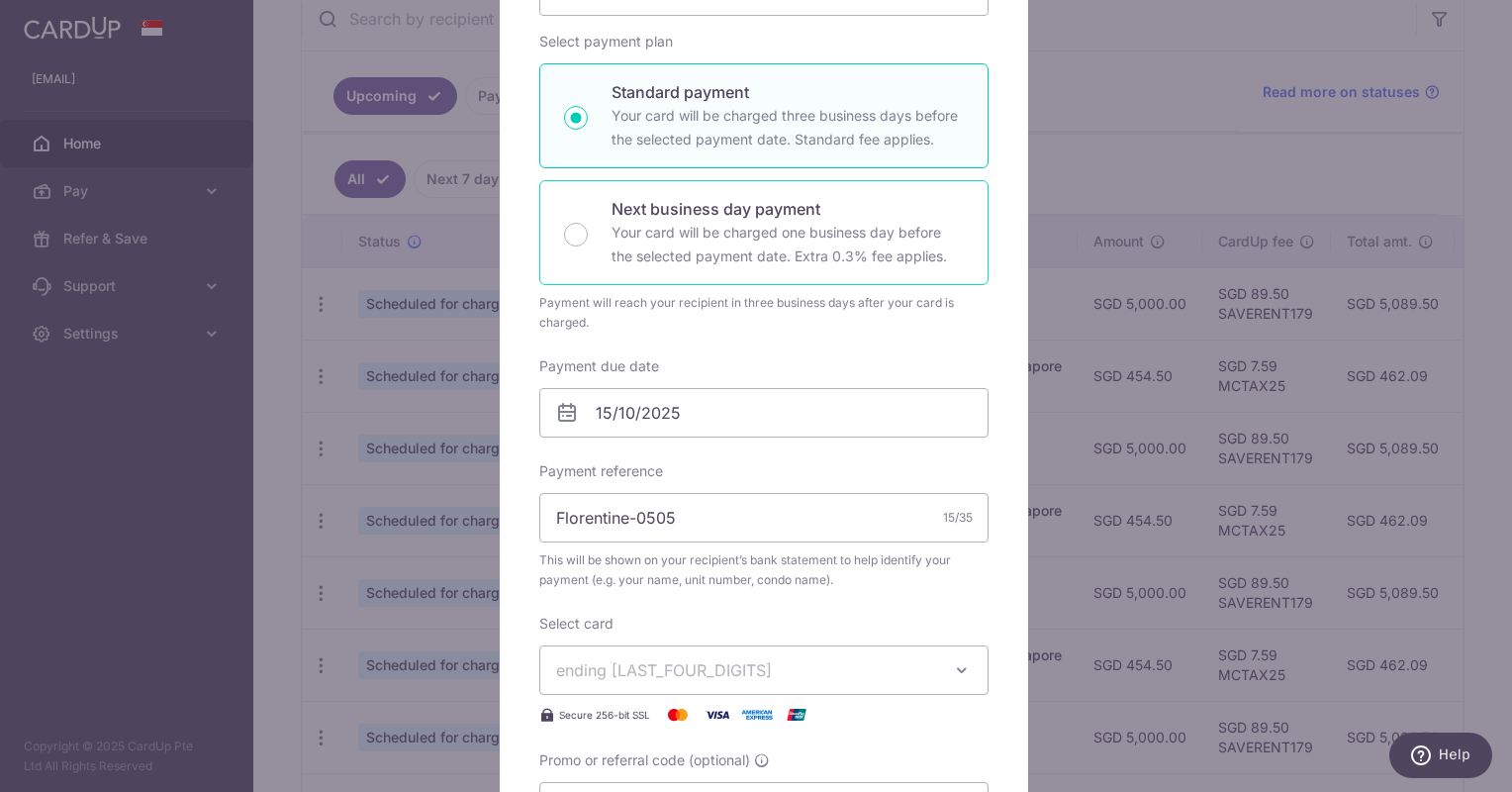 scroll, scrollTop: 495, scrollLeft: 0, axis: vertical 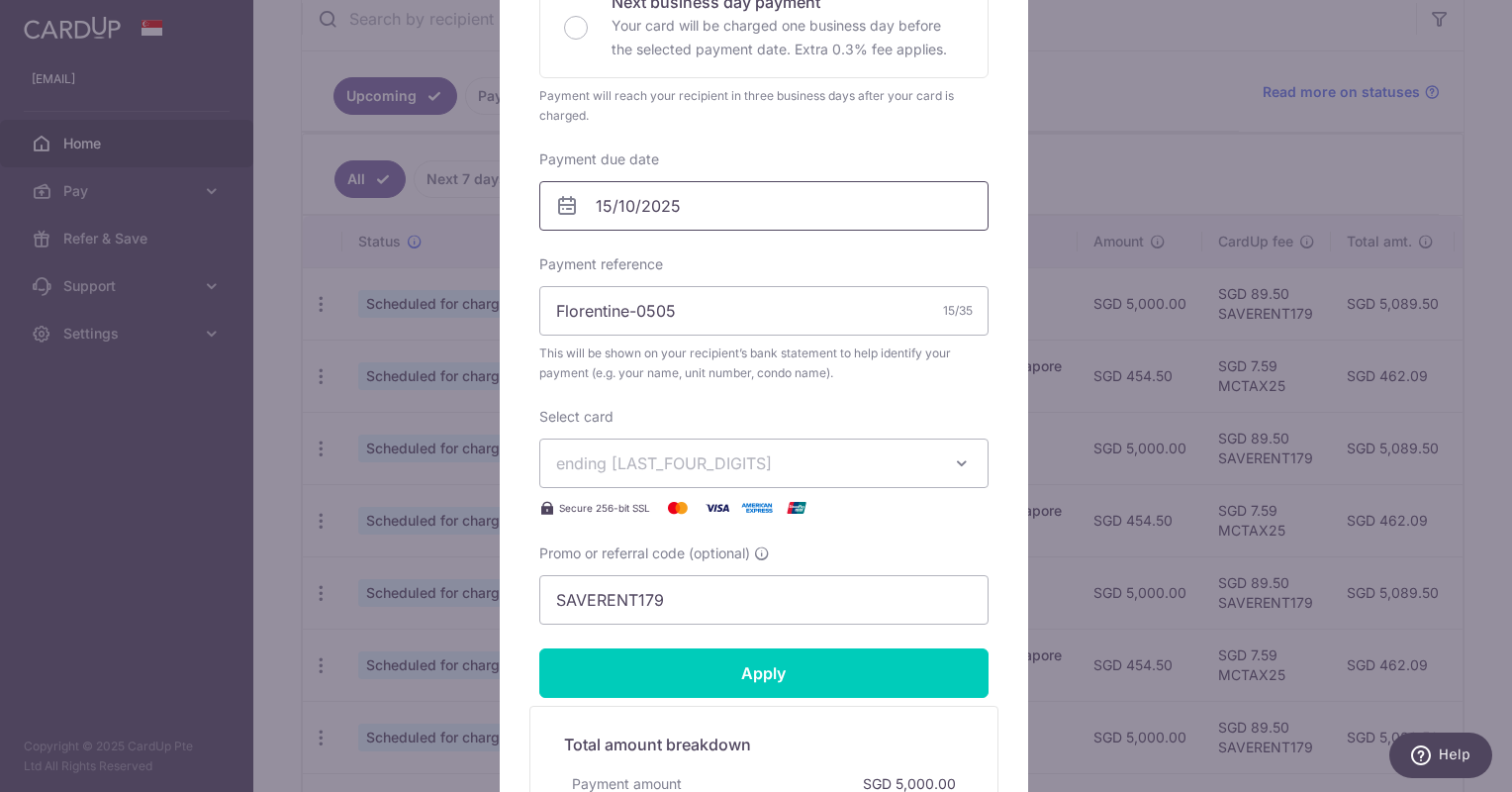 click on "15/10/2025" at bounding box center [764, 206] 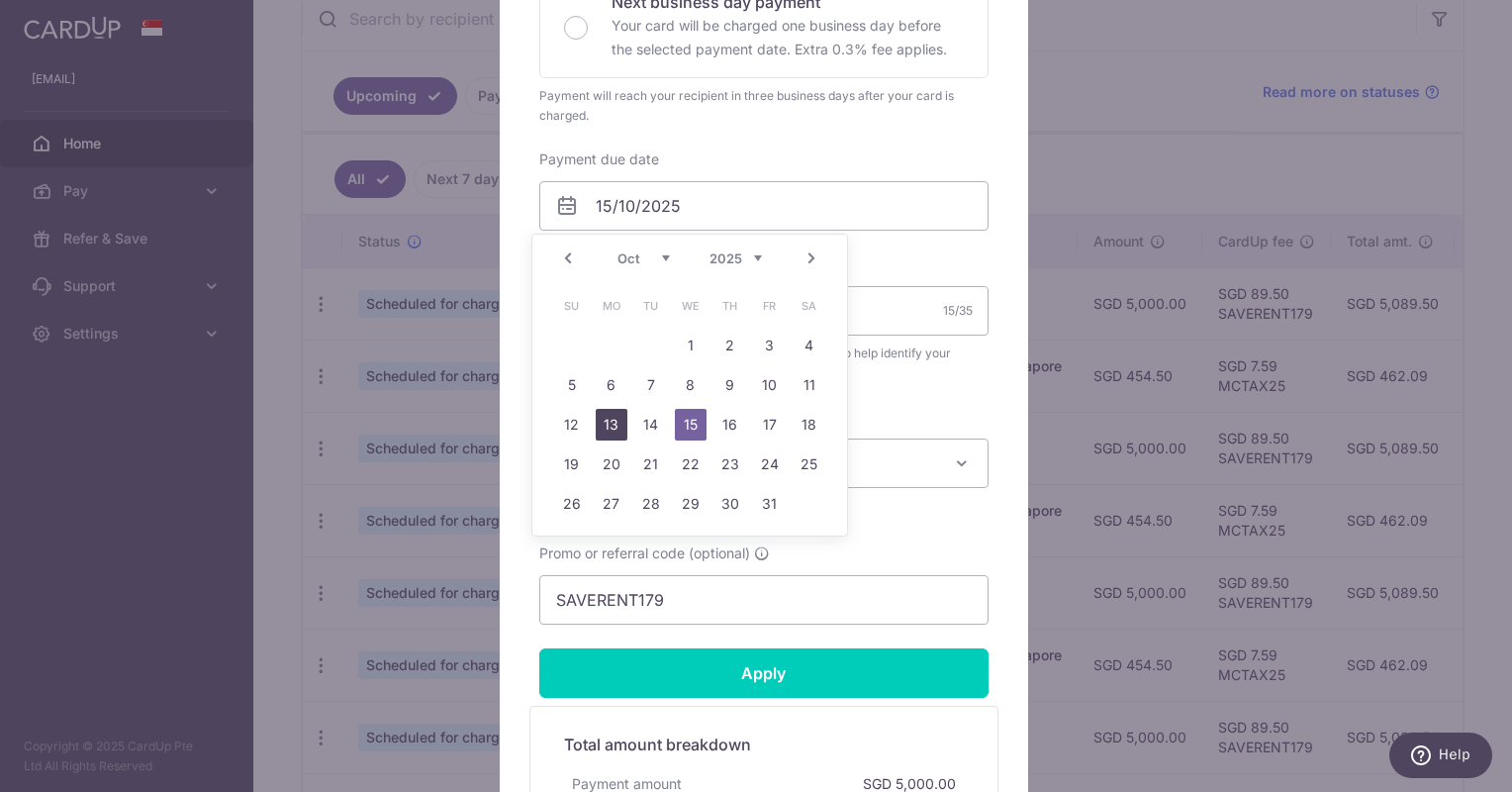 click on "13" at bounding box center [612, 425] 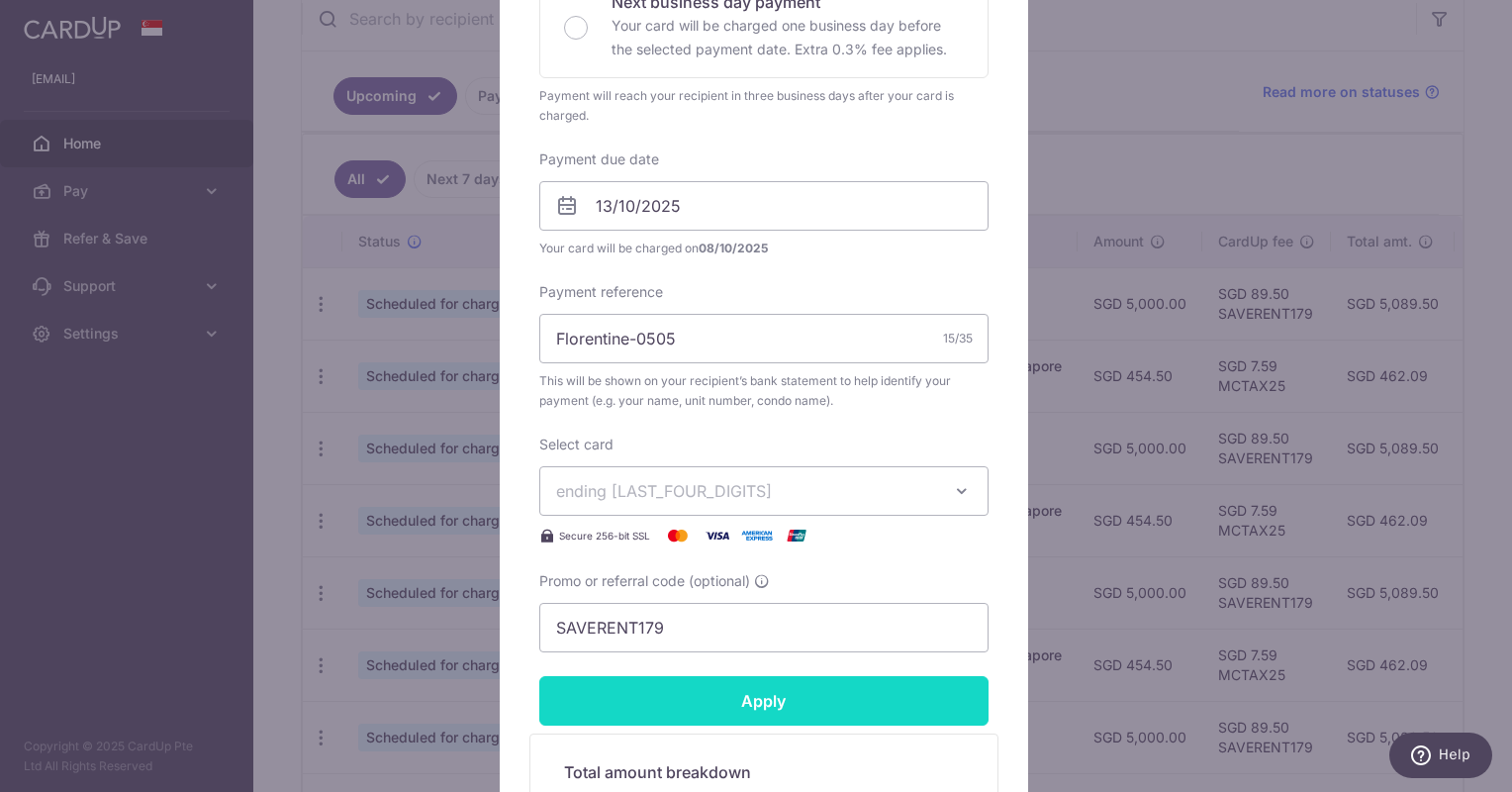 click on "Apply" at bounding box center (764, 701) 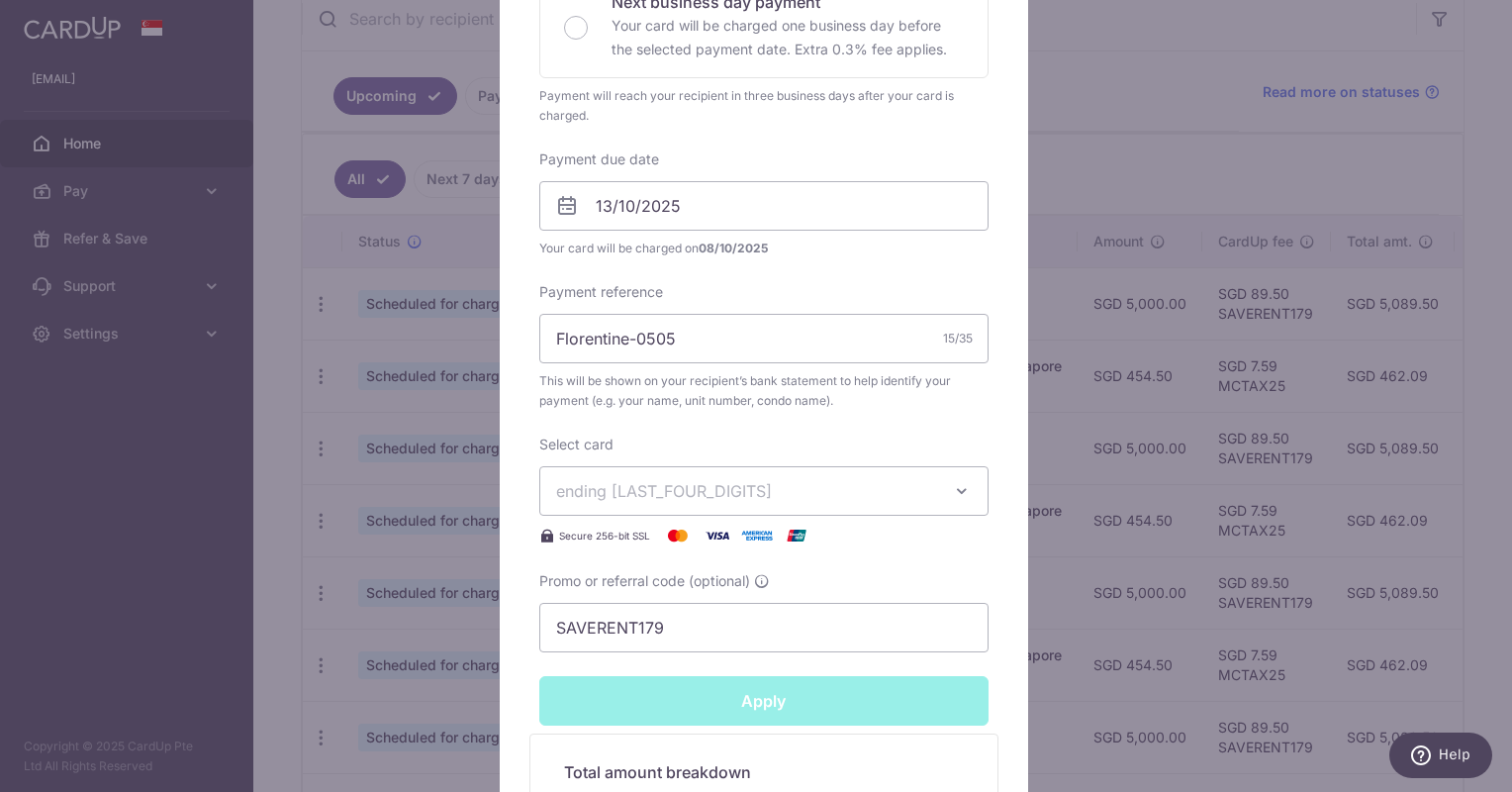 type on "Successfully Applied" 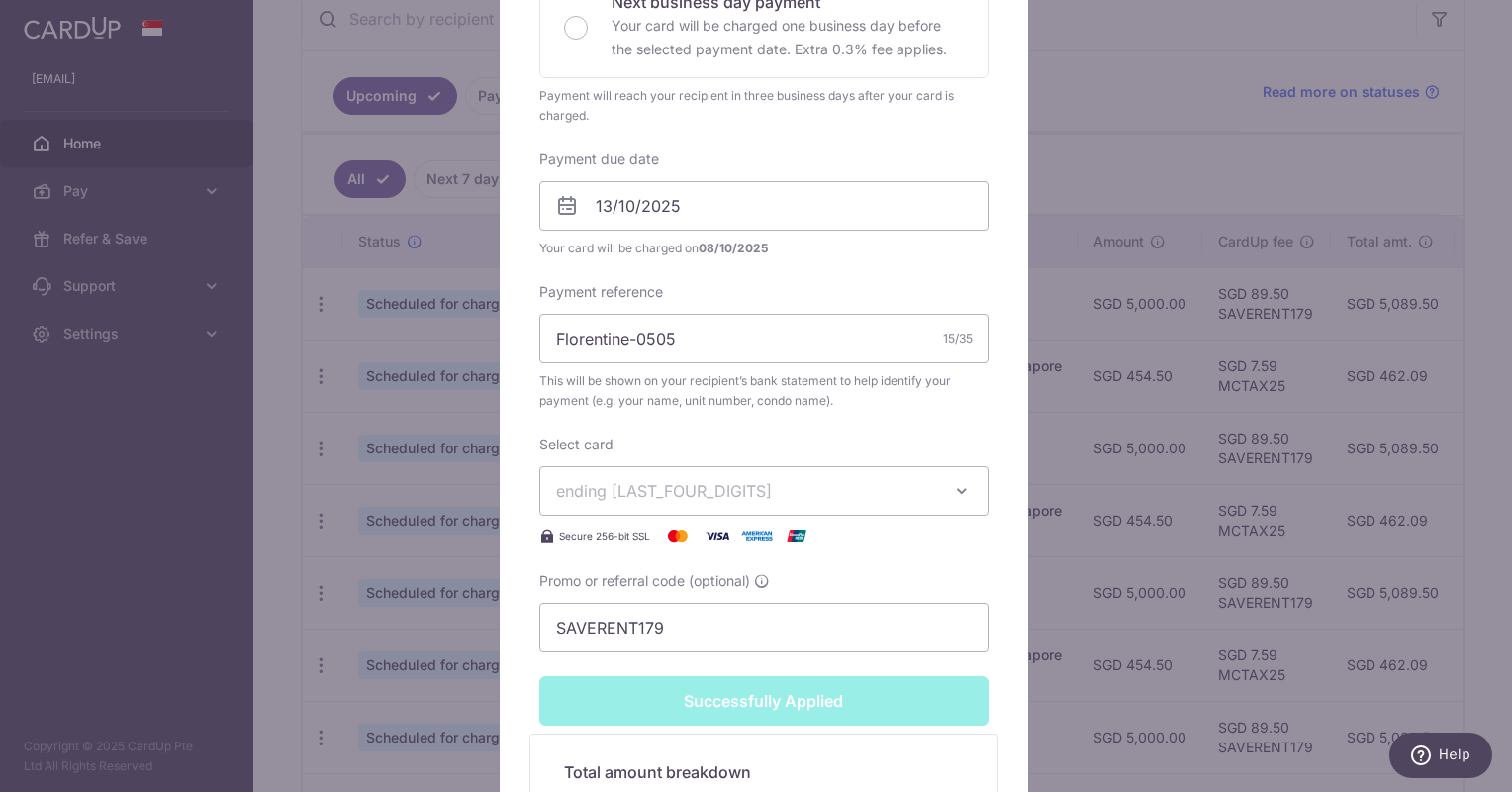 scroll, scrollTop: 563, scrollLeft: 0, axis: vertical 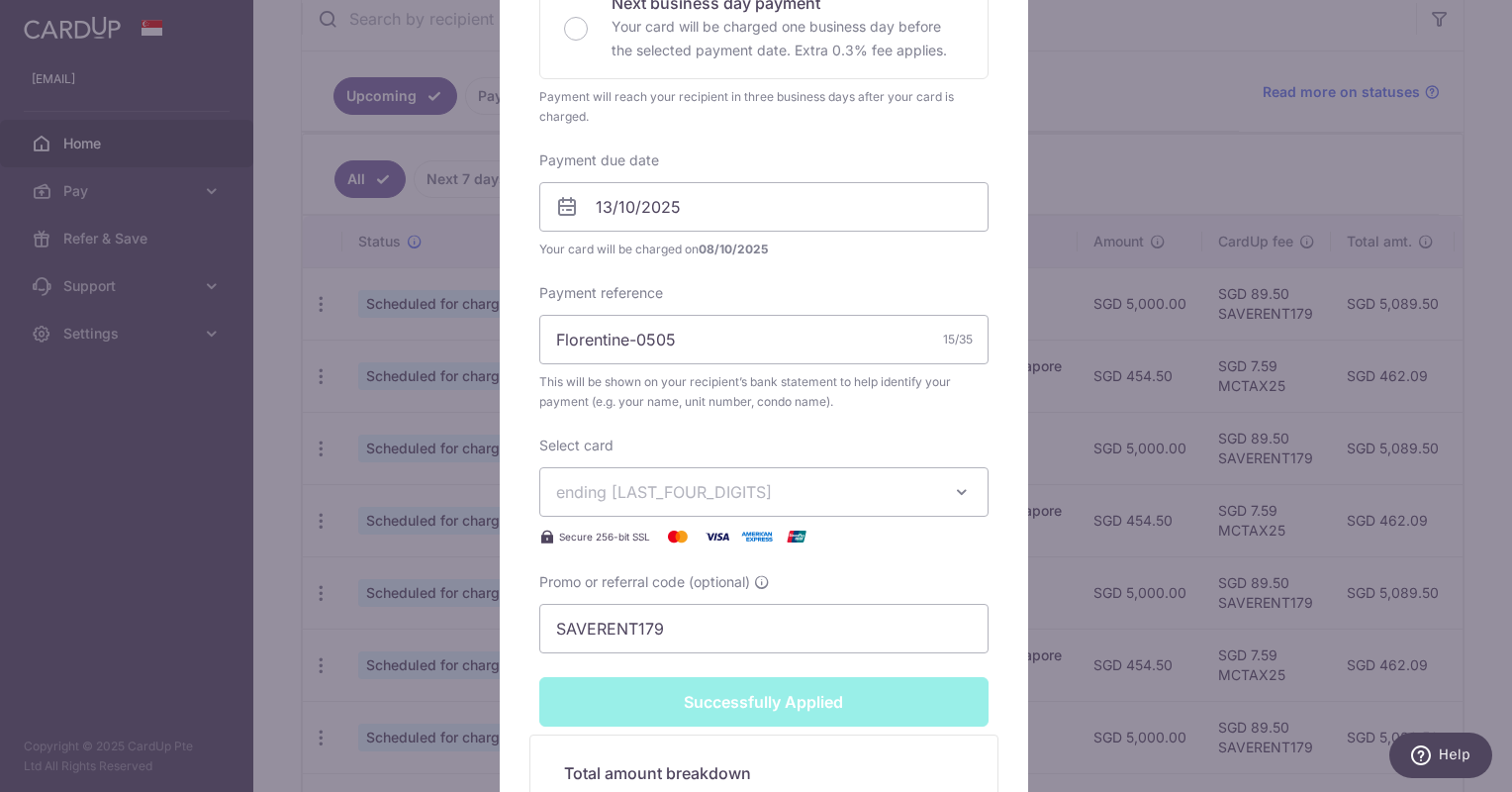 click on "Edit payment
By clicking apply,  you will make changes to all   payments to  Kom Mun Siong  scheduled from
.
By clicking below, you confirm you are editing this payment to  Kom Mun Siong  on
15/10/2025 .
Your payment is updated successfully" at bounding box center (756, 396) 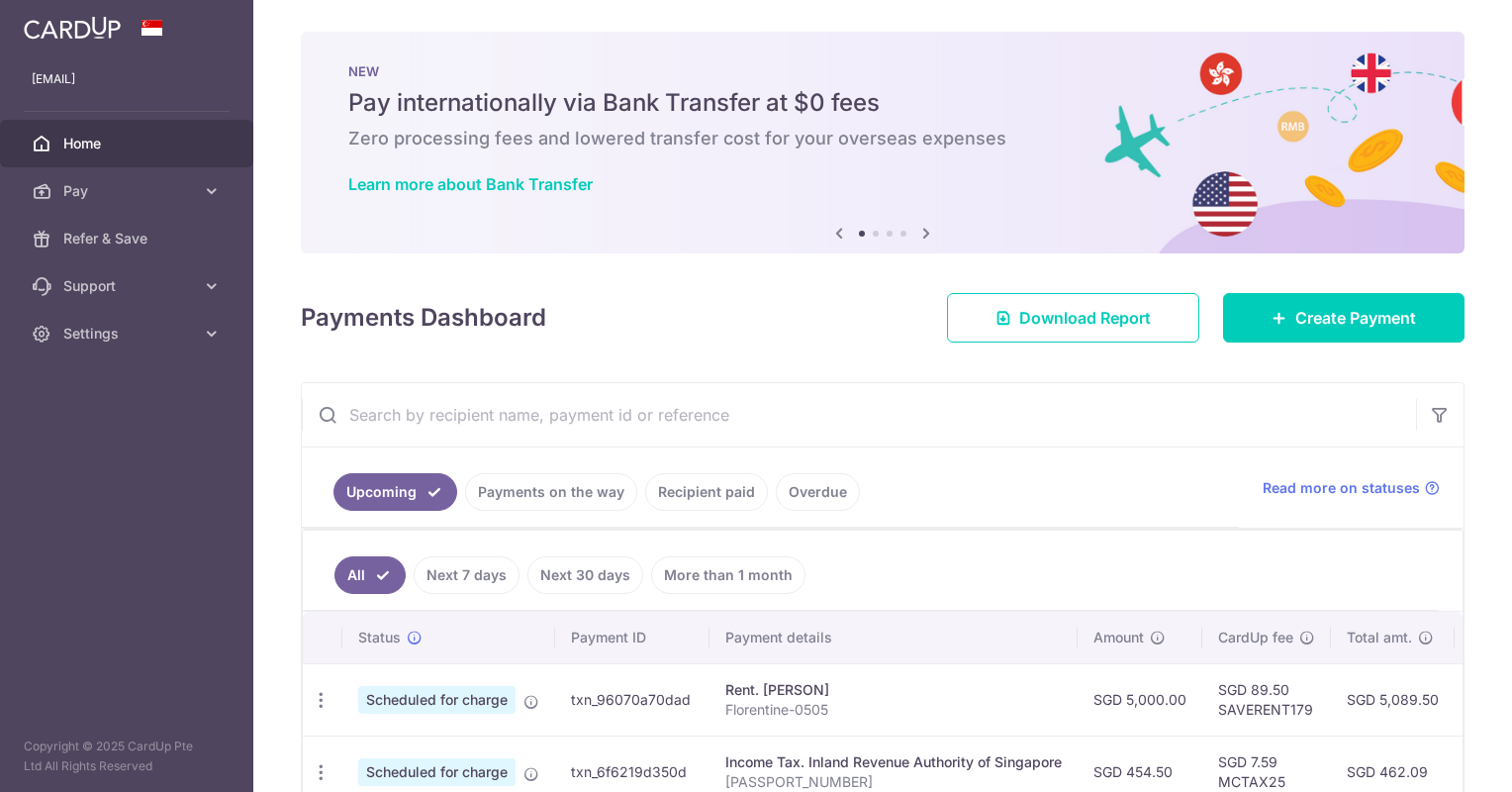 scroll, scrollTop: 0, scrollLeft: 0, axis: both 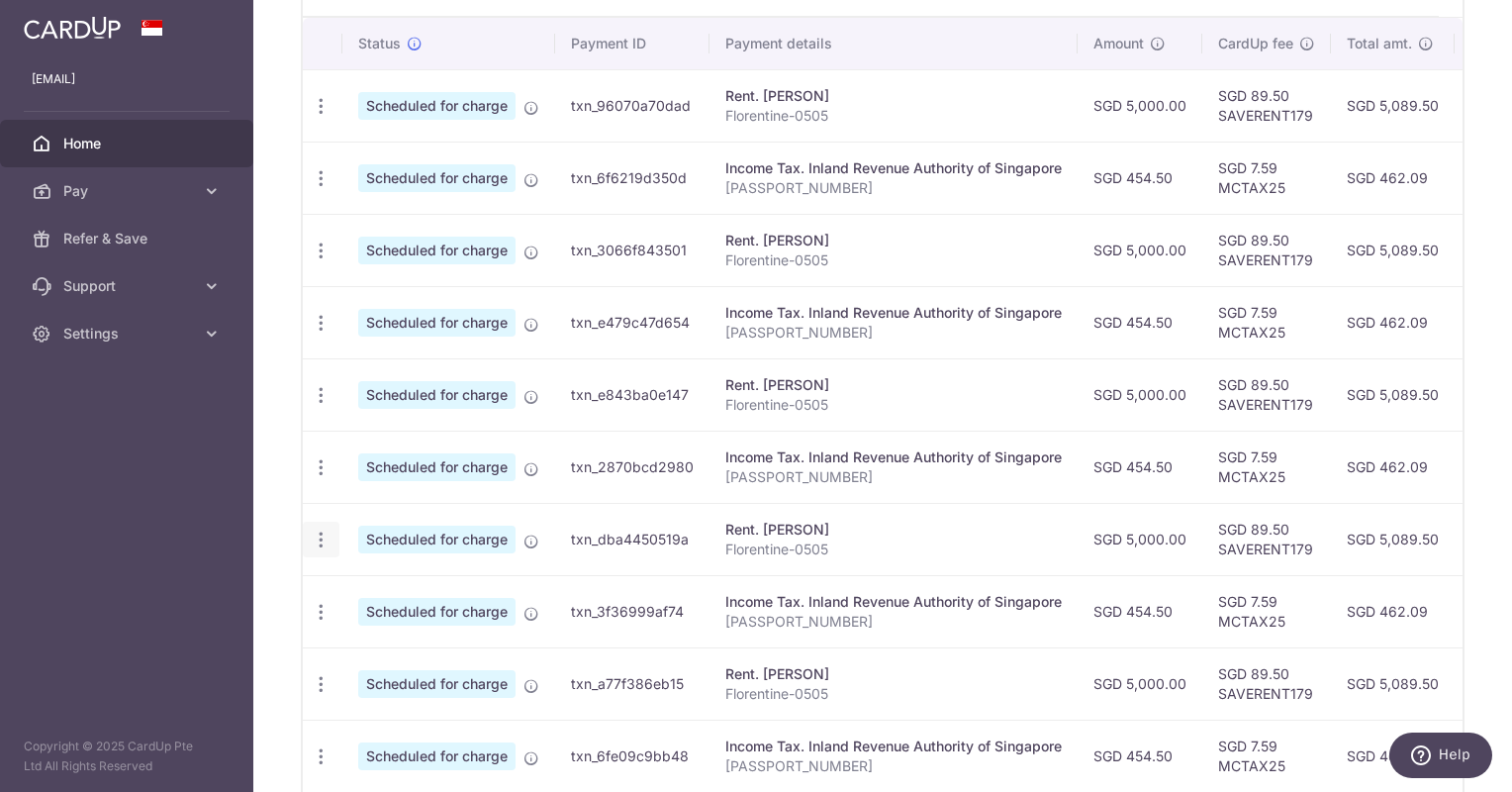 click at bounding box center [321, 106] 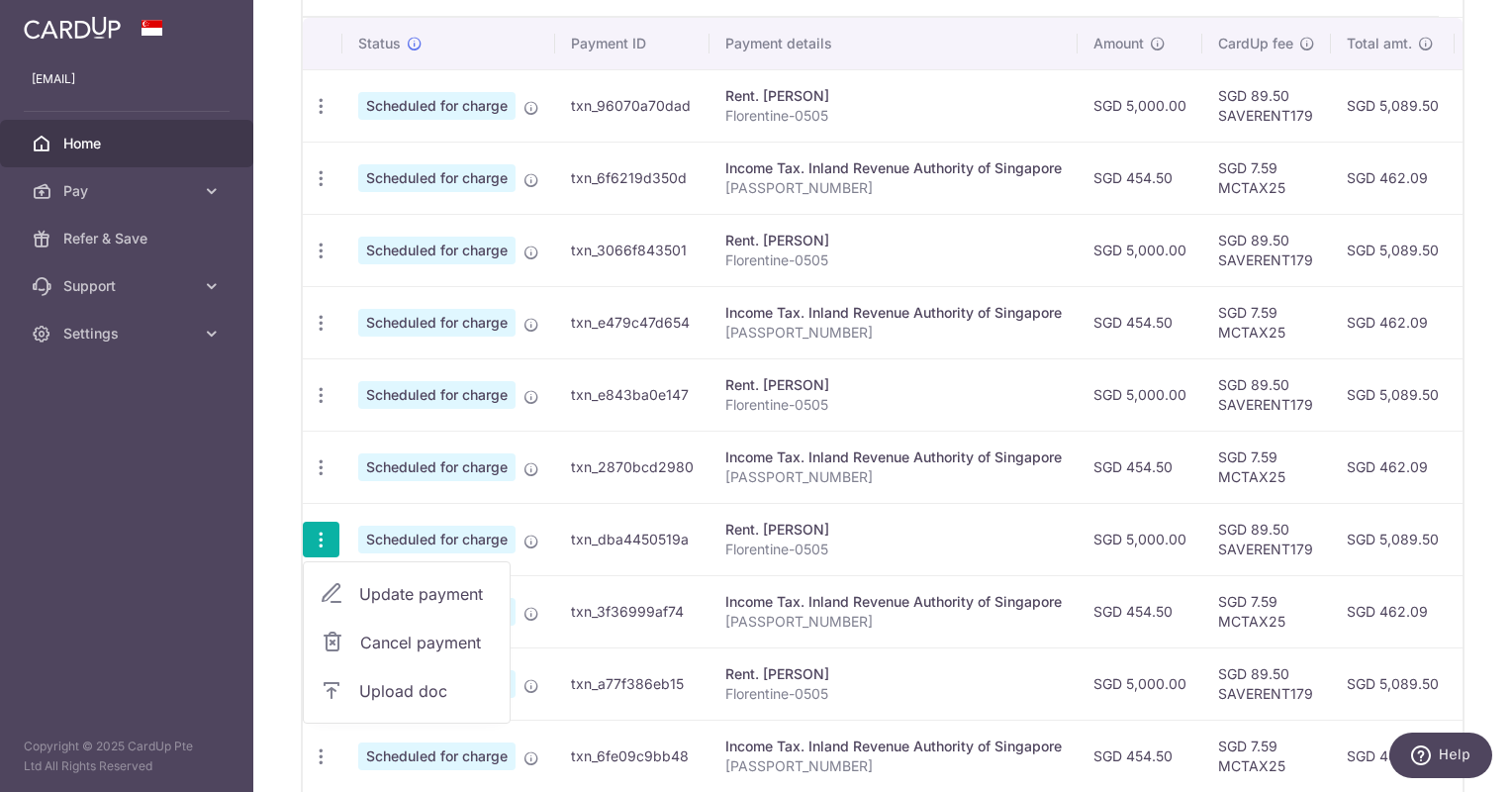 click on "Update payment" at bounding box center (407, 594) 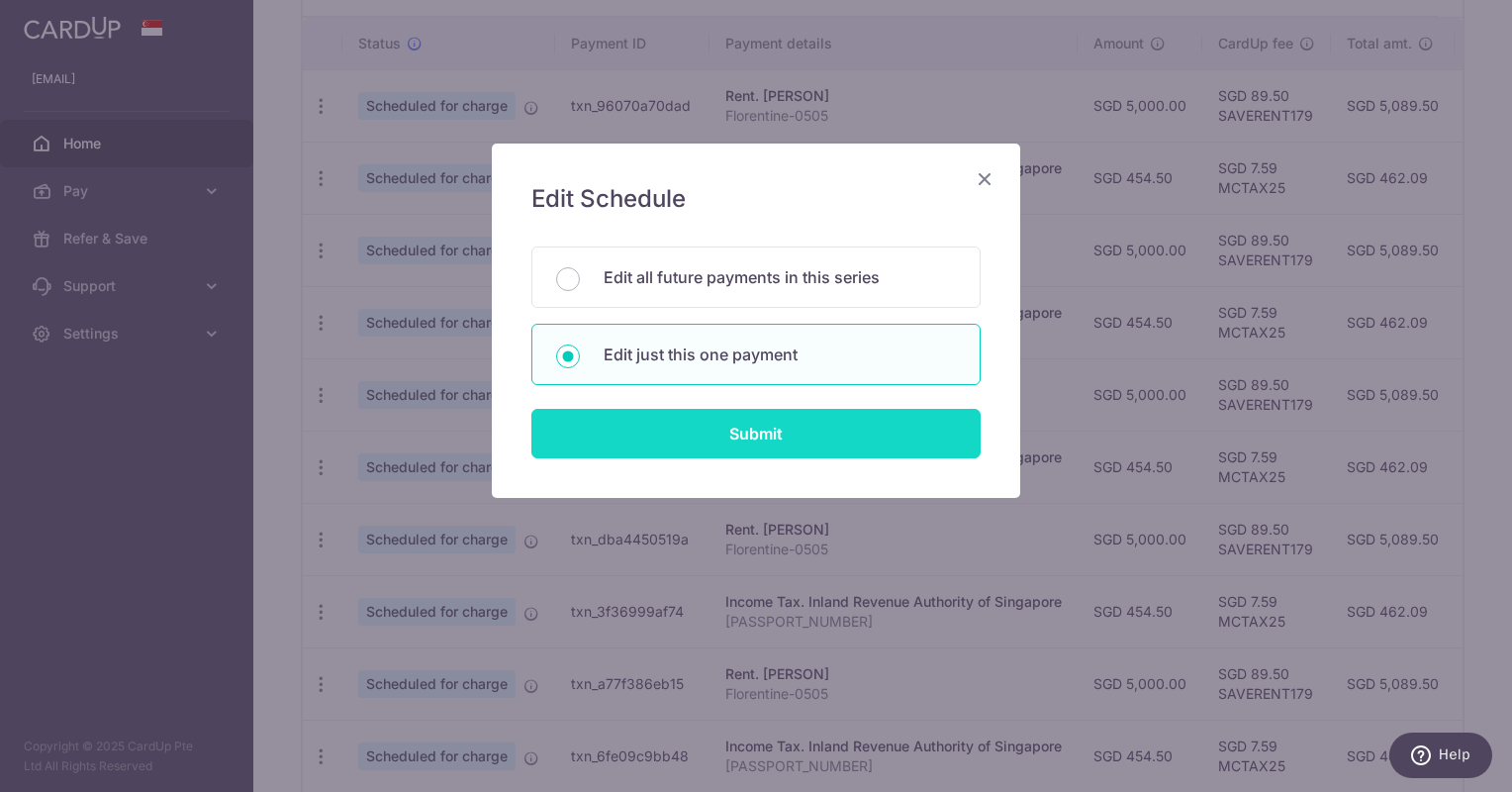 click on "Submit" at bounding box center (756, 434) 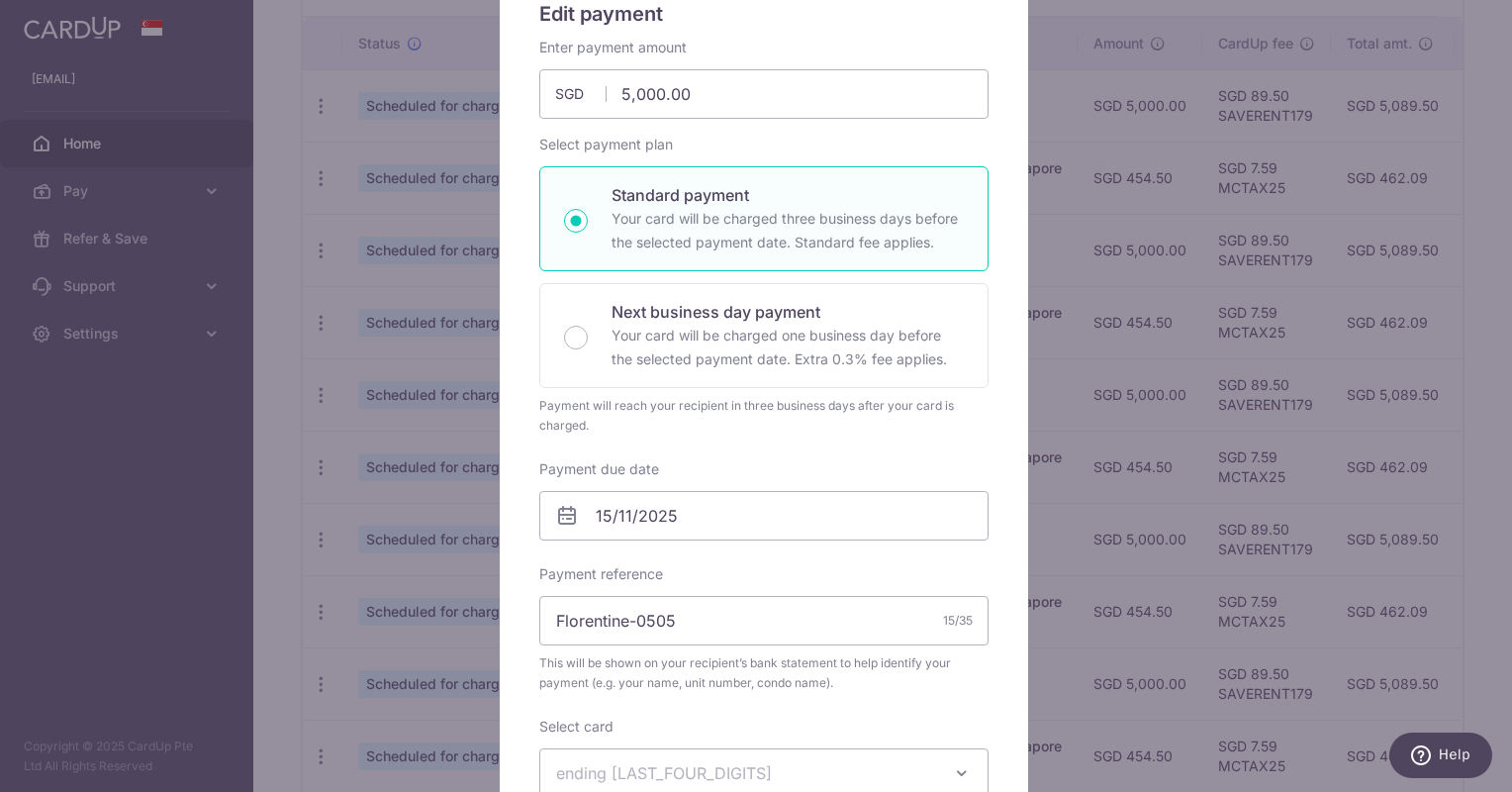 scroll, scrollTop: 198, scrollLeft: 0, axis: vertical 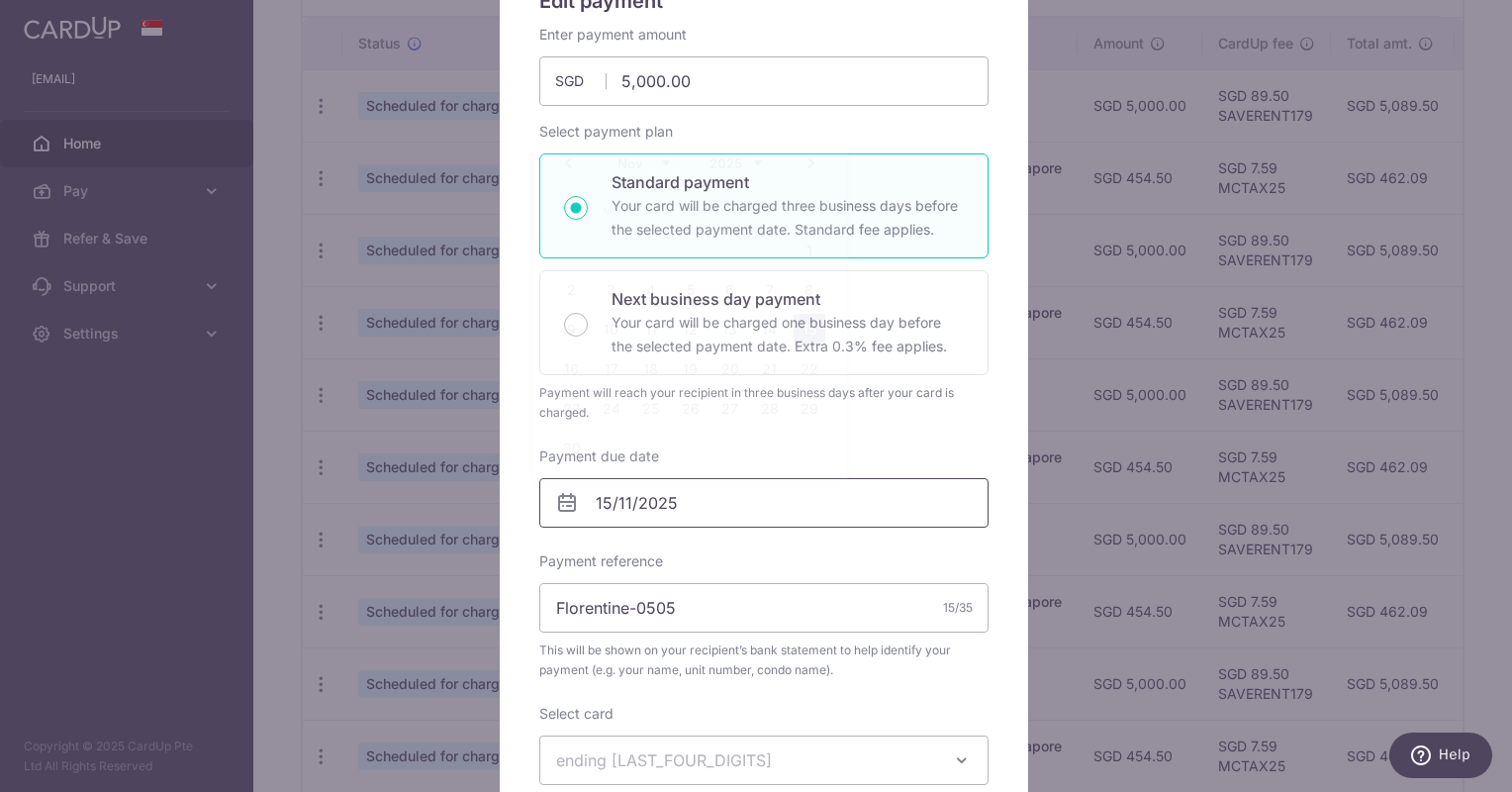click on "15/11/2025" at bounding box center [764, 503] 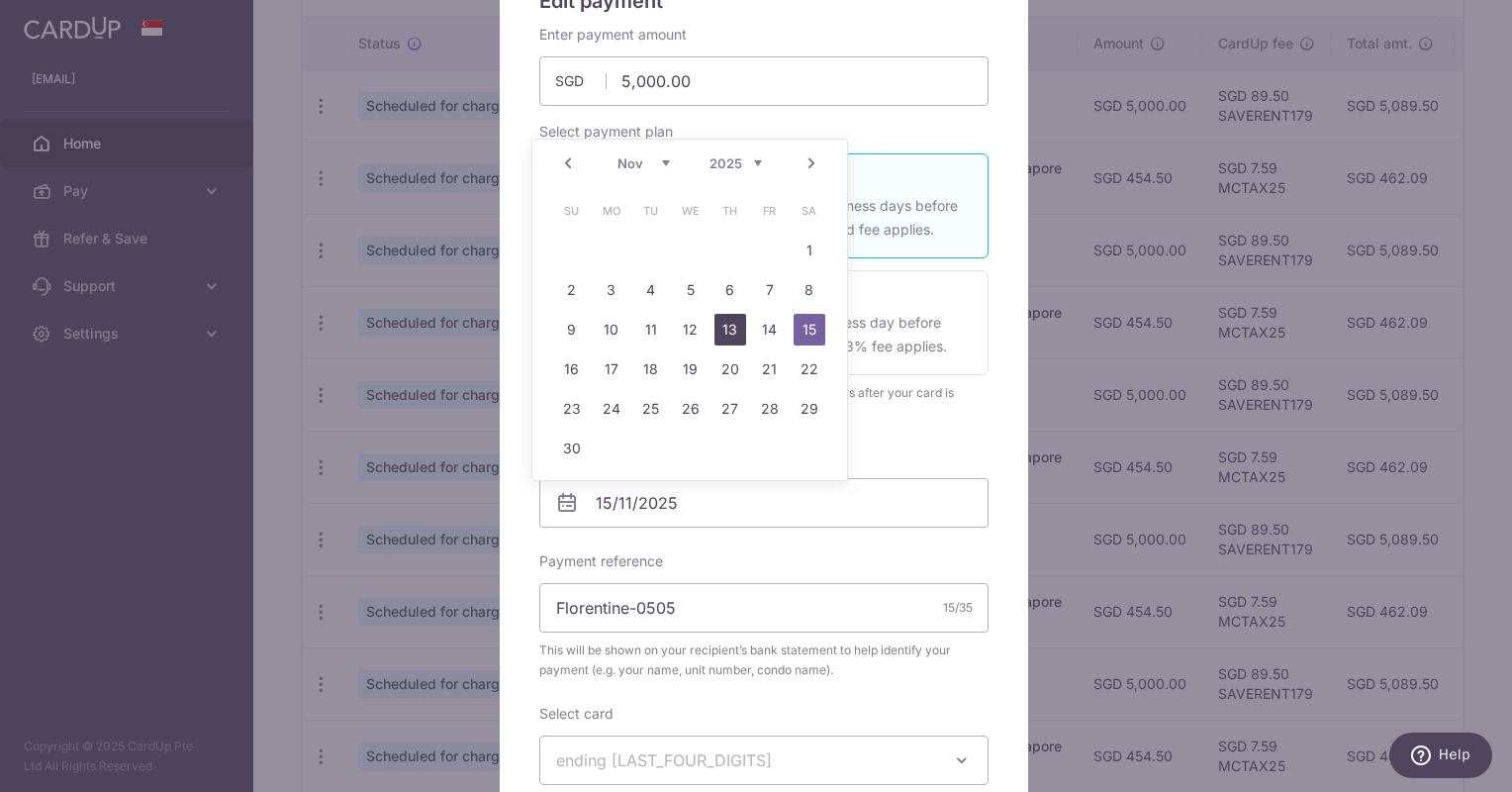 click on "13" at bounding box center (730, 330) 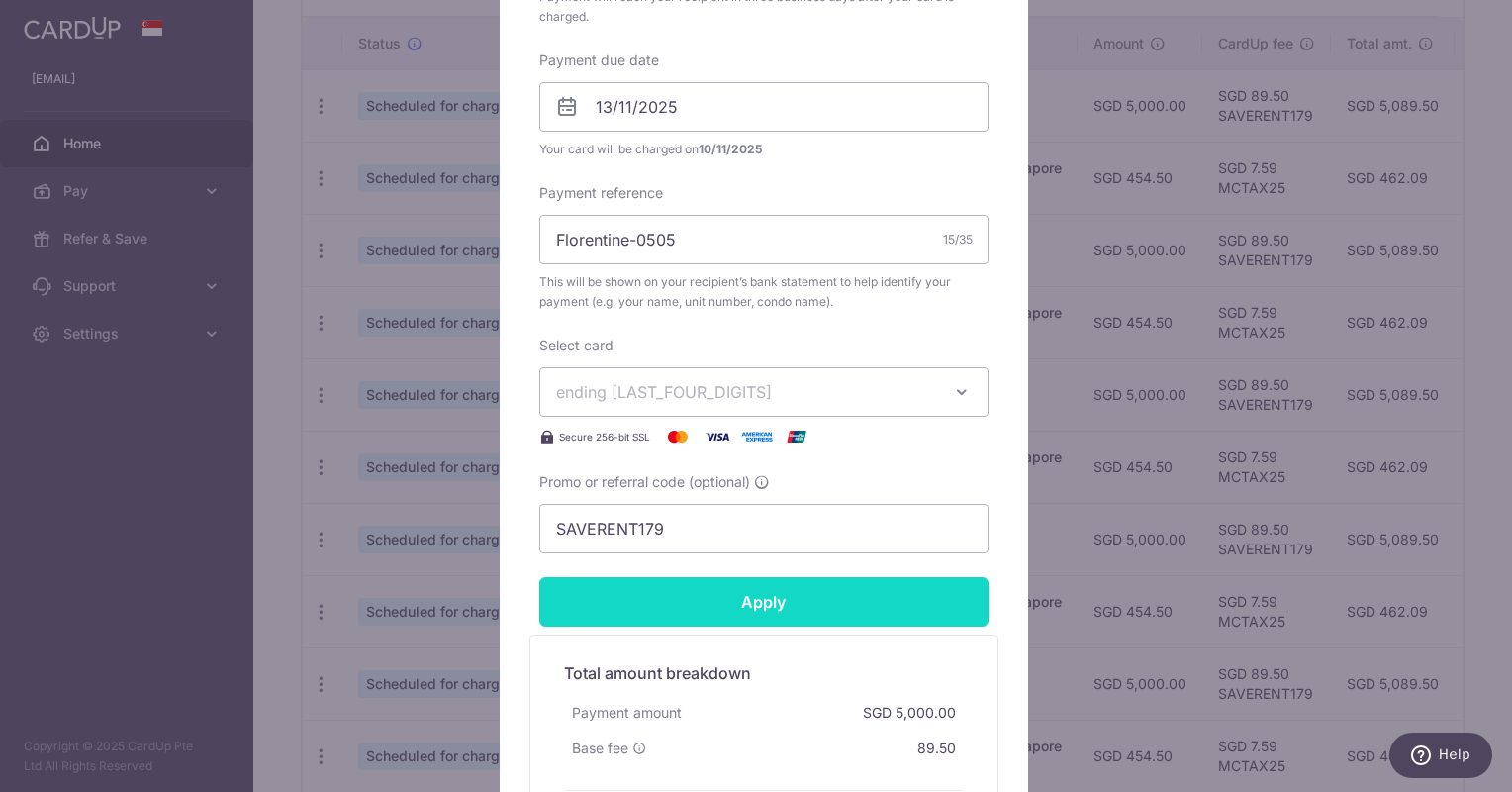 click on "Apply" at bounding box center [764, 602] 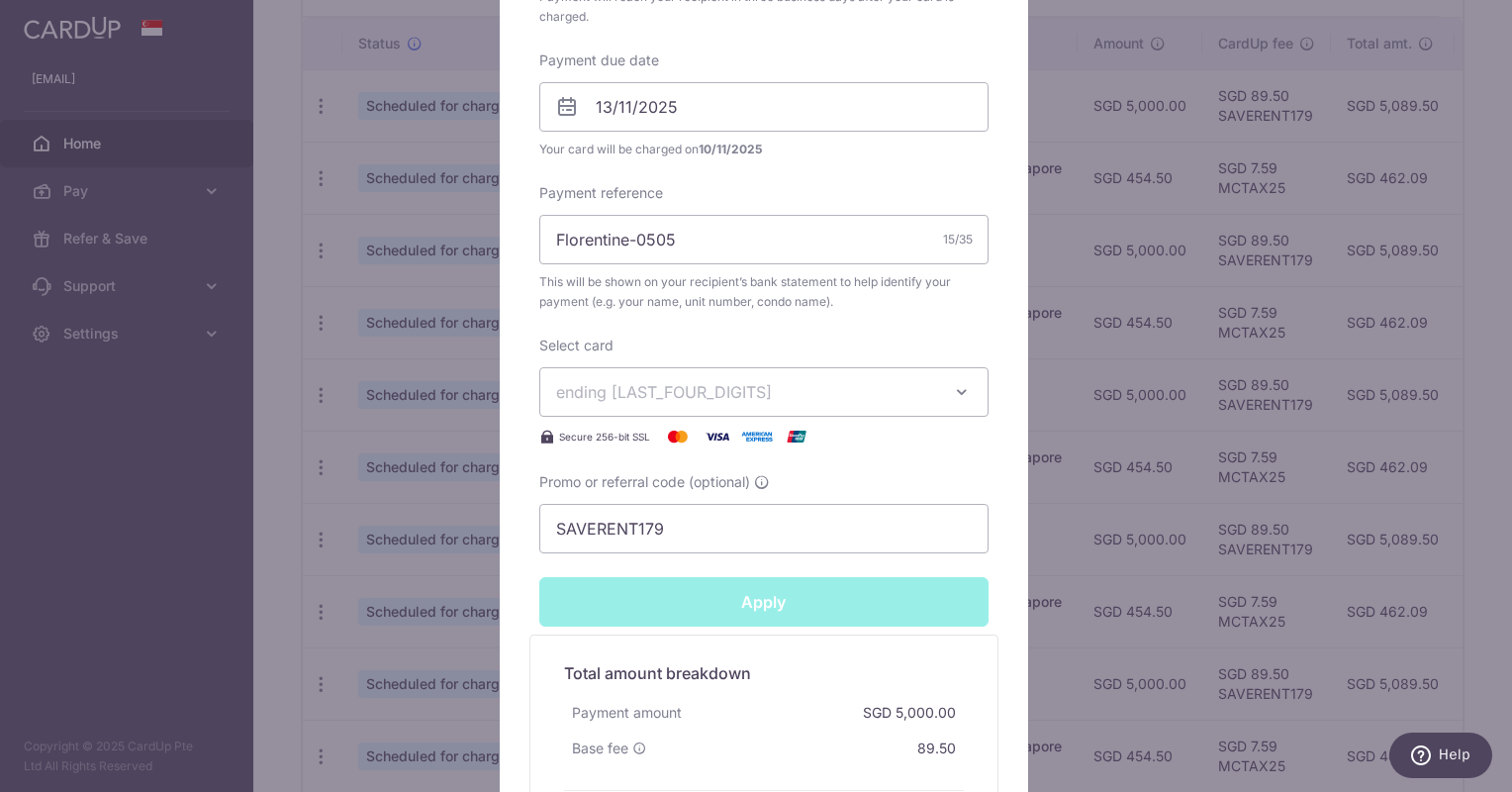 type on "Successfully Applied" 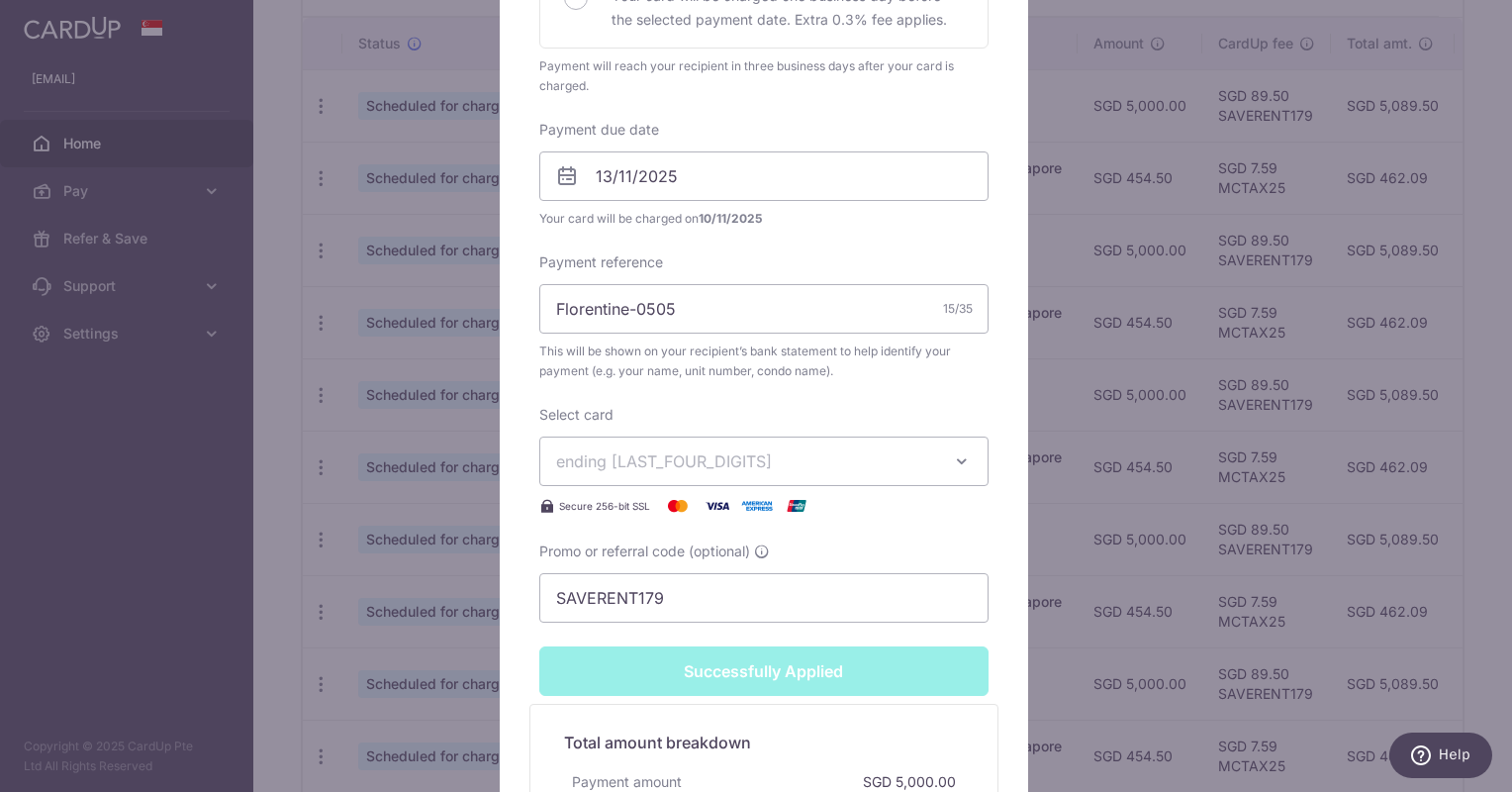 scroll, scrollTop: 662, scrollLeft: 0, axis: vertical 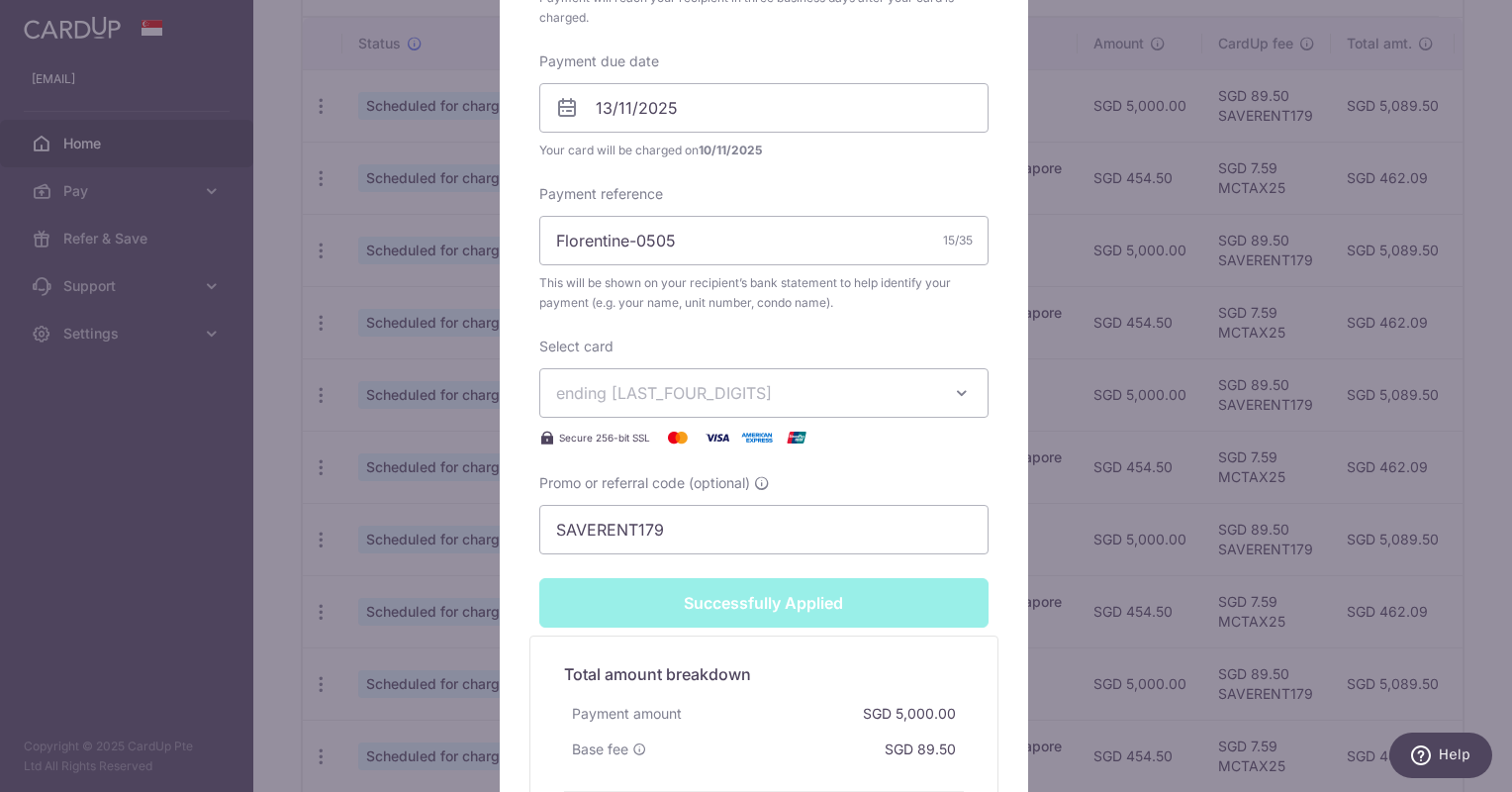 click on "Edit payment
By clicking apply,  you will make changes to all   payments to  Kom Mun Siong  scheduled from
.
By clicking below, you confirm you are editing this payment to  Kom Mun Siong  on
15/11/2025 .
Your payment is updated successfully" at bounding box center (756, 396) 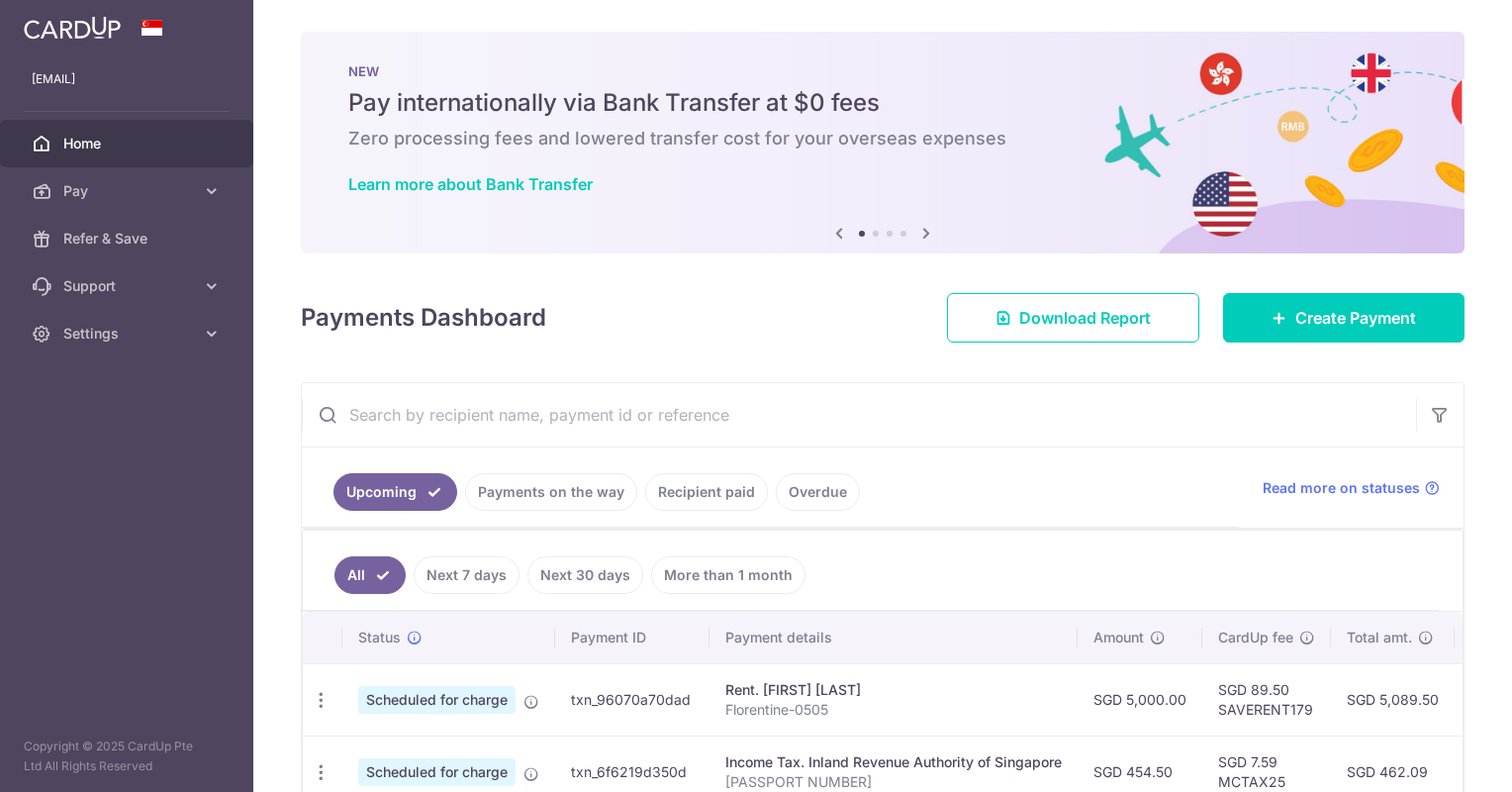 scroll, scrollTop: 0, scrollLeft: 0, axis: both 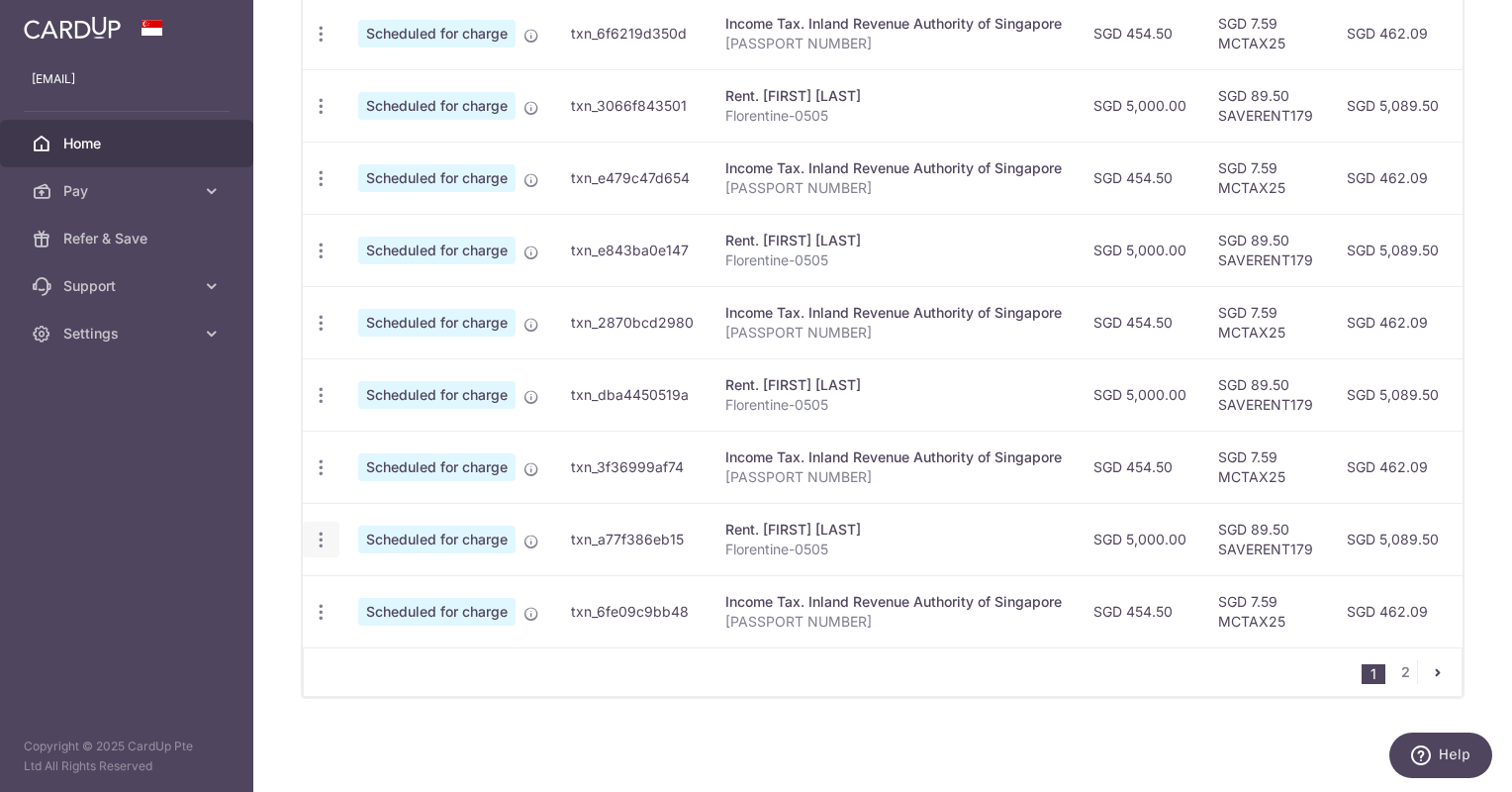 click on "Update payment
Cancel payment
Upload doc" at bounding box center (321, 540) 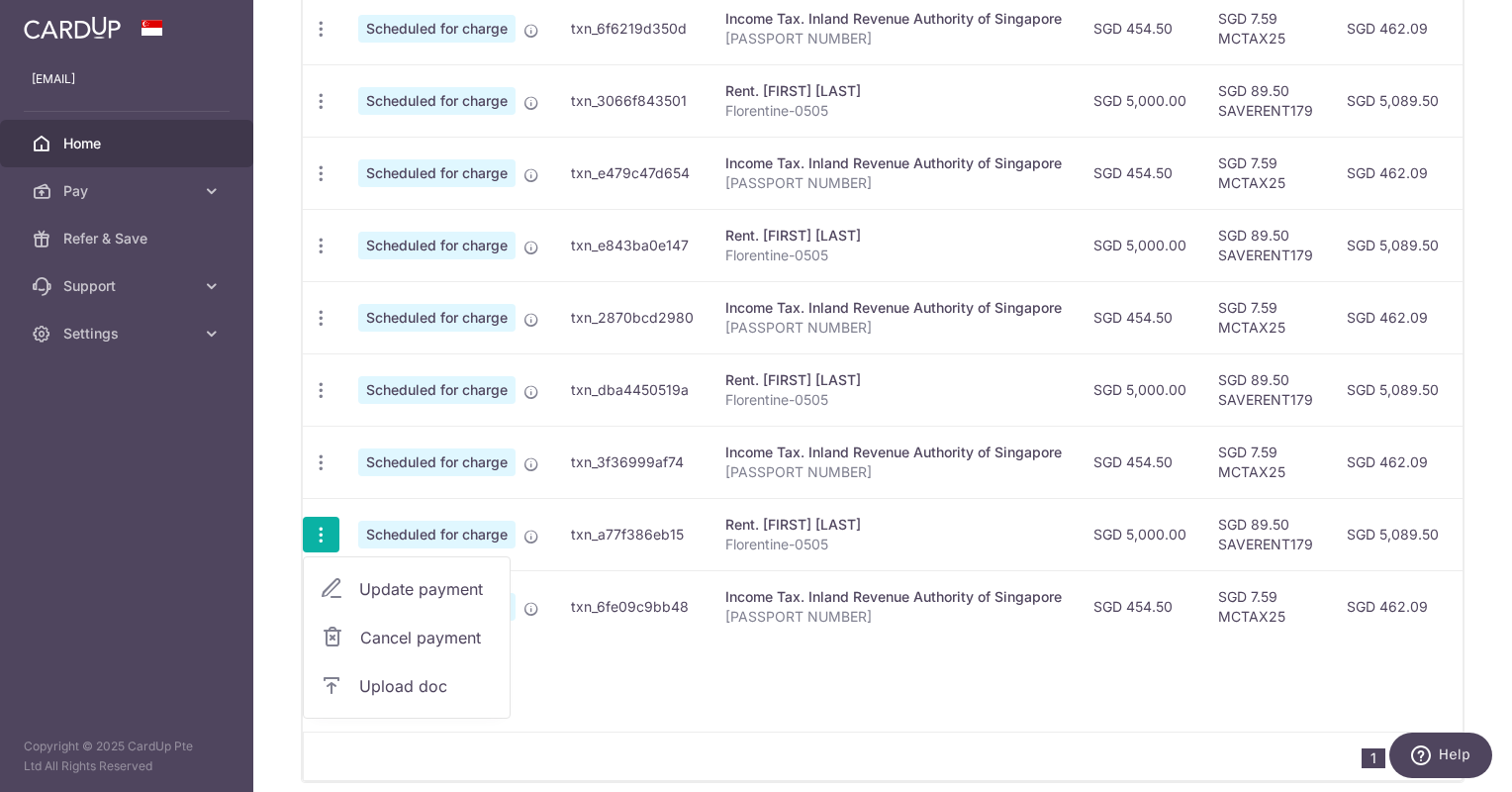 click on "Update payment" at bounding box center (426, 589) 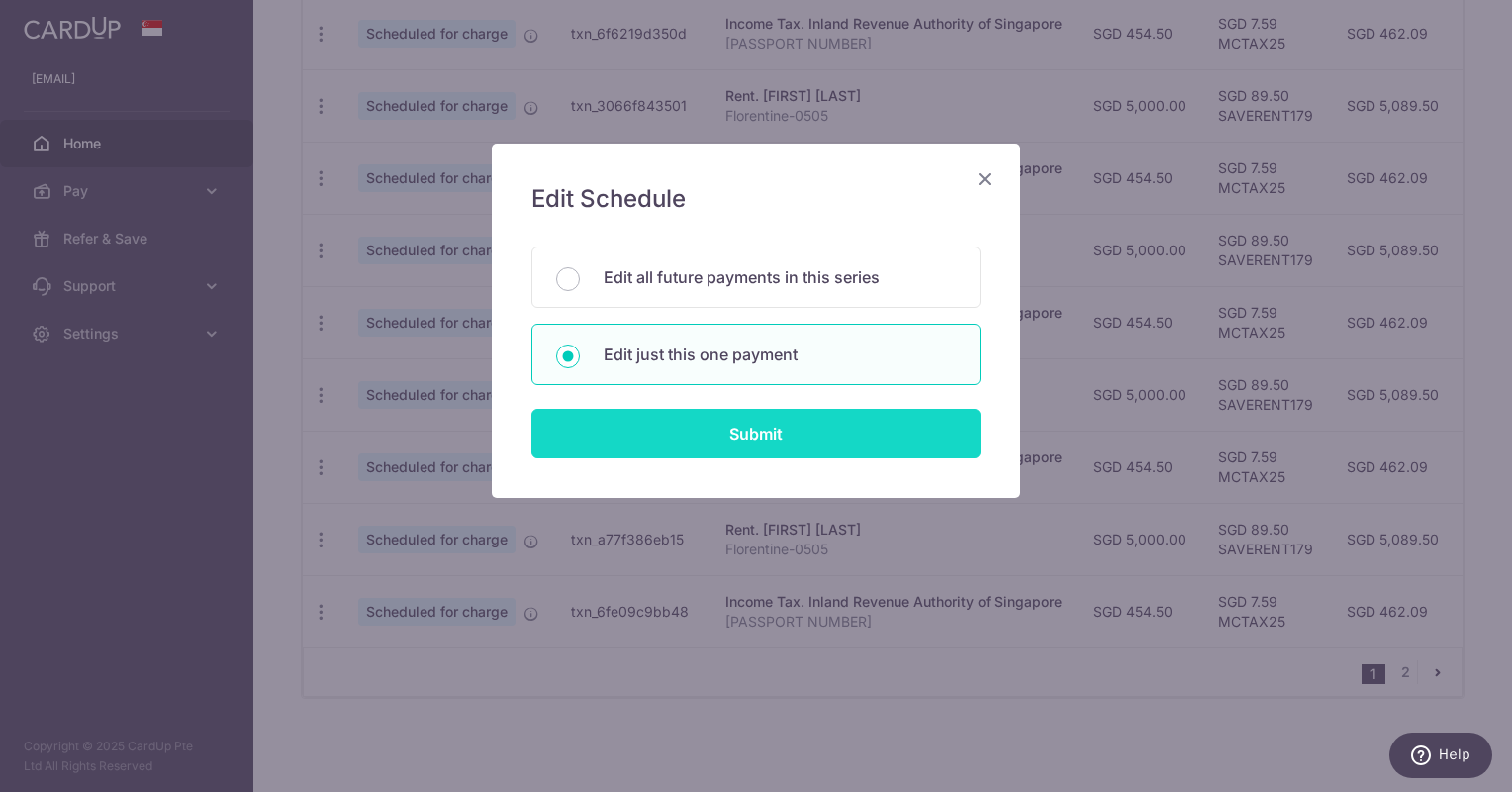 click on "Submit" at bounding box center [756, 434] 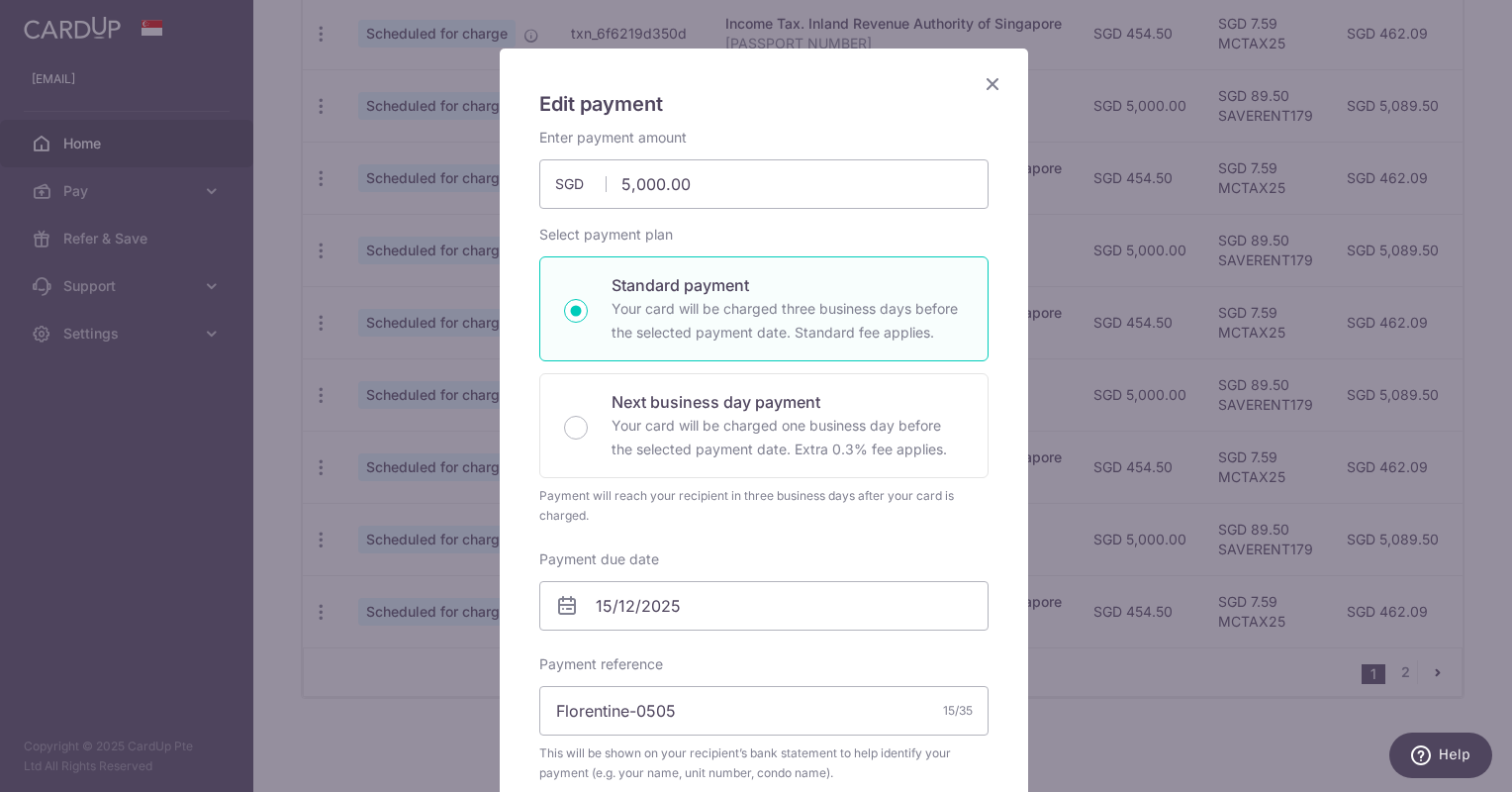 scroll, scrollTop: 495, scrollLeft: 0, axis: vertical 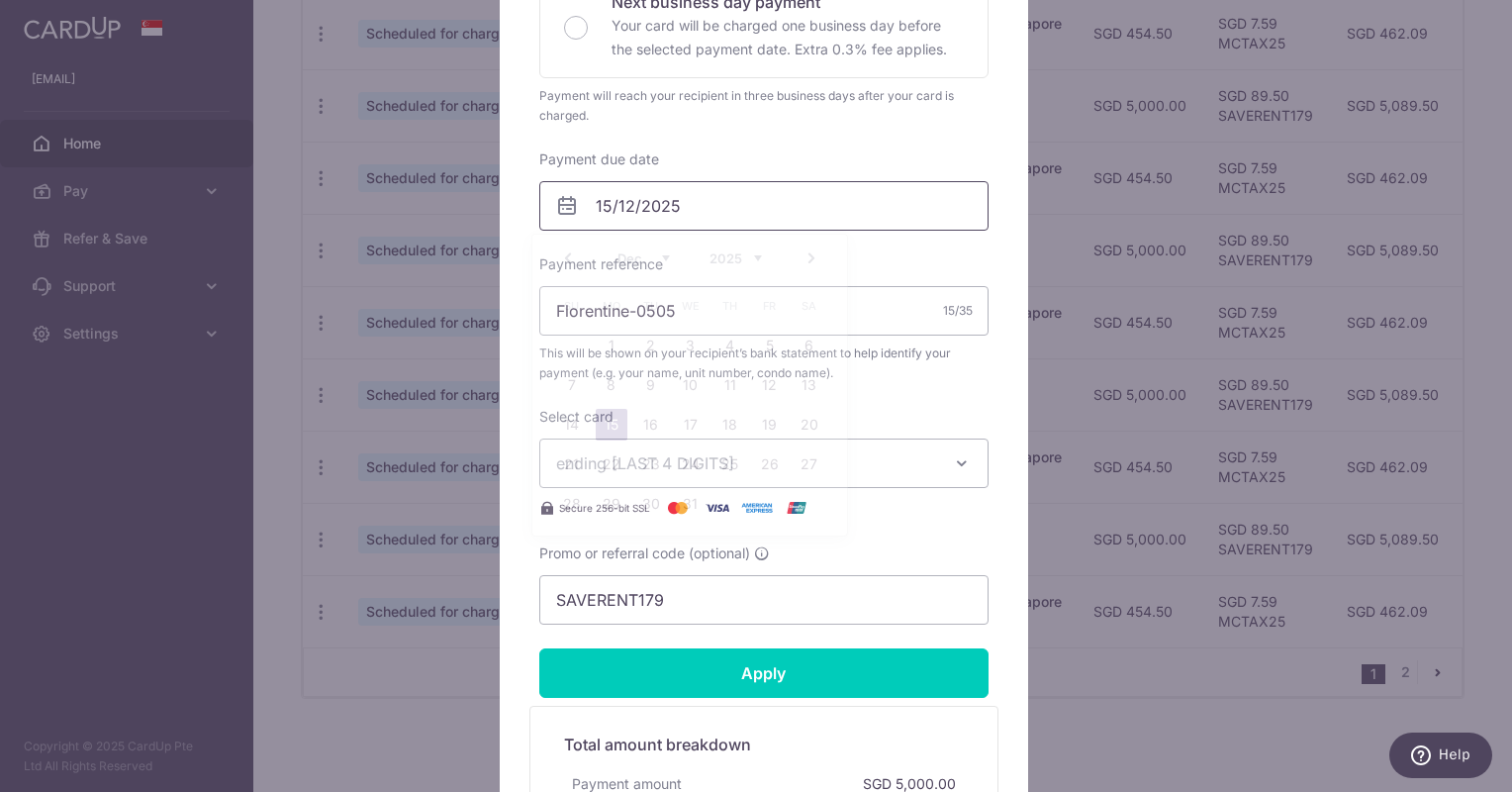 click on "15/12/2025" at bounding box center [764, 206] 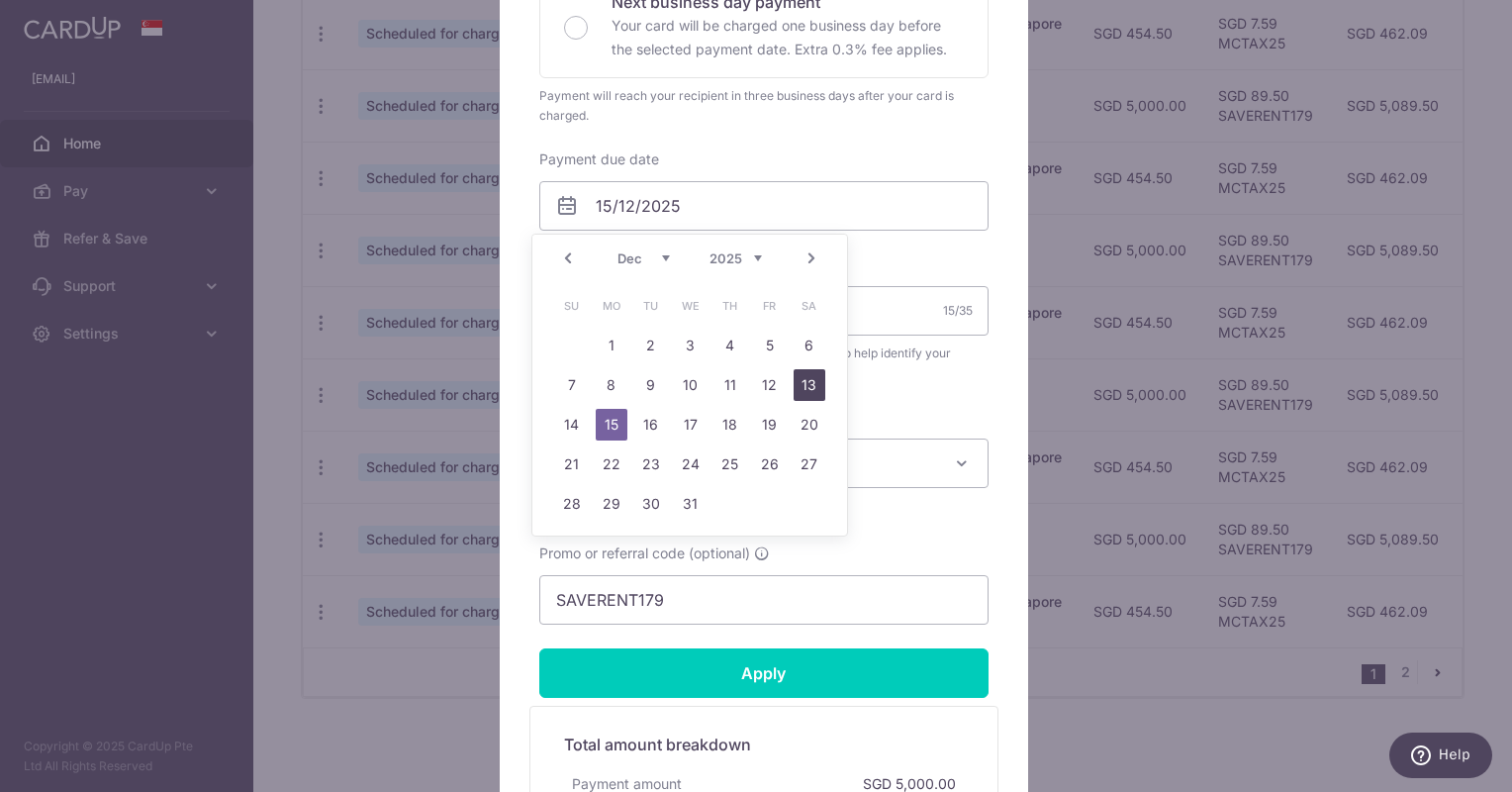 click on "13" at bounding box center (809, 385) 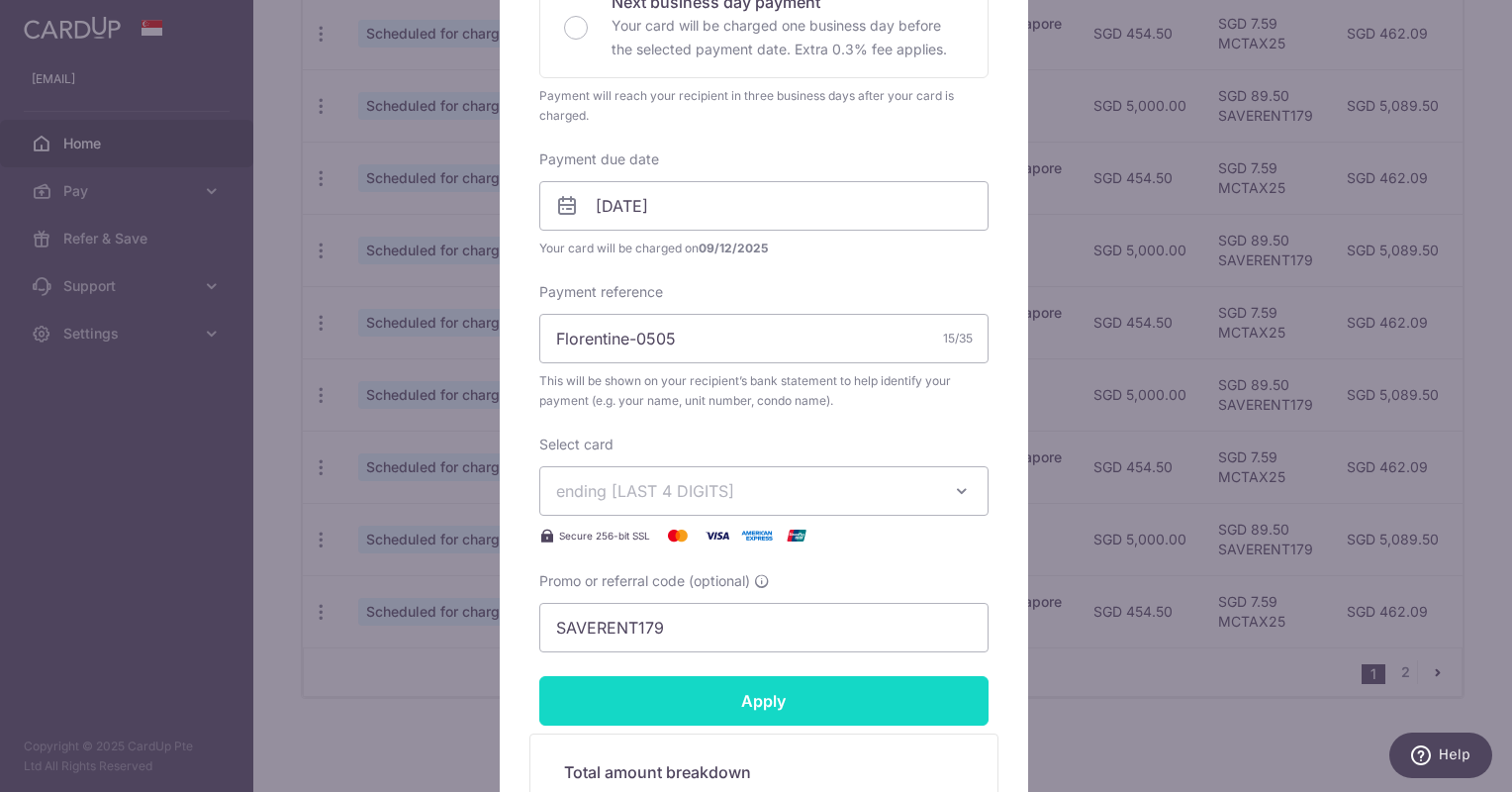 click on "Apply" at bounding box center (764, 701) 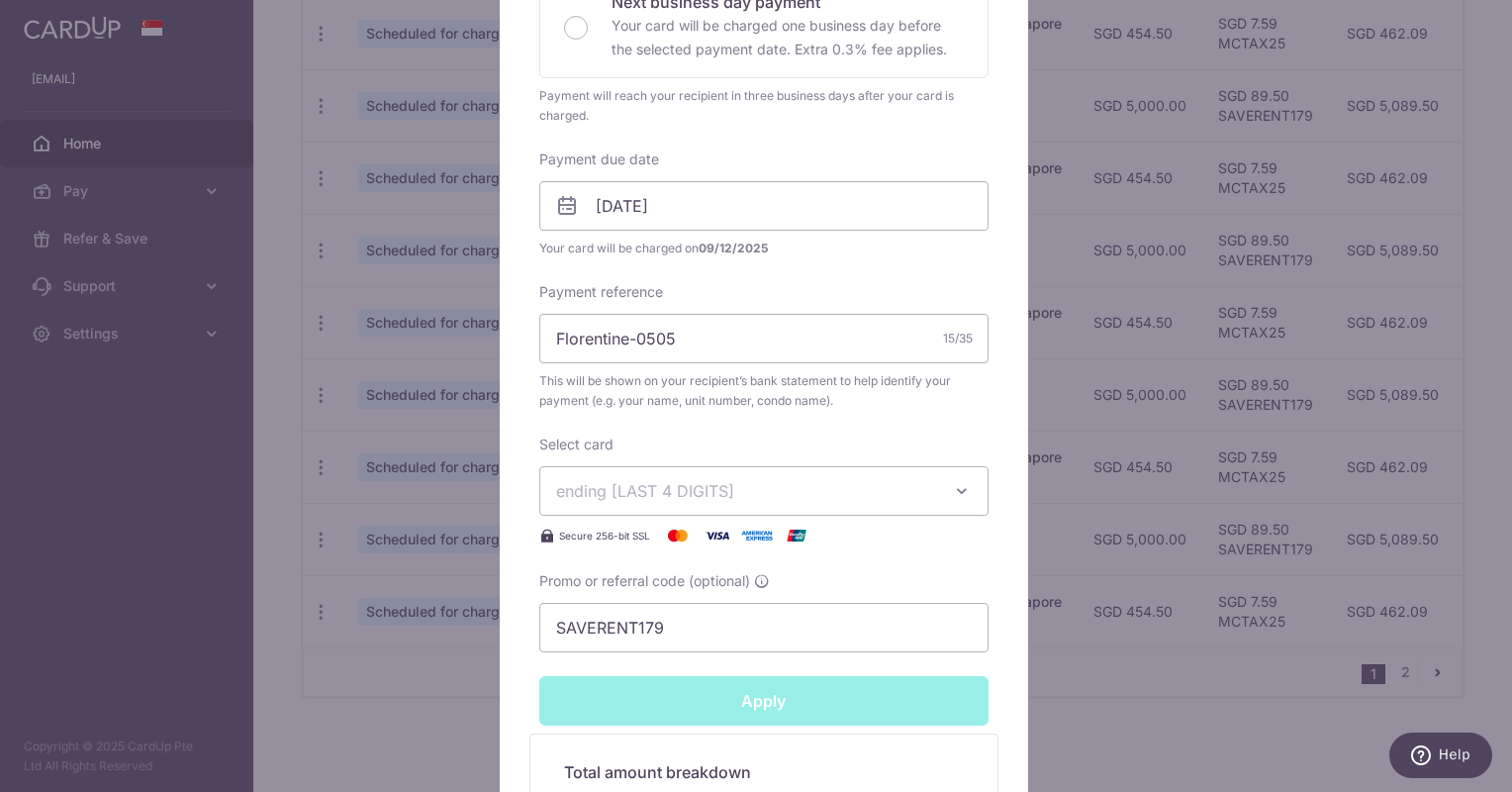 type on "Successfully Applied" 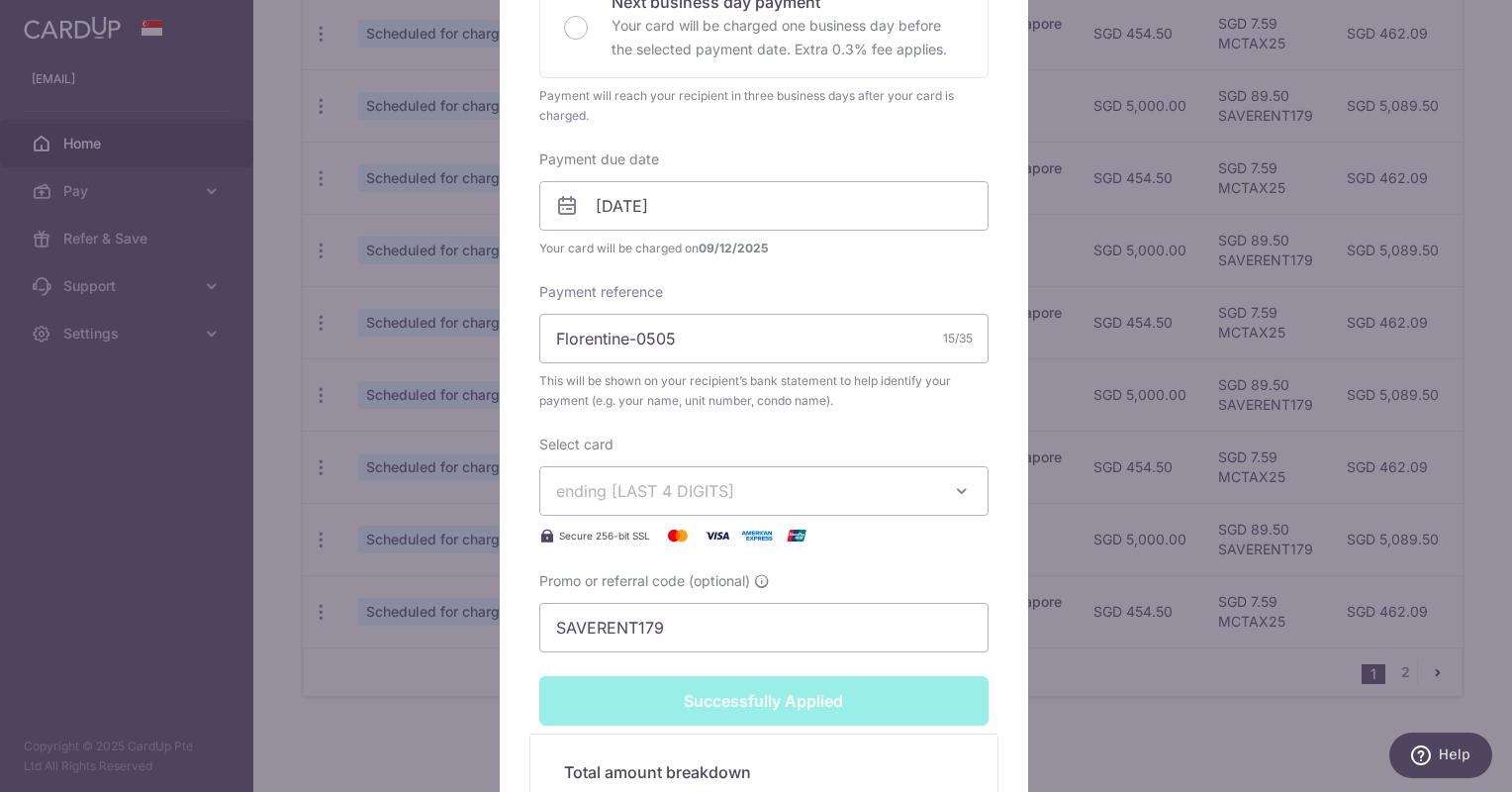 scroll, scrollTop: 563, scrollLeft: 0, axis: vertical 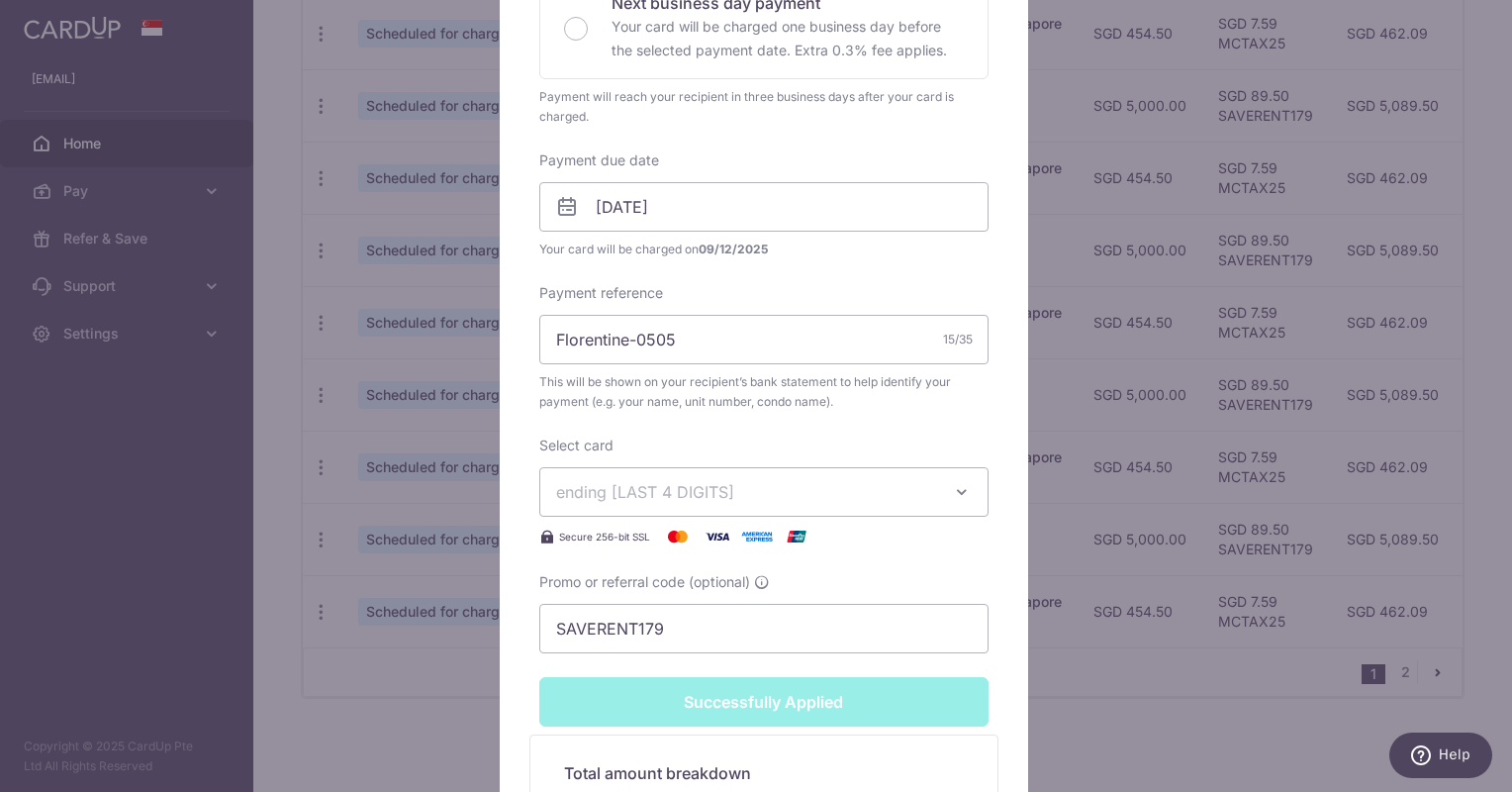 click on "Edit payment
By clicking apply,  you will make changes to all   payments to  Kom Mun Siong  scheduled from
.
By clicking below, you confirm you are editing this payment to  Kom Mun Siong  on
15/12/2025 .
Your payment is updated successfully" at bounding box center [756, 396] 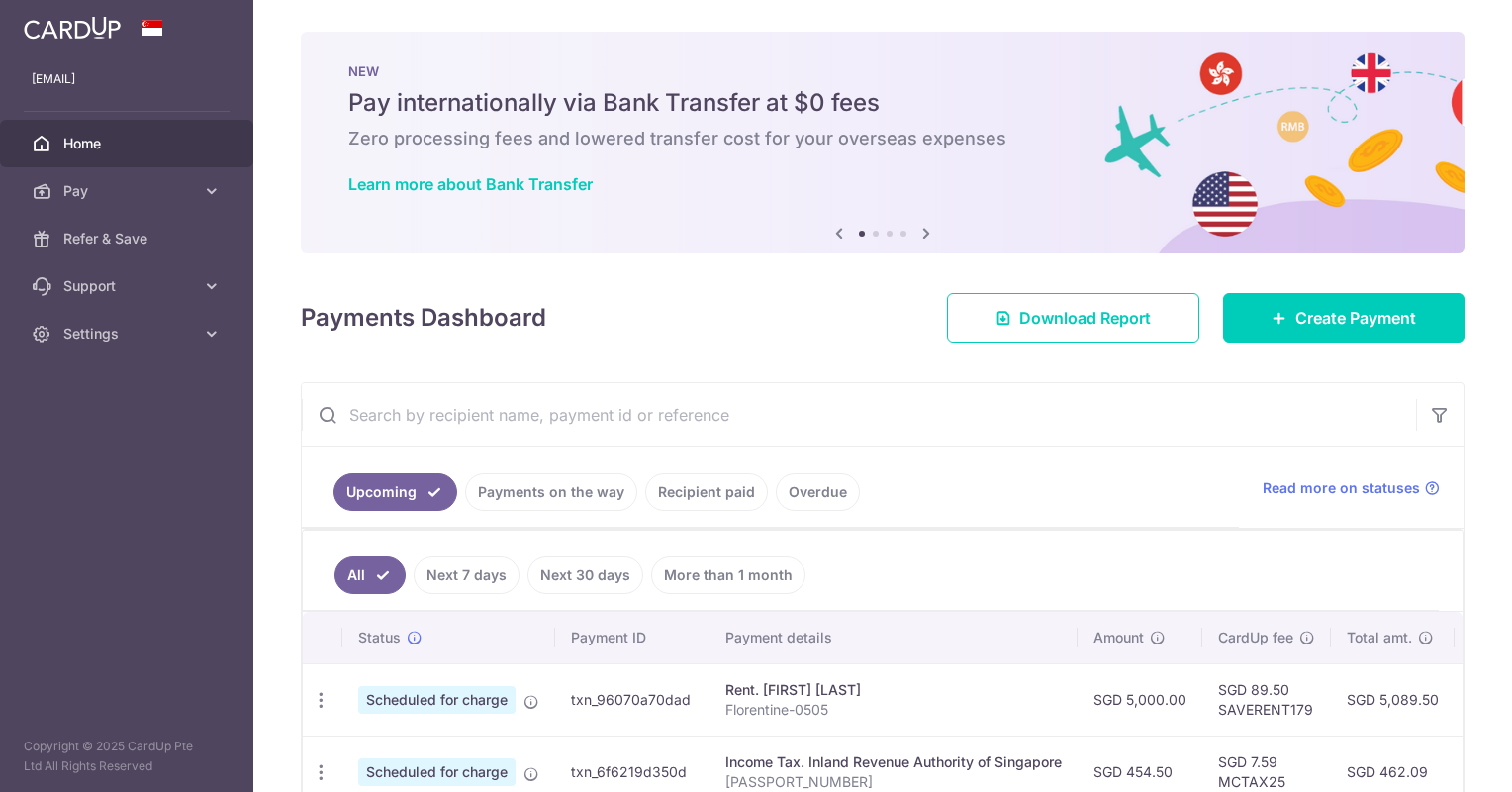 scroll, scrollTop: 0, scrollLeft: 0, axis: both 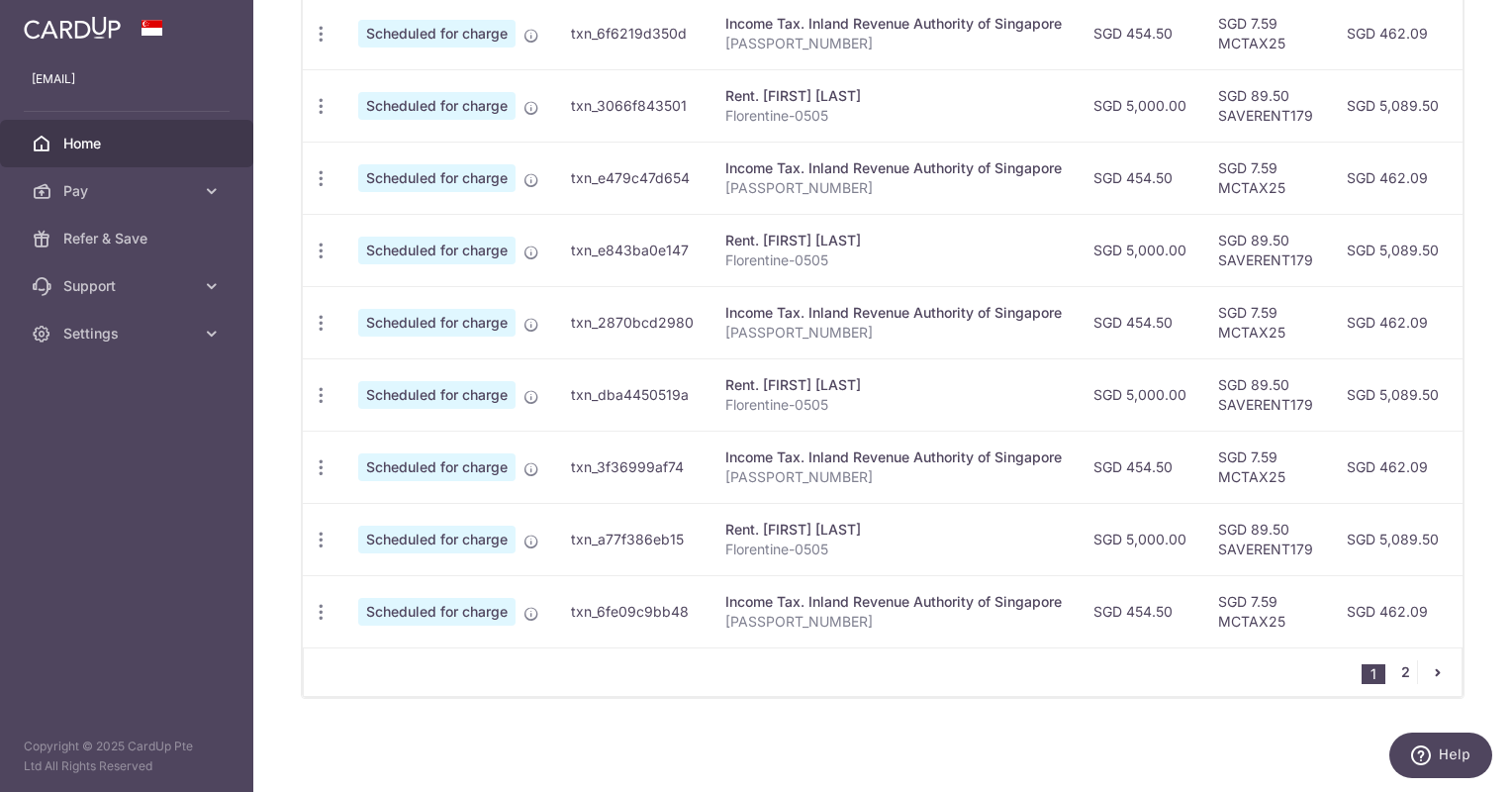 click on "2" at bounding box center (1405, 672) 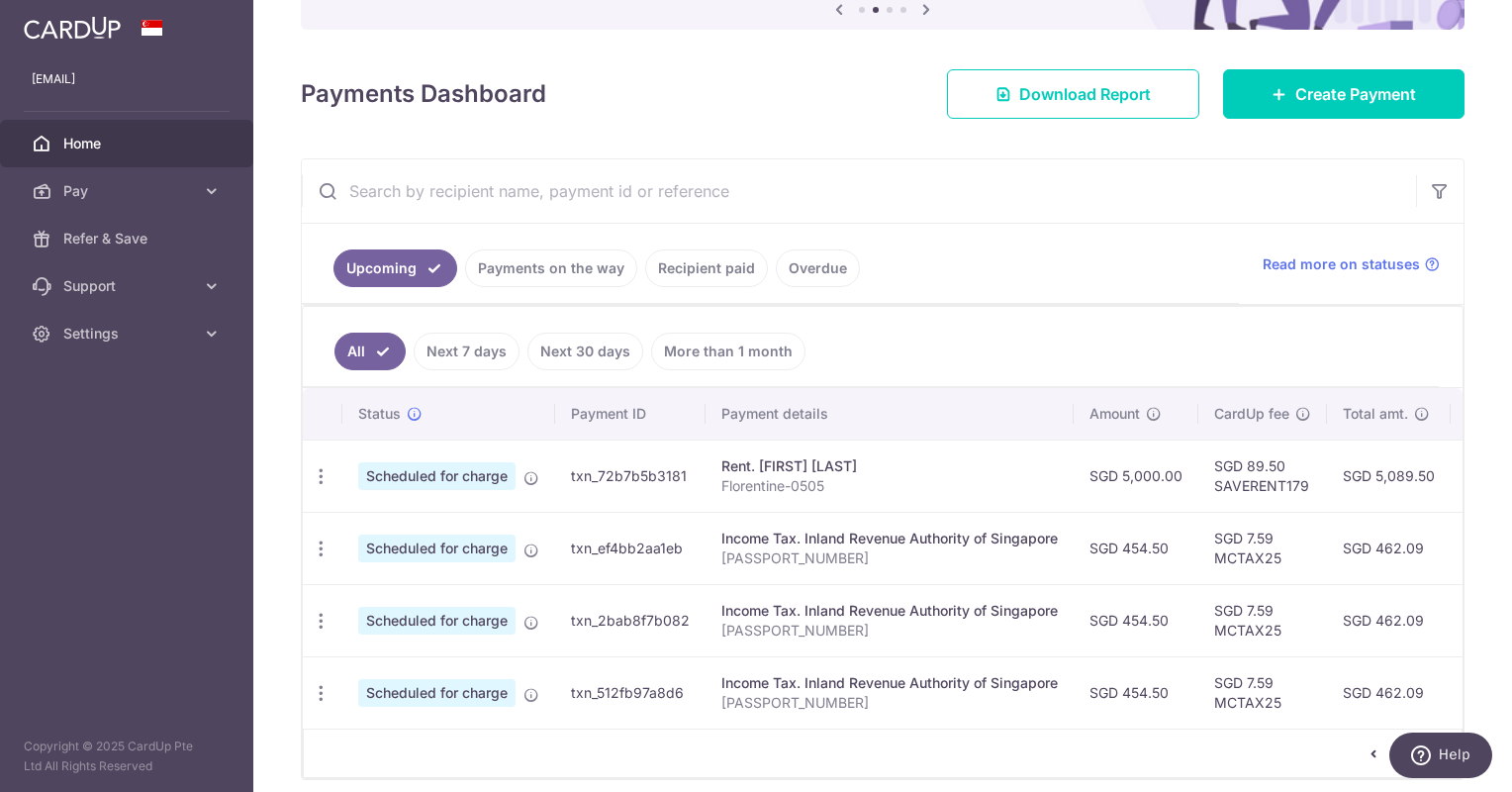 scroll, scrollTop: 225, scrollLeft: 0, axis: vertical 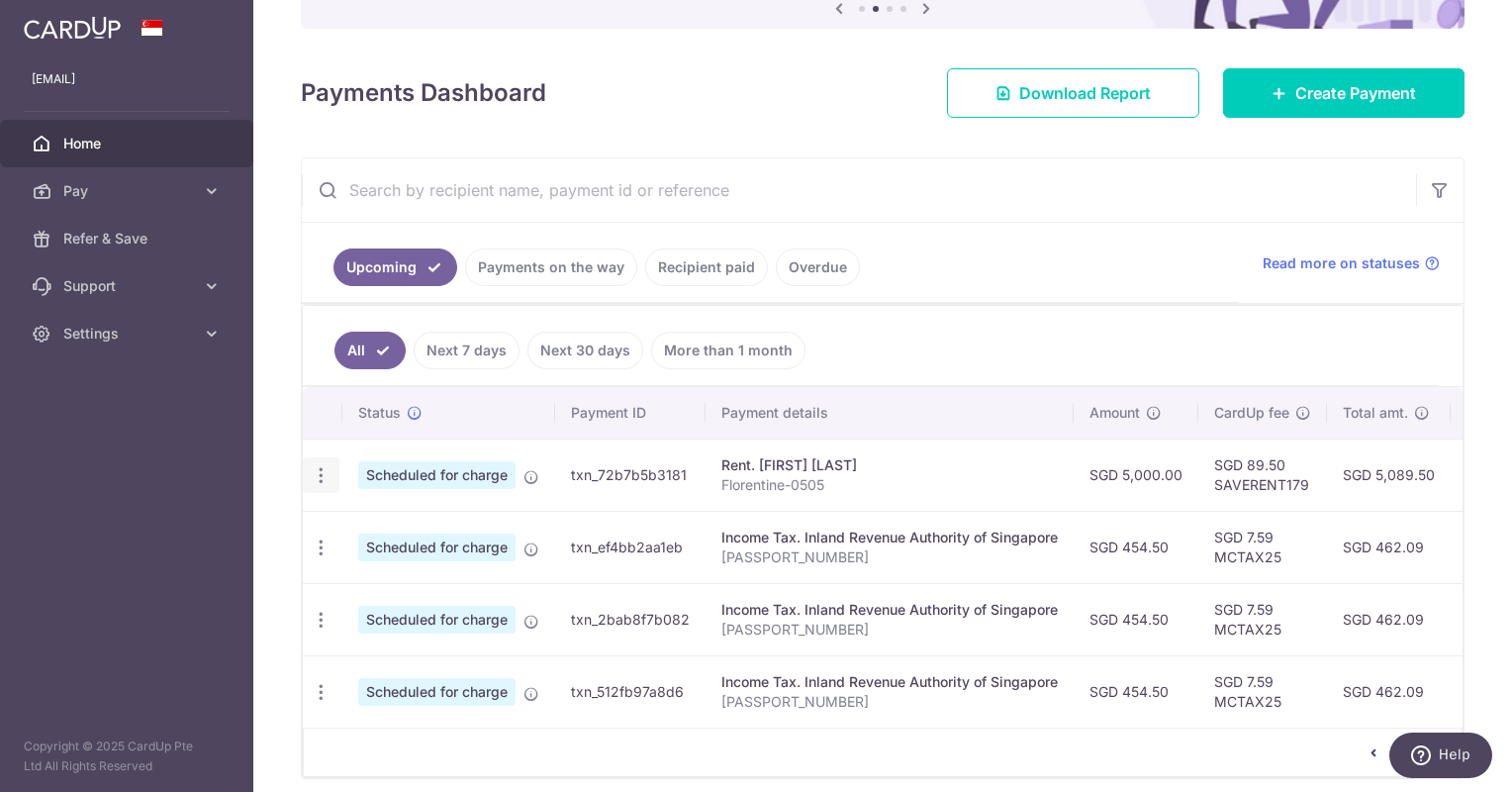 click at bounding box center [321, 475] 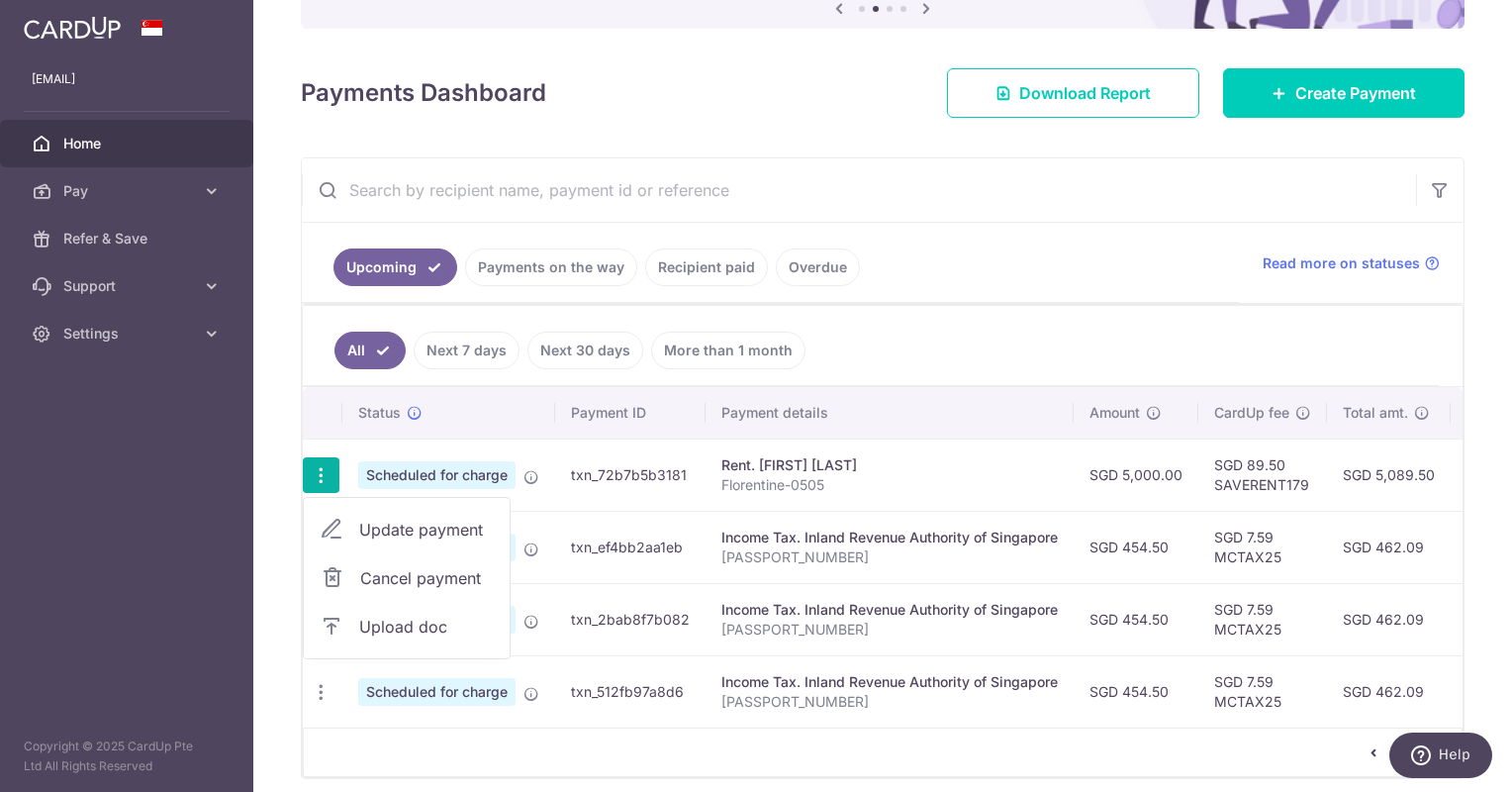 click on "Update payment" at bounding box center [426, 530] 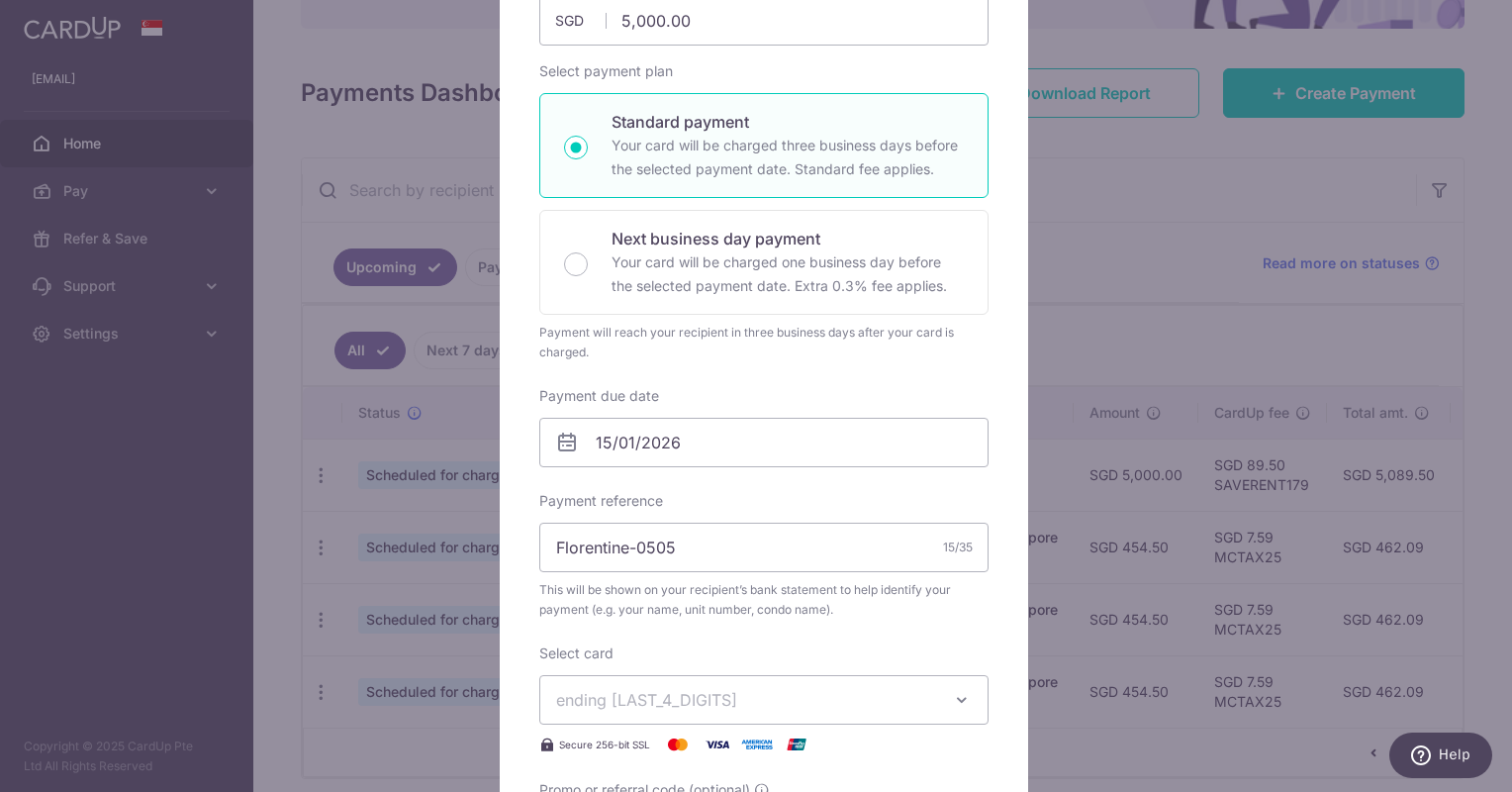 scroll, scrollTop: 297, scrollLeft: 0, axis: vertical 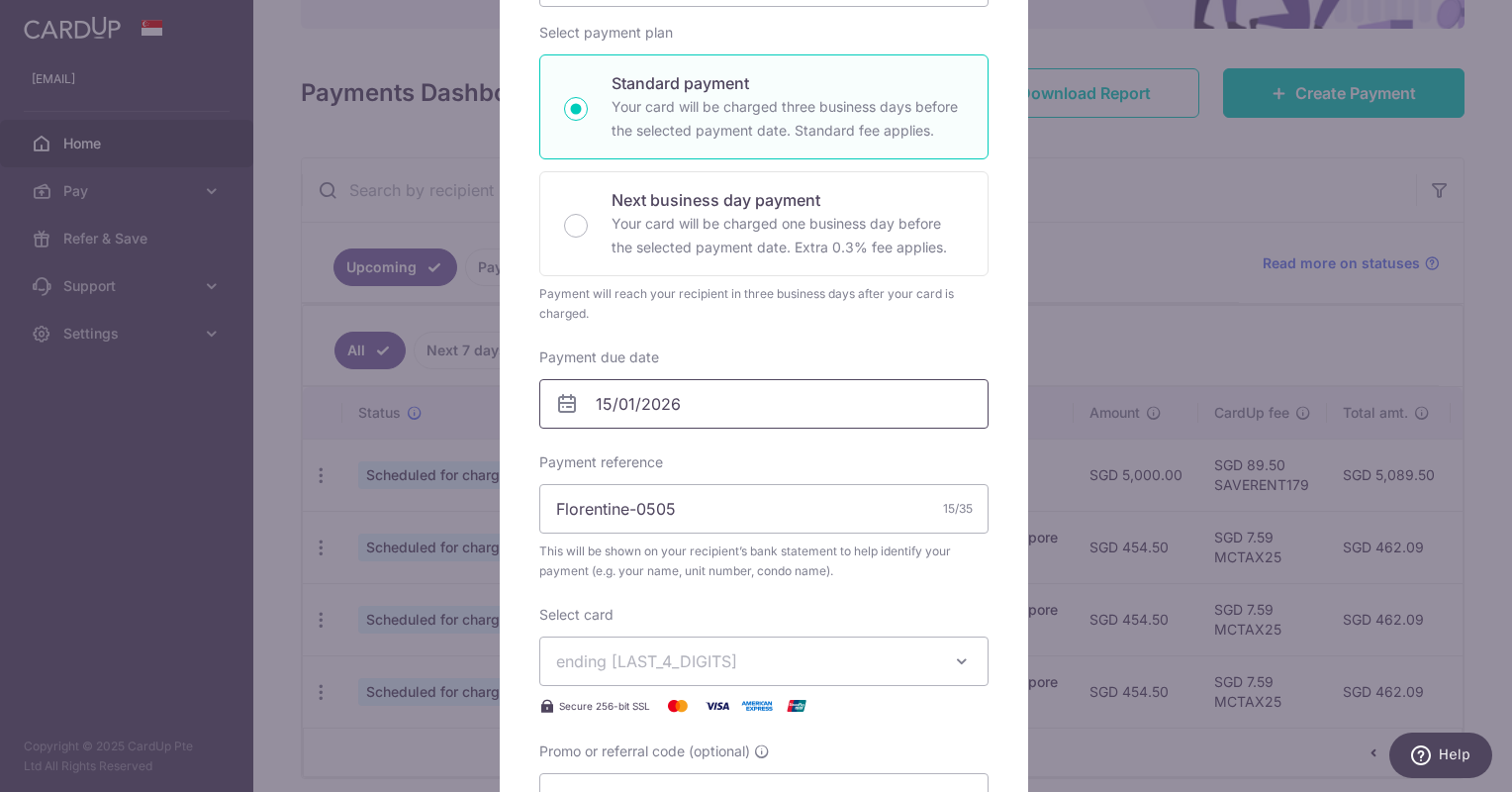 click on "15/01/2026" at bounding box center (764, 404) 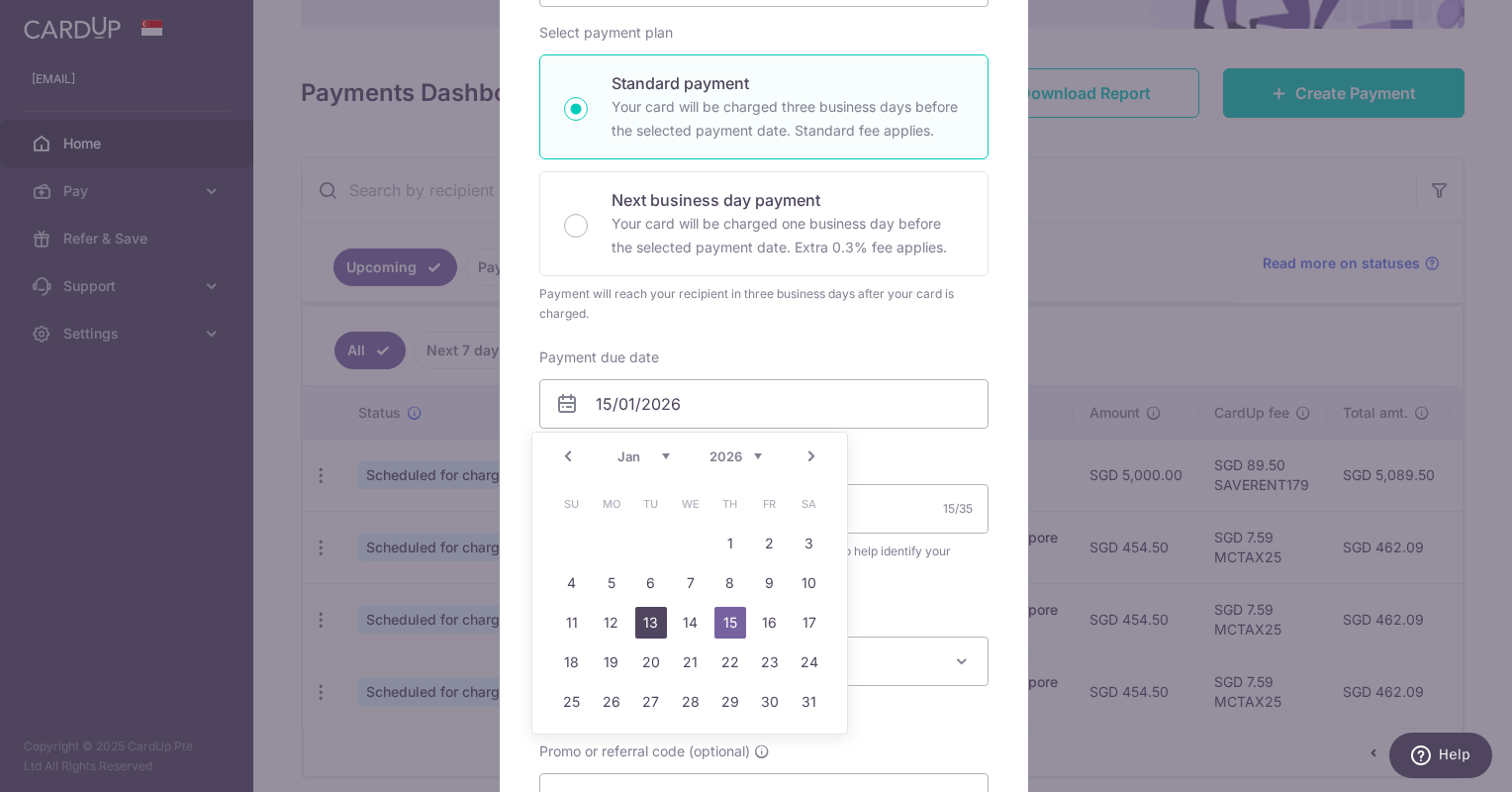 click on "13" at bounding box center [651, 623] 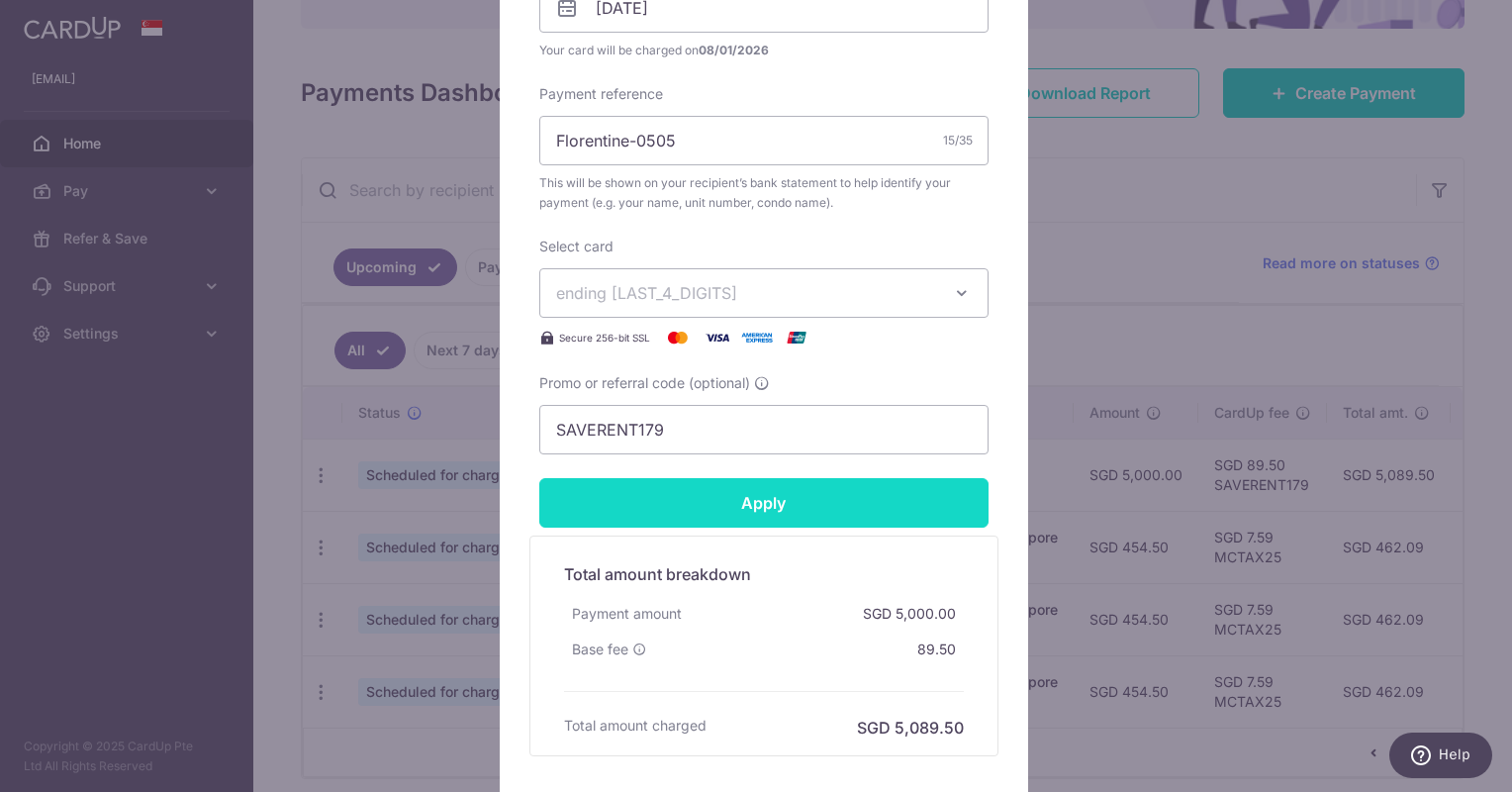 click on "Apply" at bounding box center [764, 503] 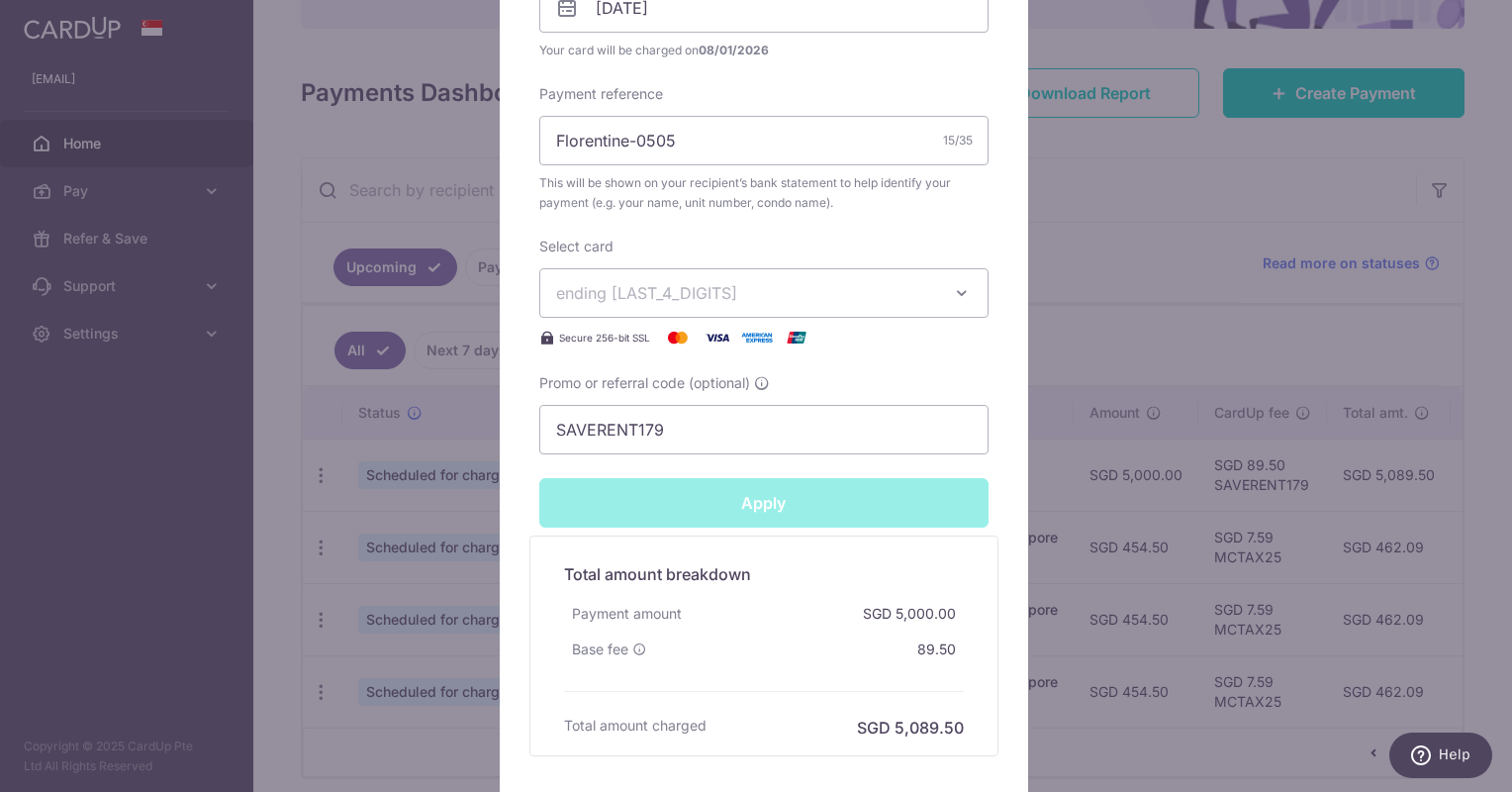 type on "Successfully Applied" 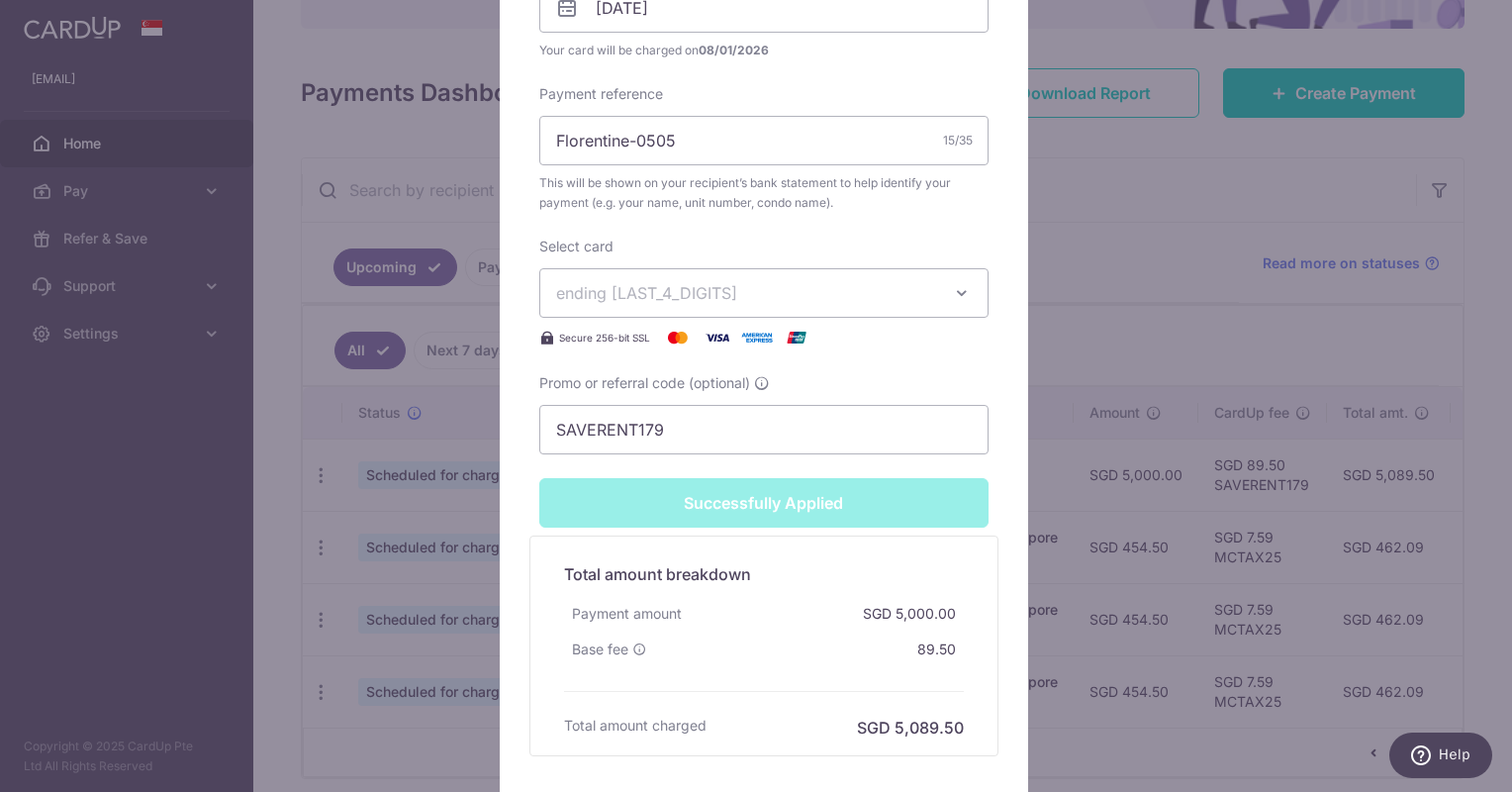 scroll, scrollTop: 761, scrollLeft: 0, axis: vertical 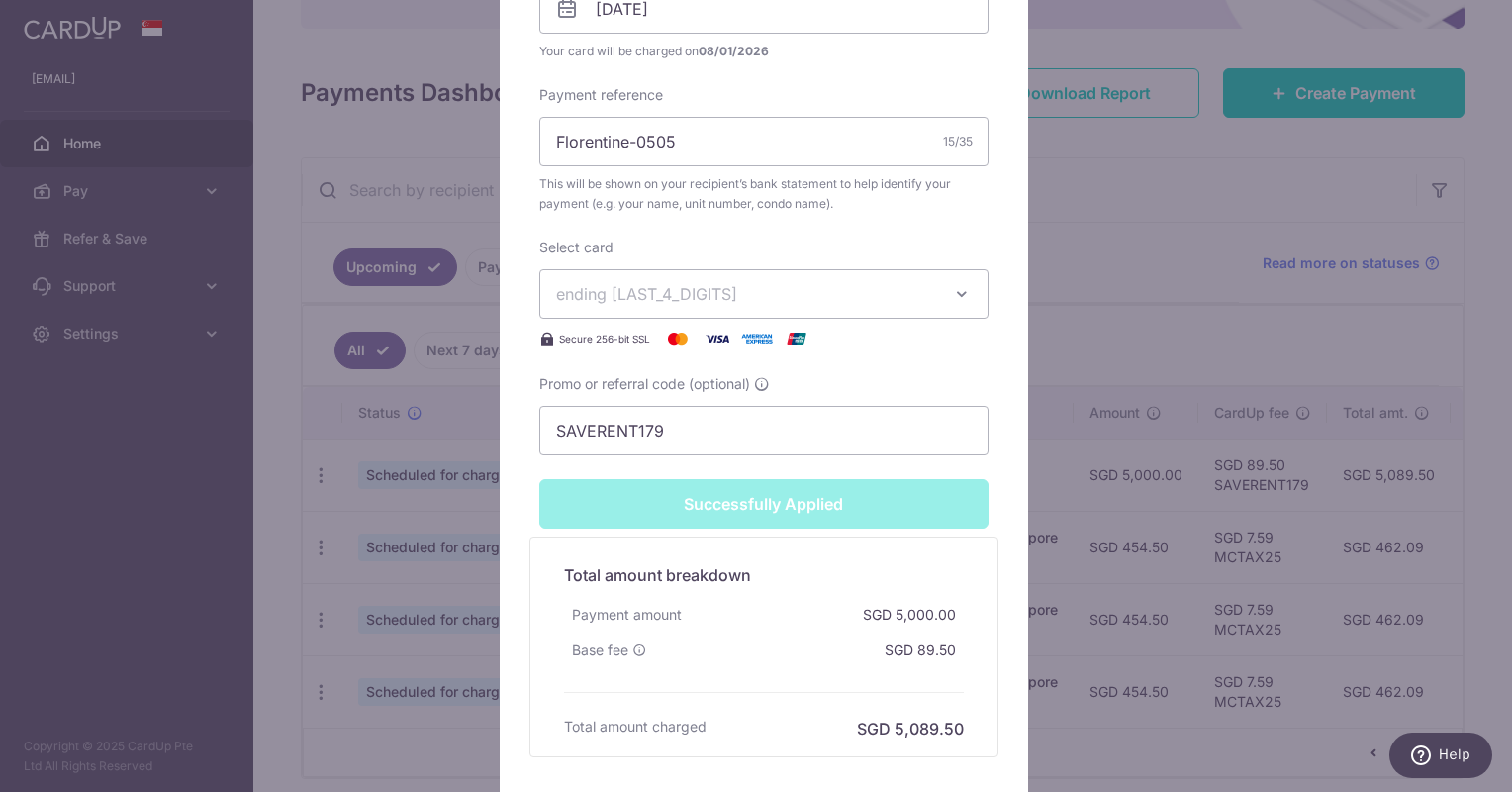 click on "Edit payment
By clicking apply,  you will make changes to all   payments to  [FIRST] [LAST]  scheduled from
.
By clicking below, you confirm you are editing this payment to  [FIRST] [LAST]  on
[DATE] .
Your payment is updated successfully" at bounding box center (756, 396) 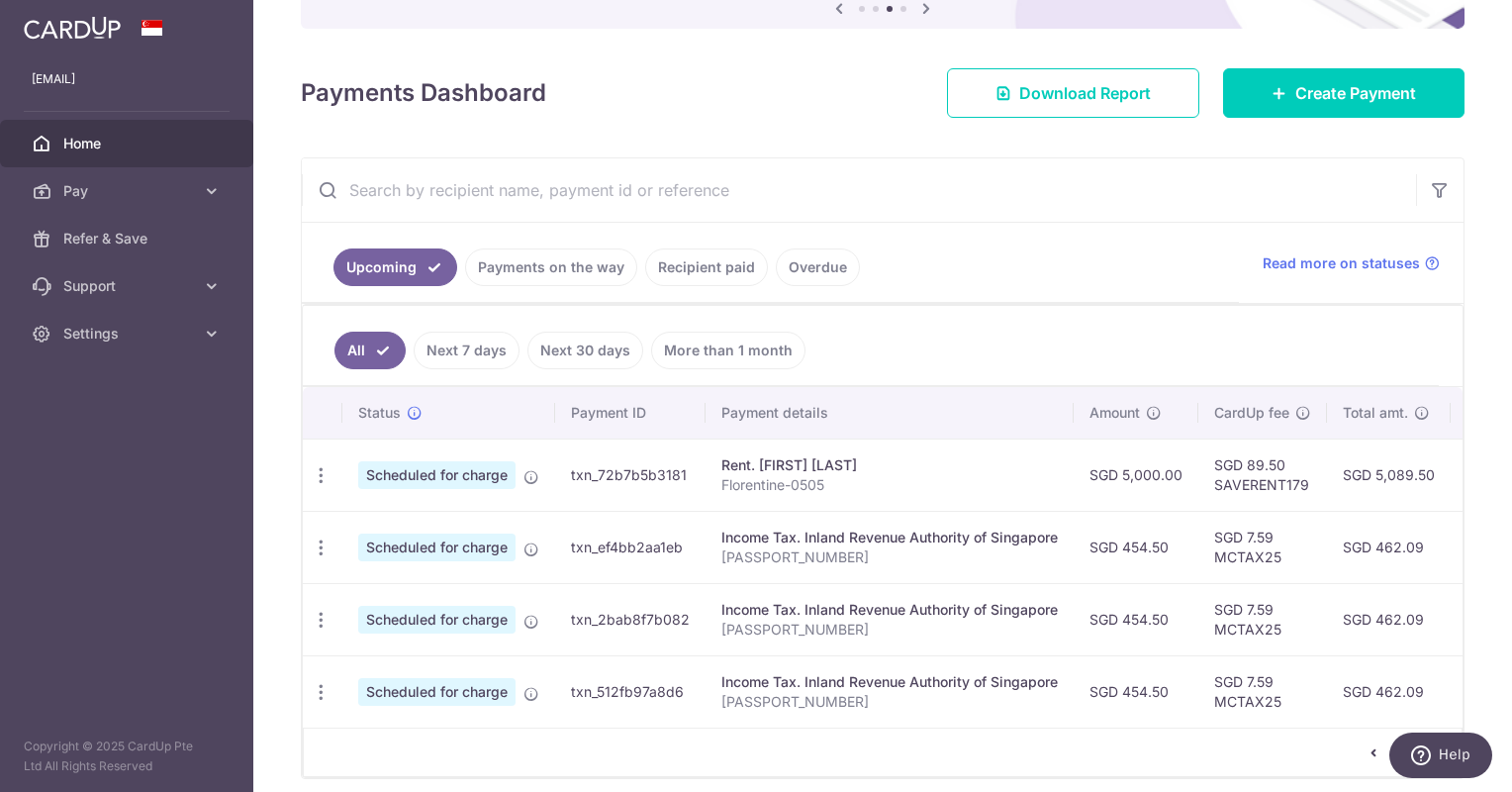 scroll, scrollTop: 306, scrollLeft: 0, axis: vertical 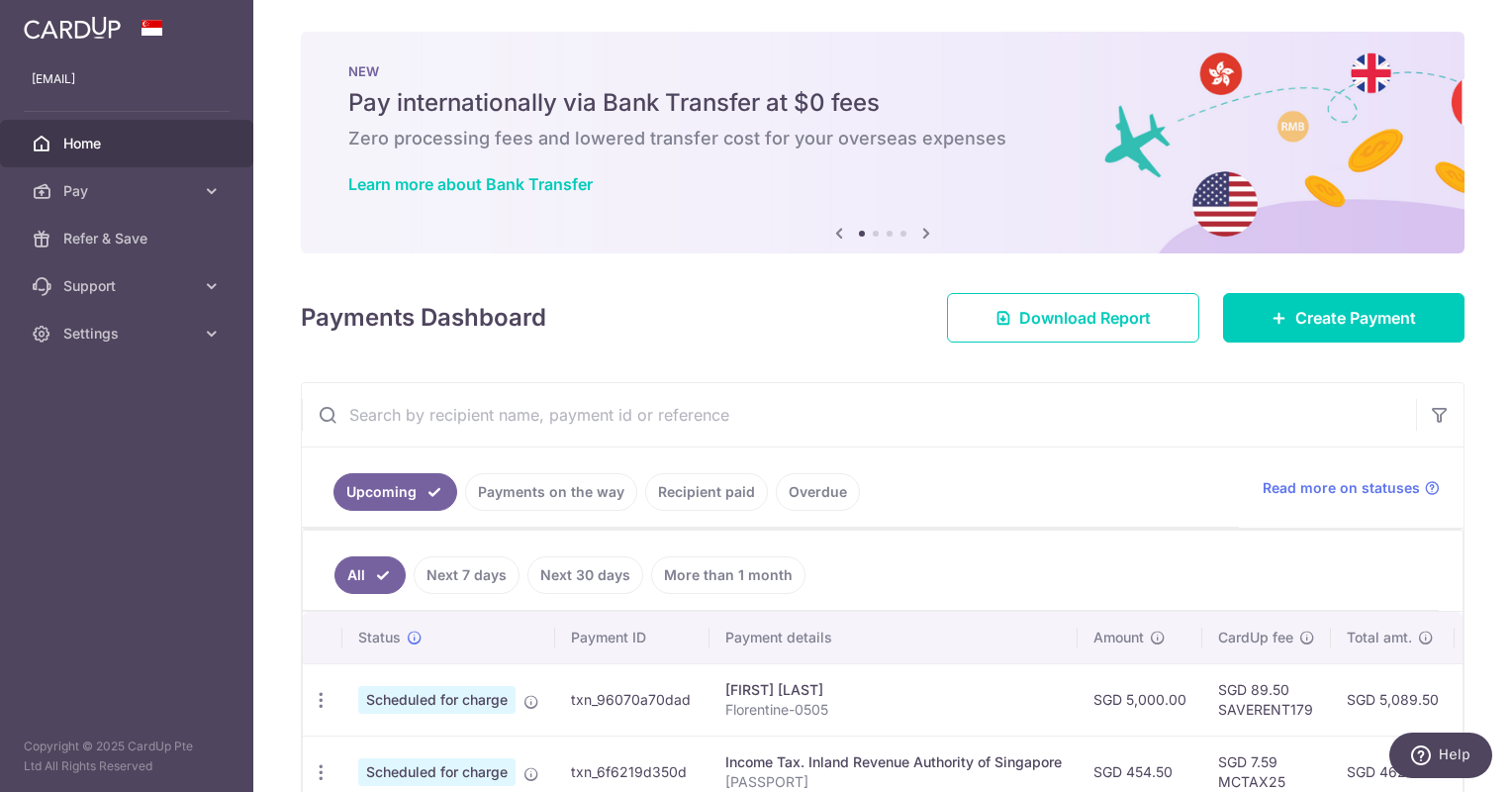 click on "More than 1 month" at bounding box center (728, 575) 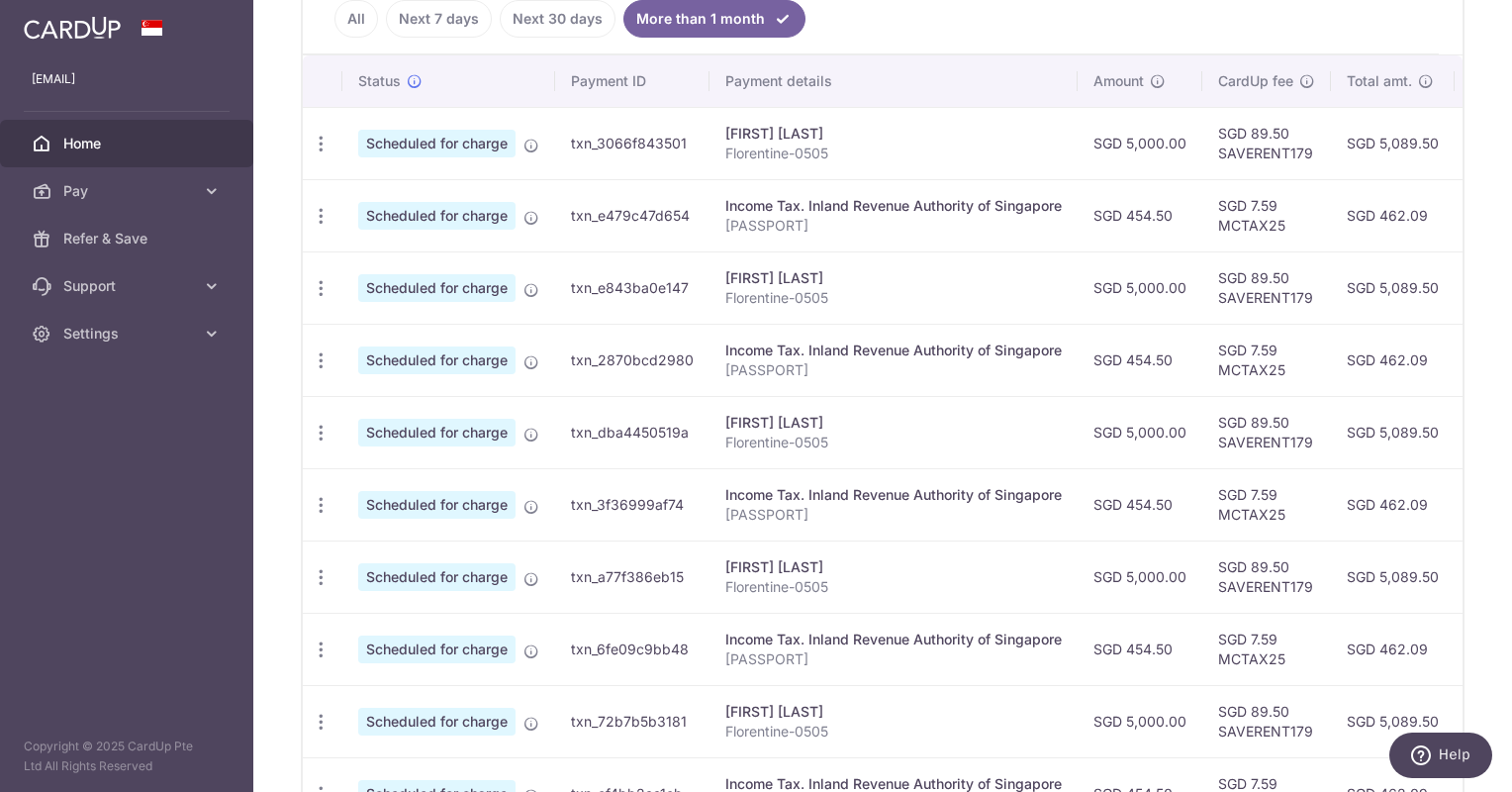 scroll, scrollTop: 743, scrollLeft: 0, axis: vertical 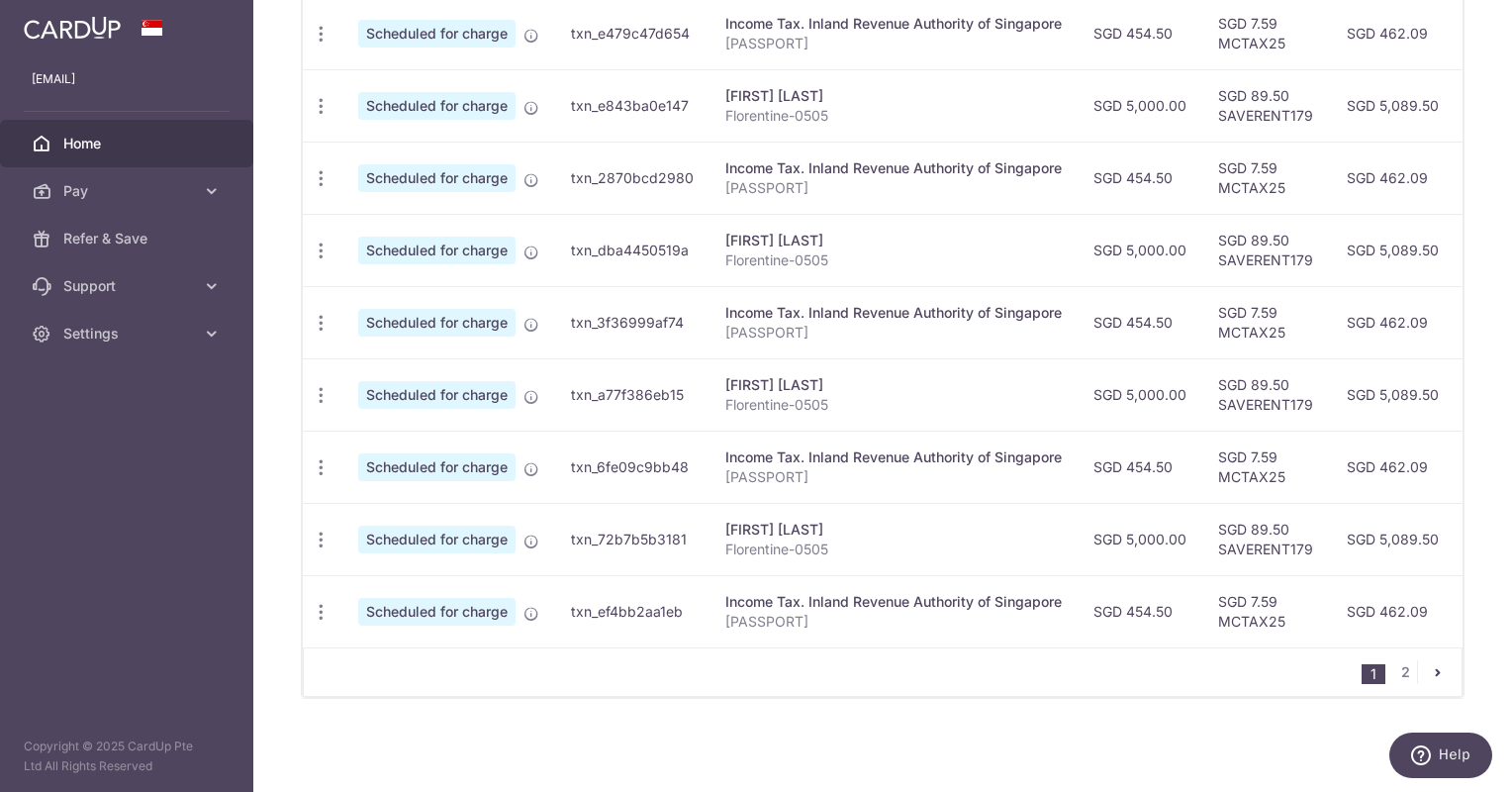 click on "1
2" at bounding box center [1411, 672] 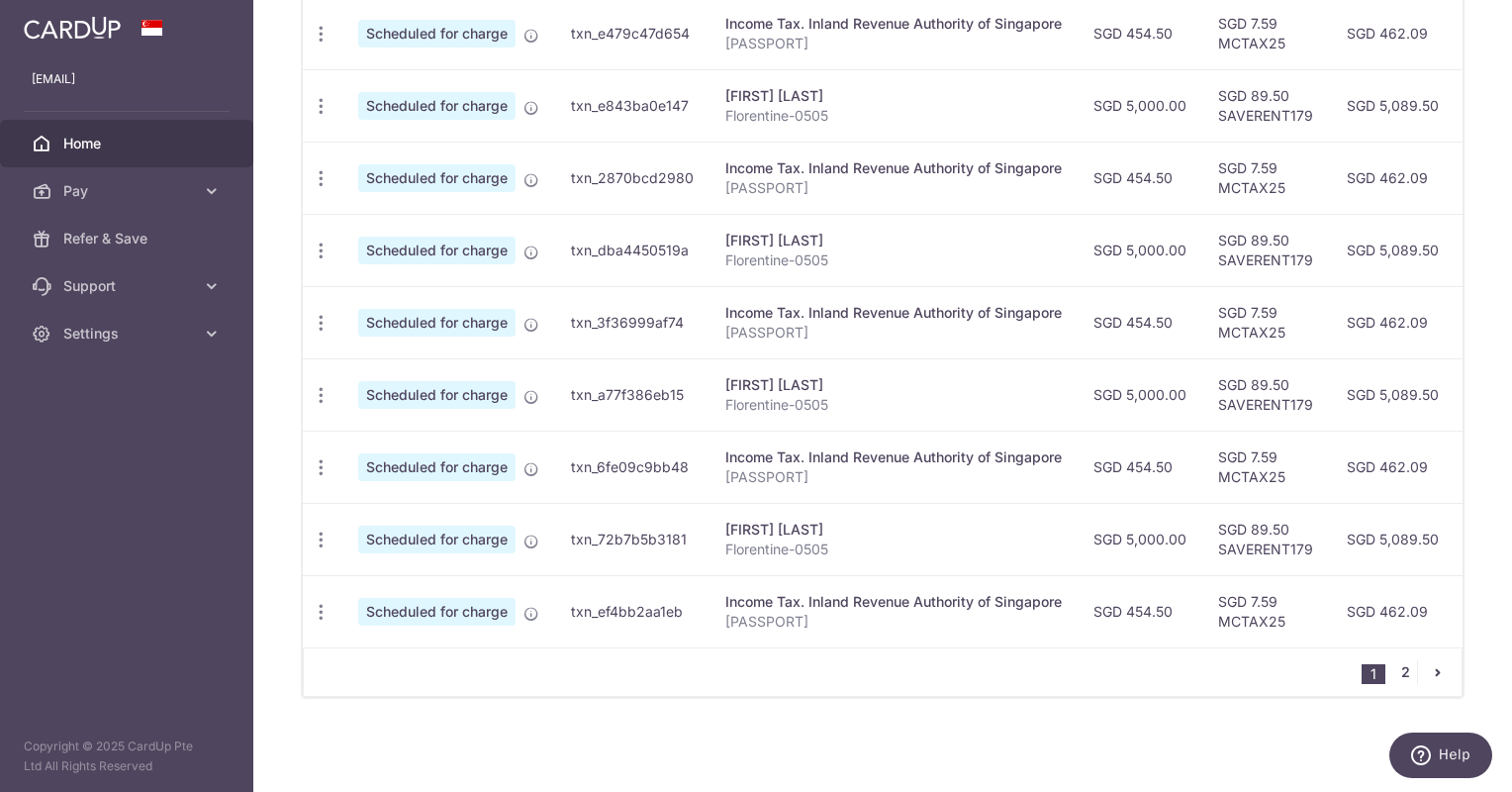 click on "2" at bounding box center (1405, 672) 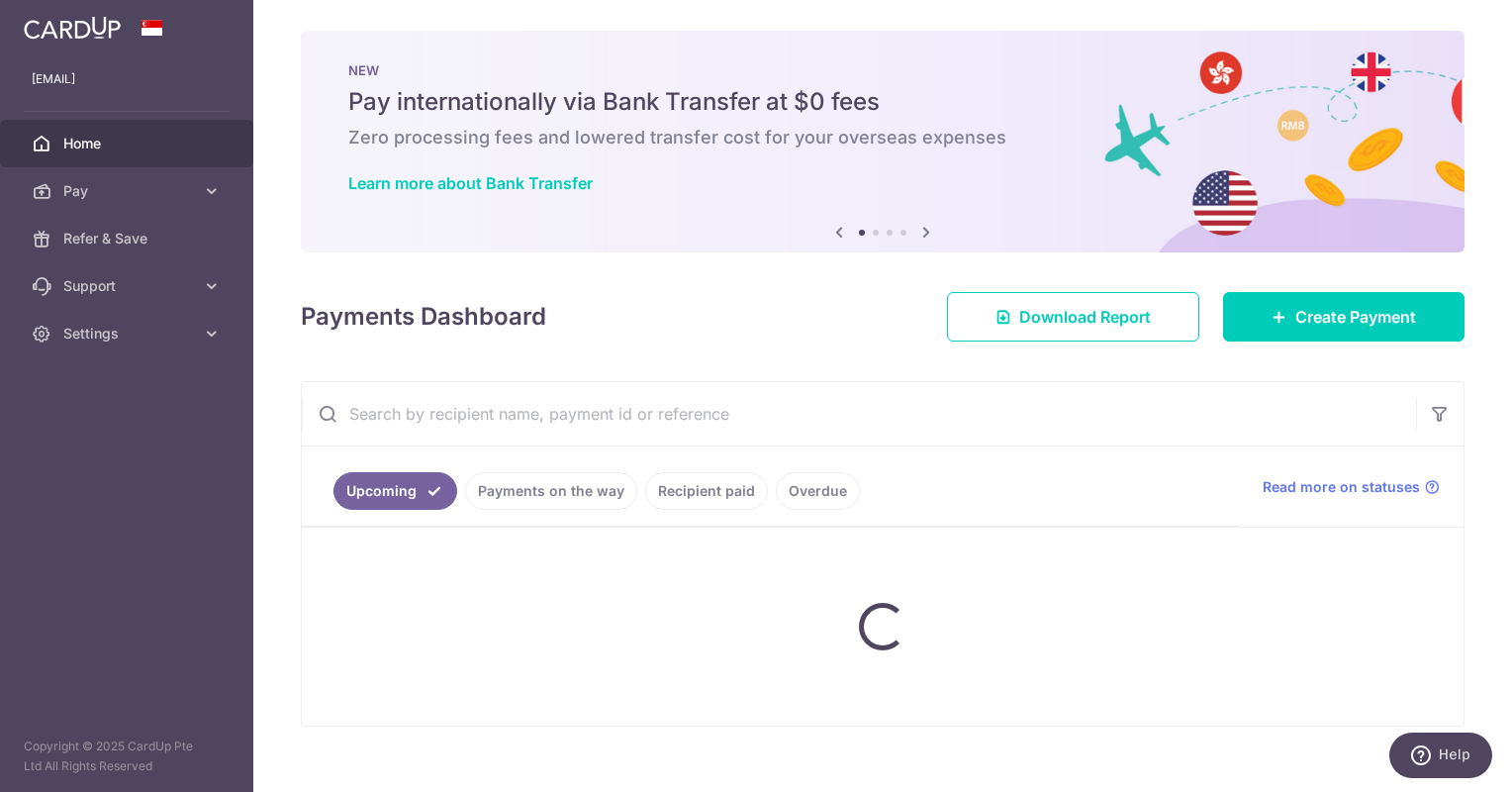 scroll, scrollTop: 0, scrollLeft: 0, axis: both 